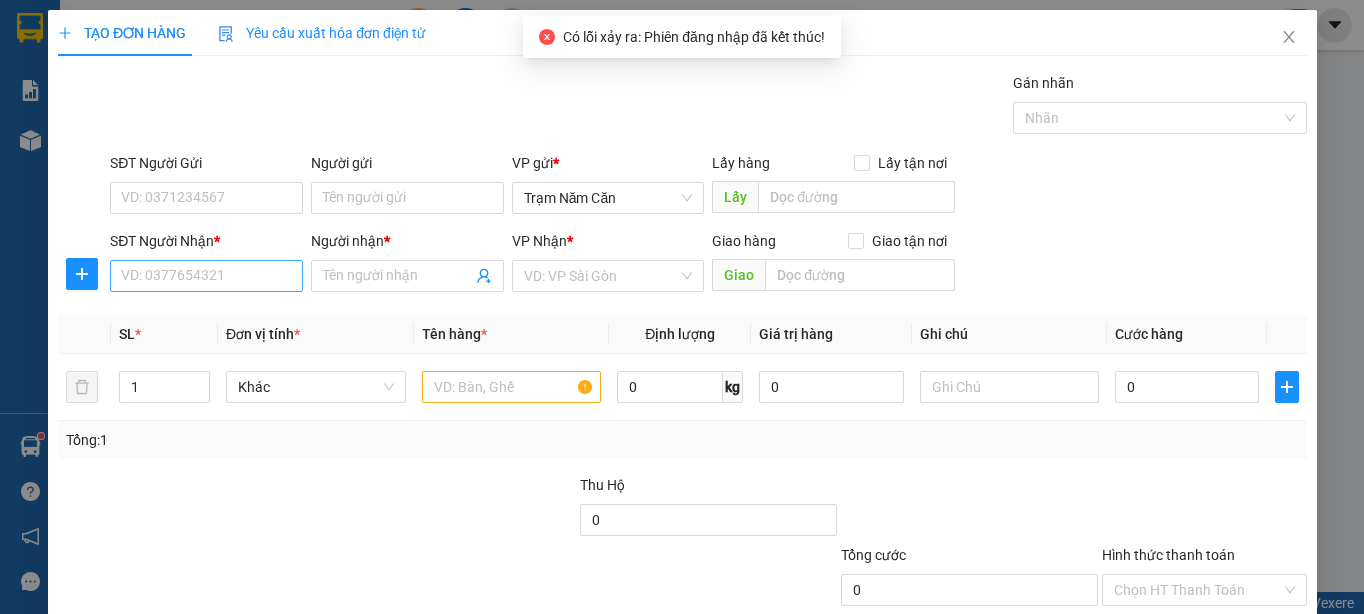 scroll, scrollTop: 0, scrollLeft: 0, axis: both 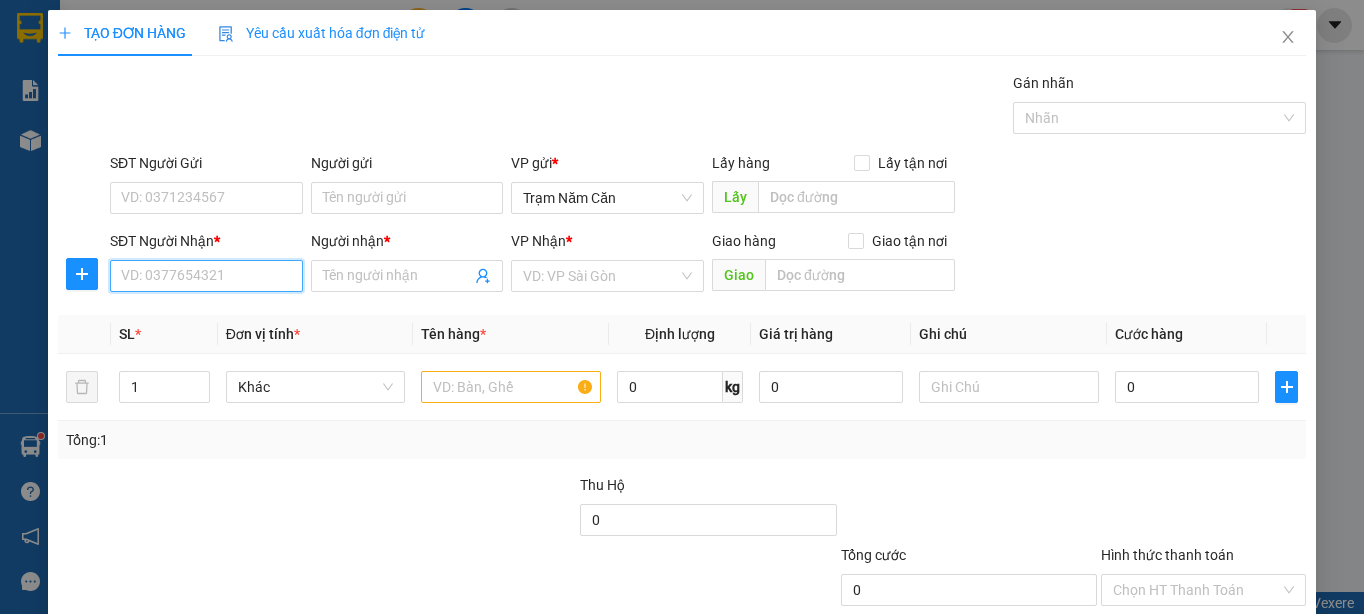 click on "SĐT Người Nhận  *" at bounding box center (206, 276) 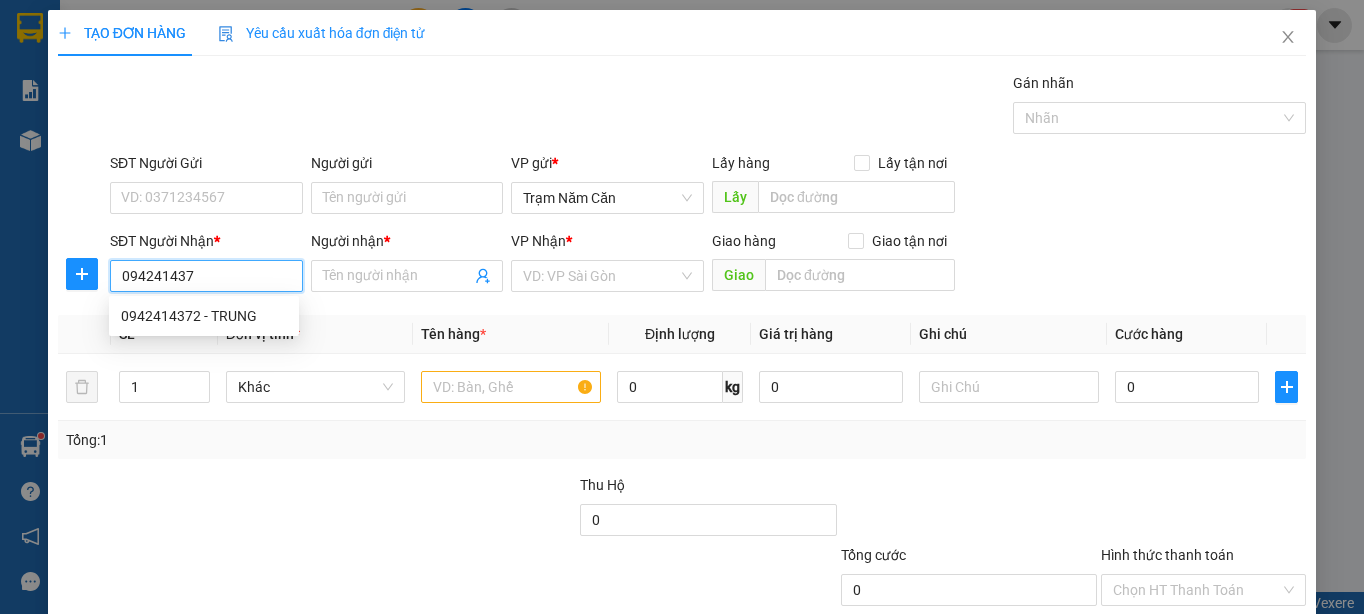 type on "0942414372" 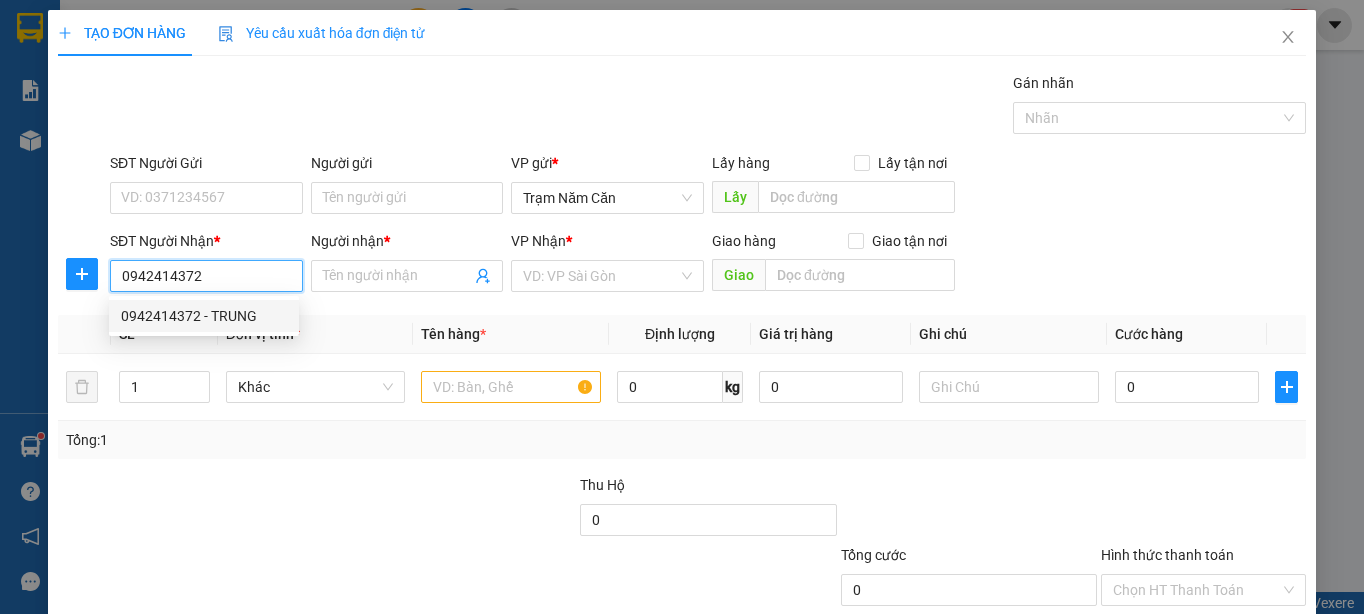 click on "0942414372 - TRUNG" at bounding box center (204, 316) 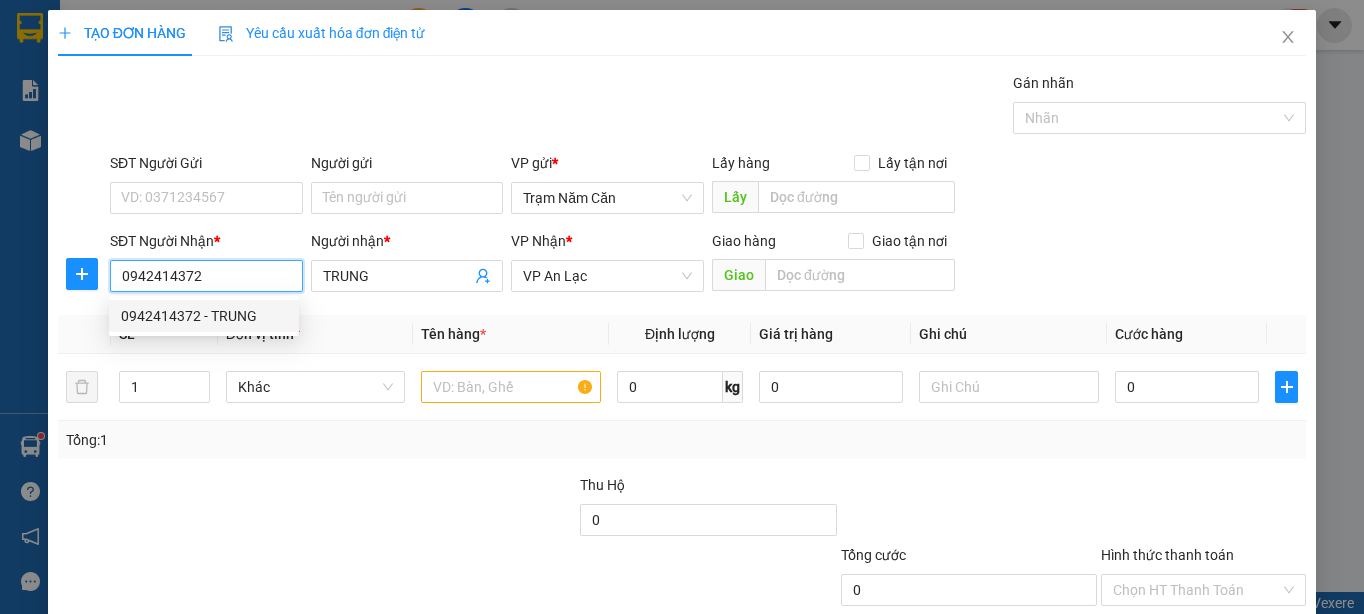 type on "150.000" 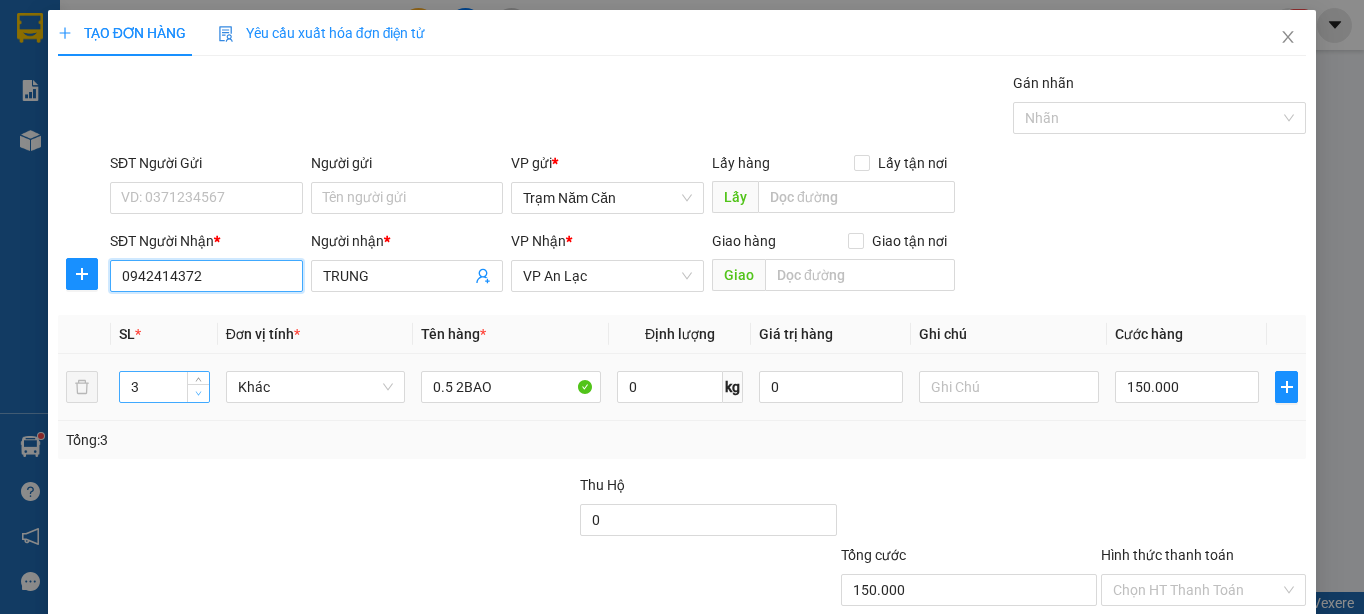 type on "0942414372" 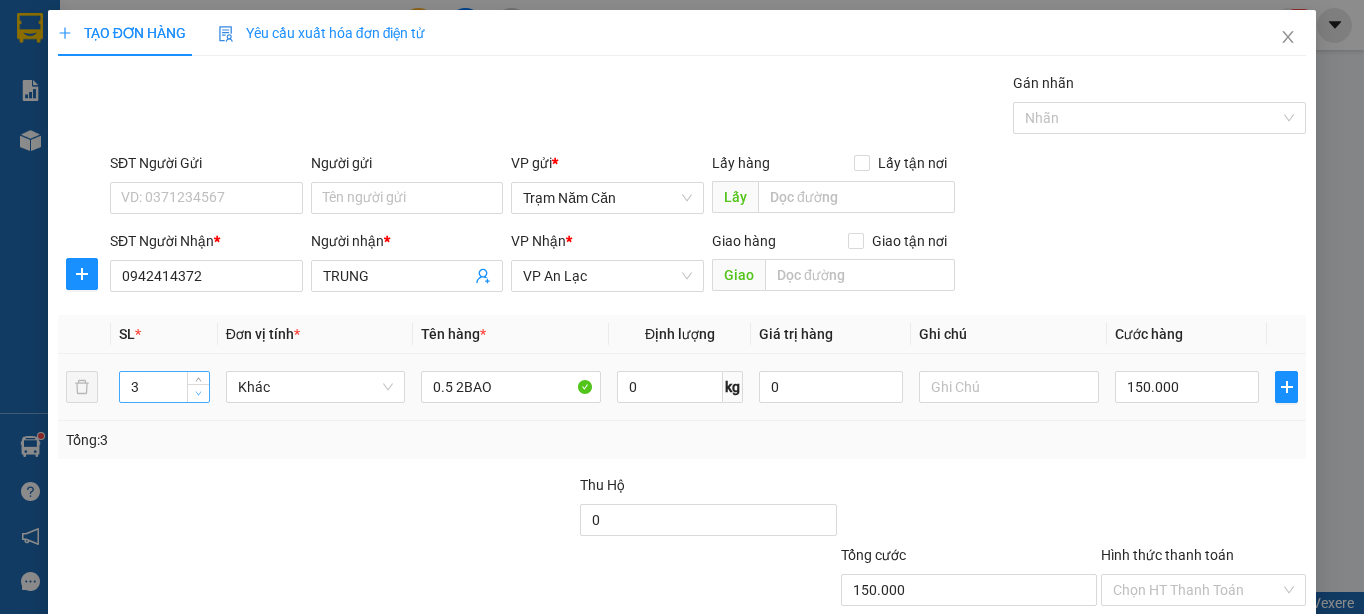 type on "2" 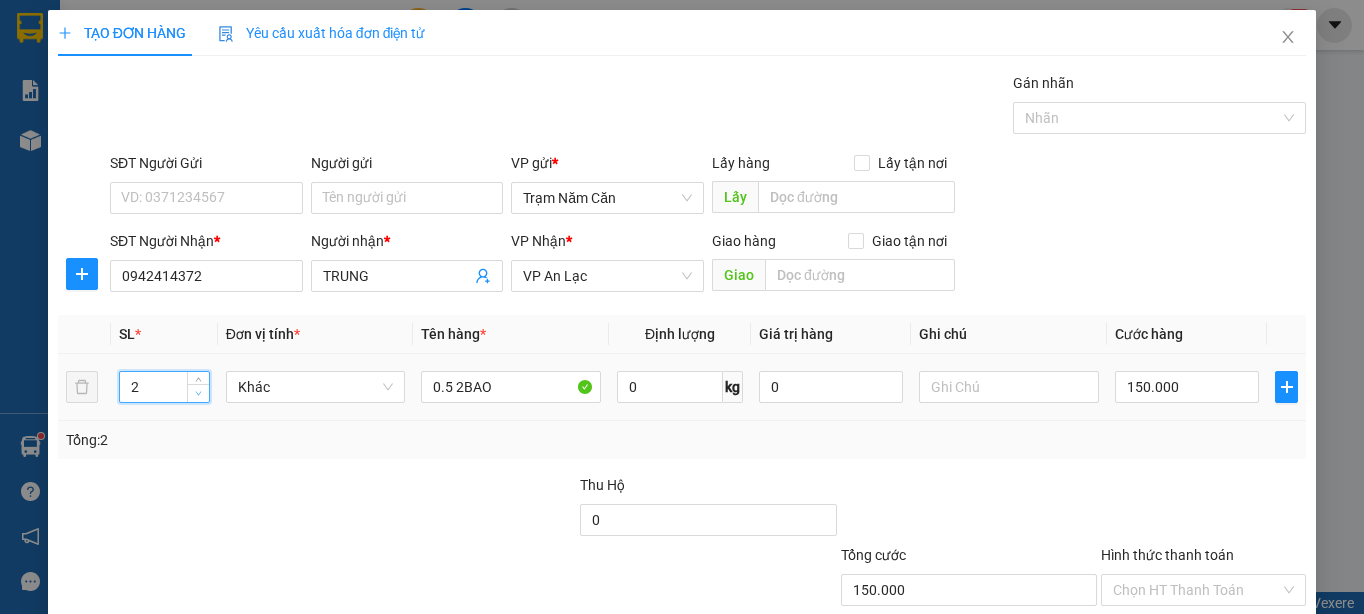 click 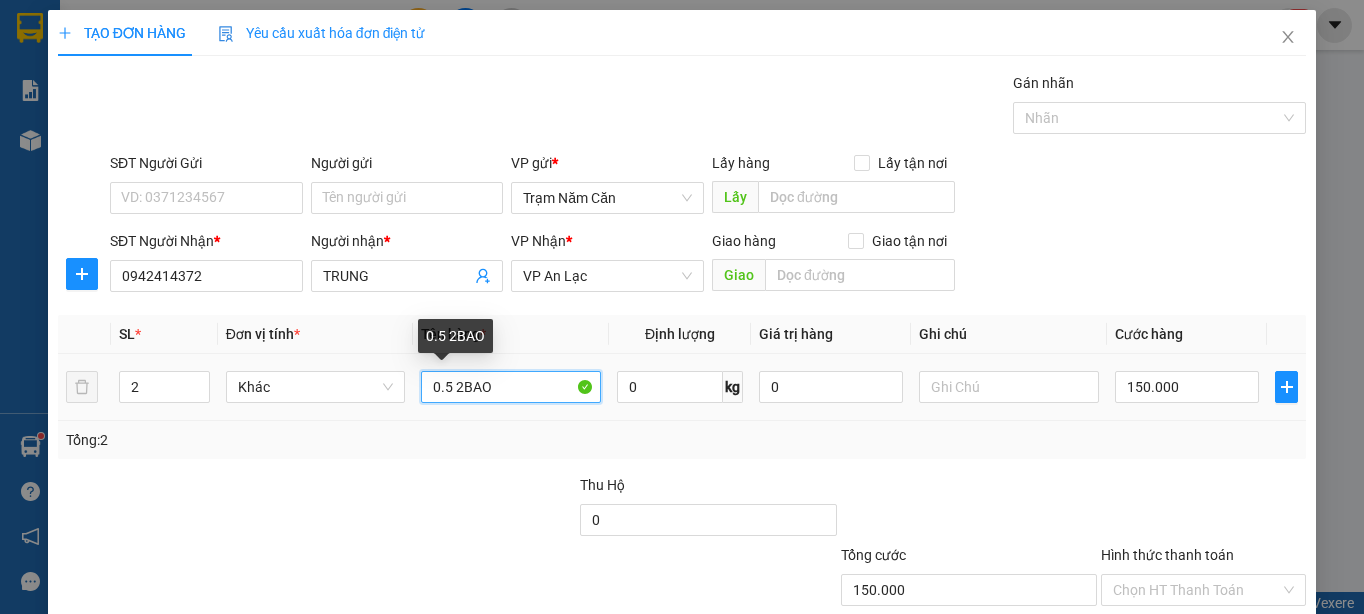 click on "0.5 2BAO" at bounding box center (511, 387) 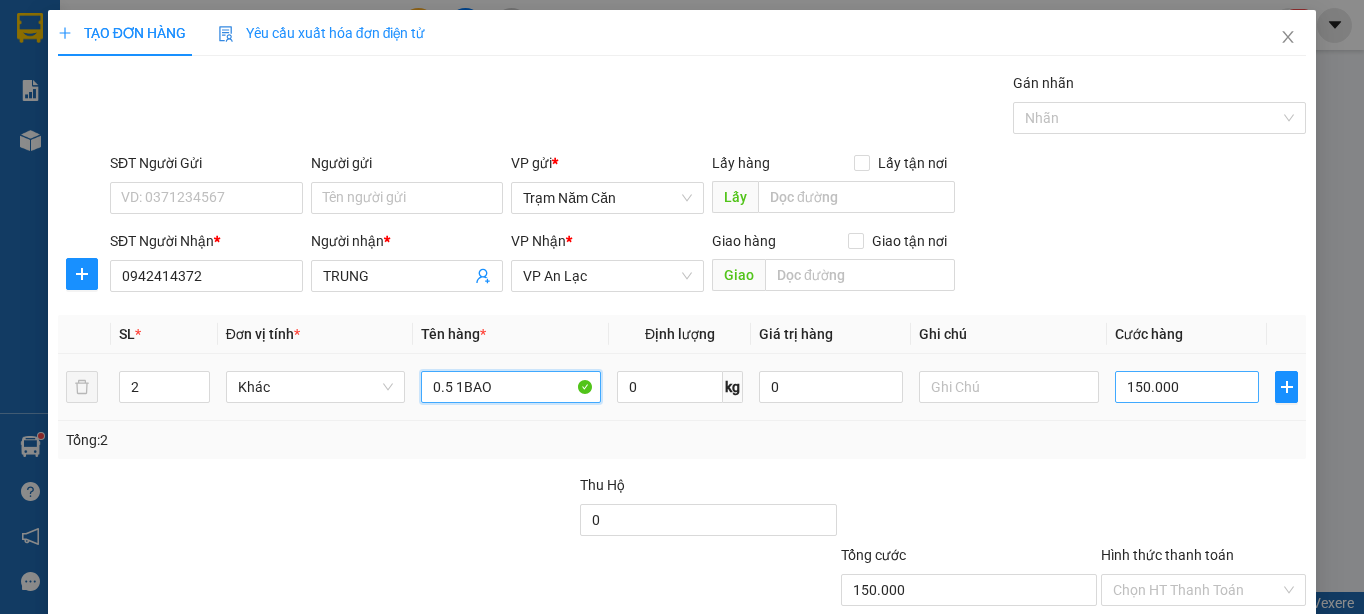 type on "0.5 1BAO" 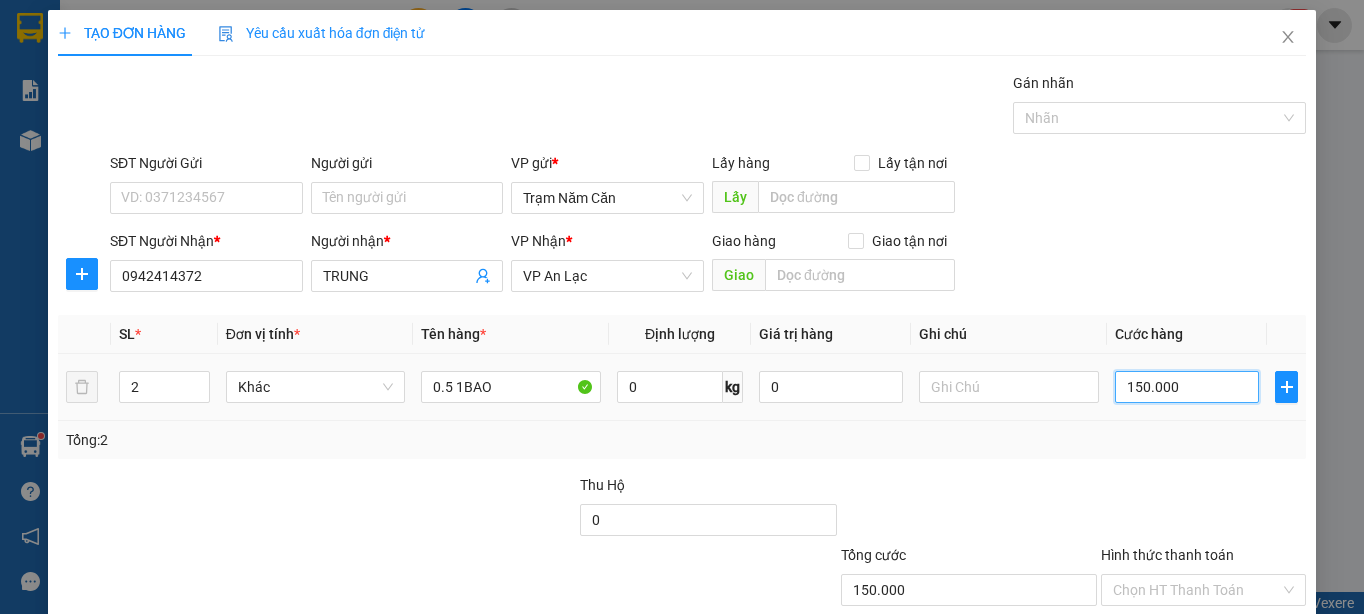 click on "150.000" at bounding box center (1187, 387) 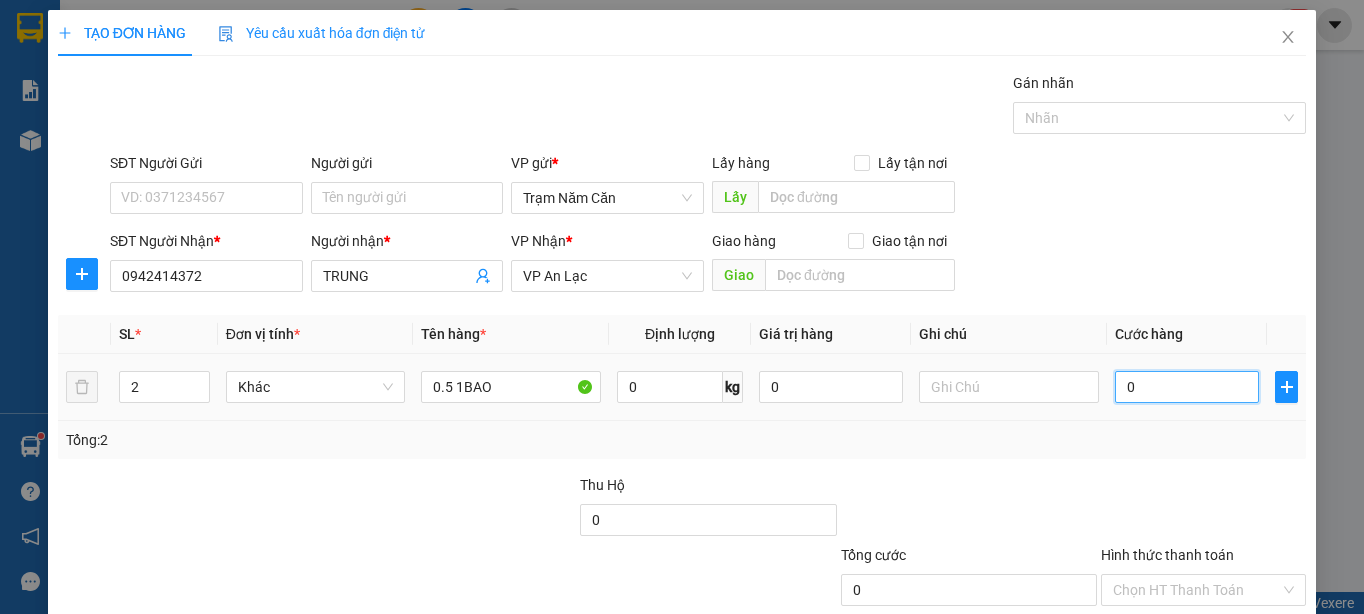type on "1" 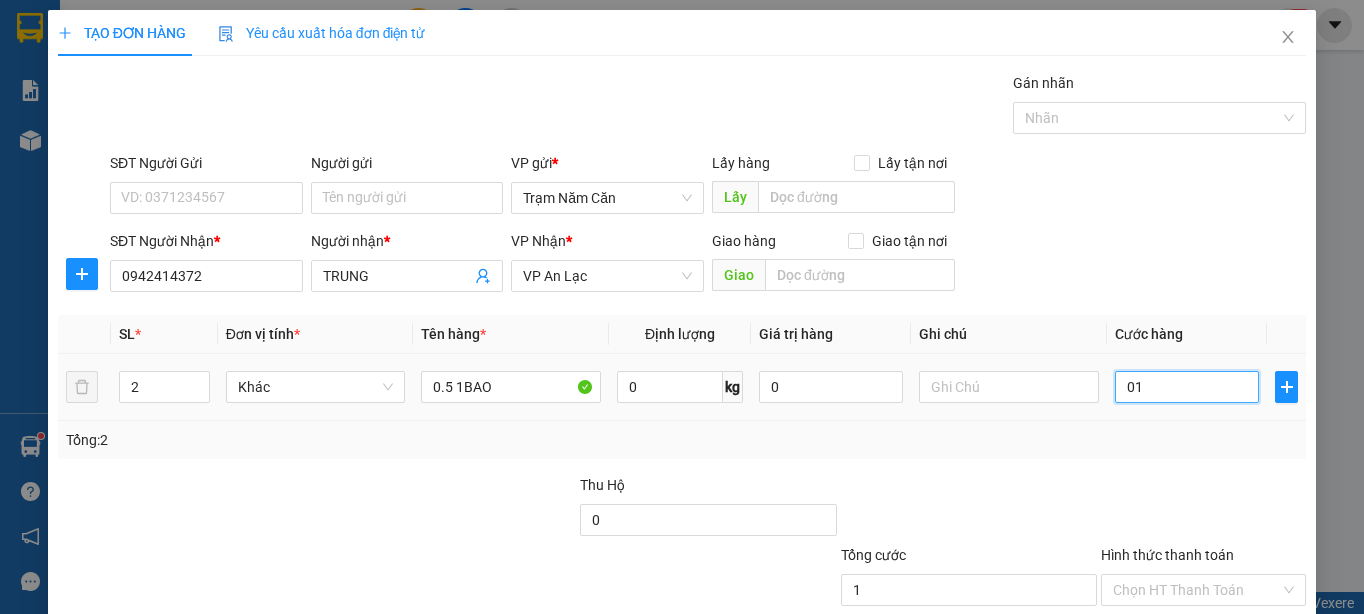 type on "10" 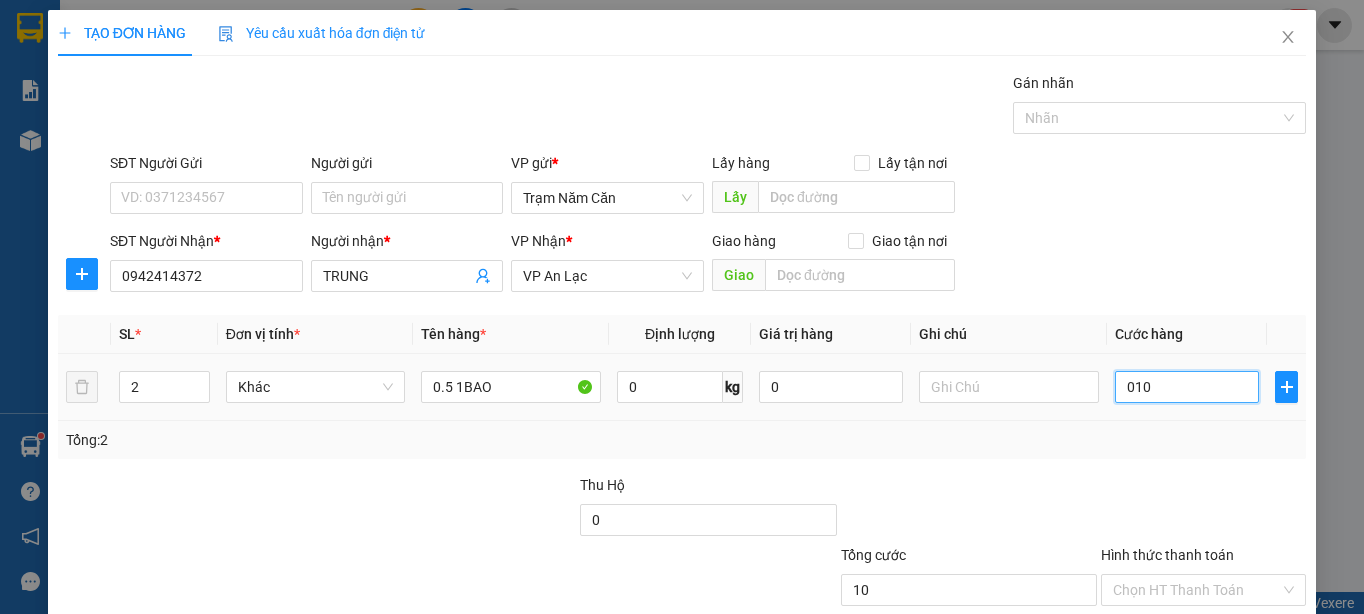 type on "100" 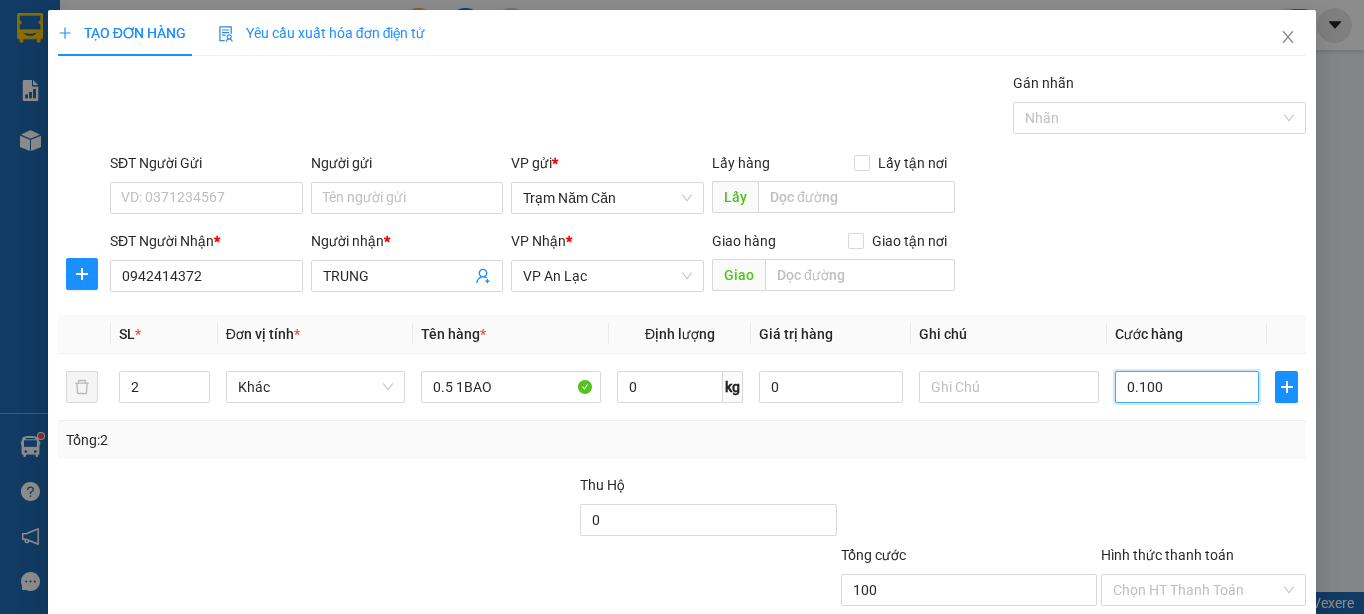 type on "0.100" 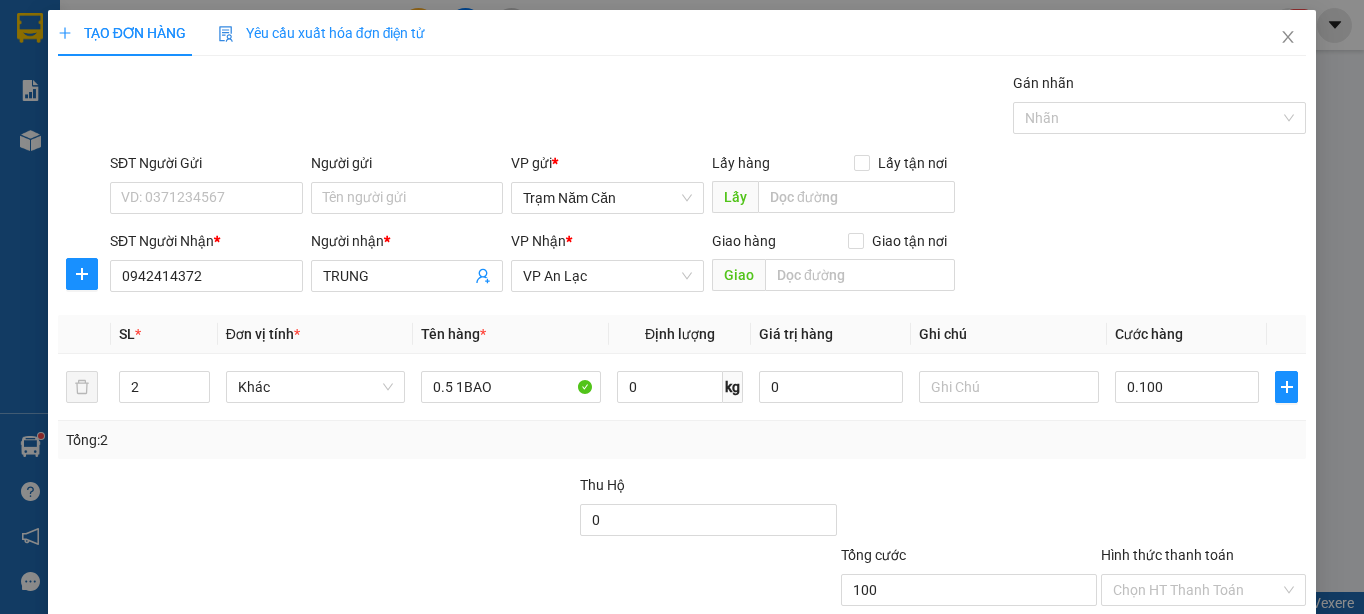 type on "100.000" 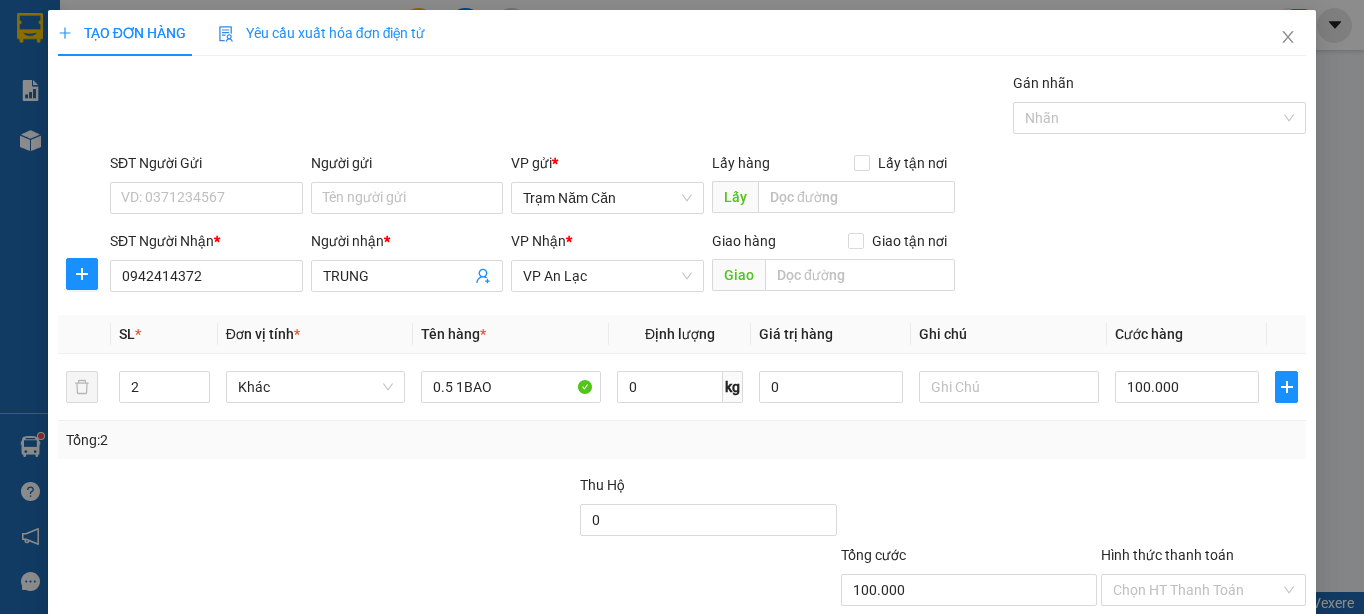 click on "Tổng:  2" at bounding box center (682, 440) 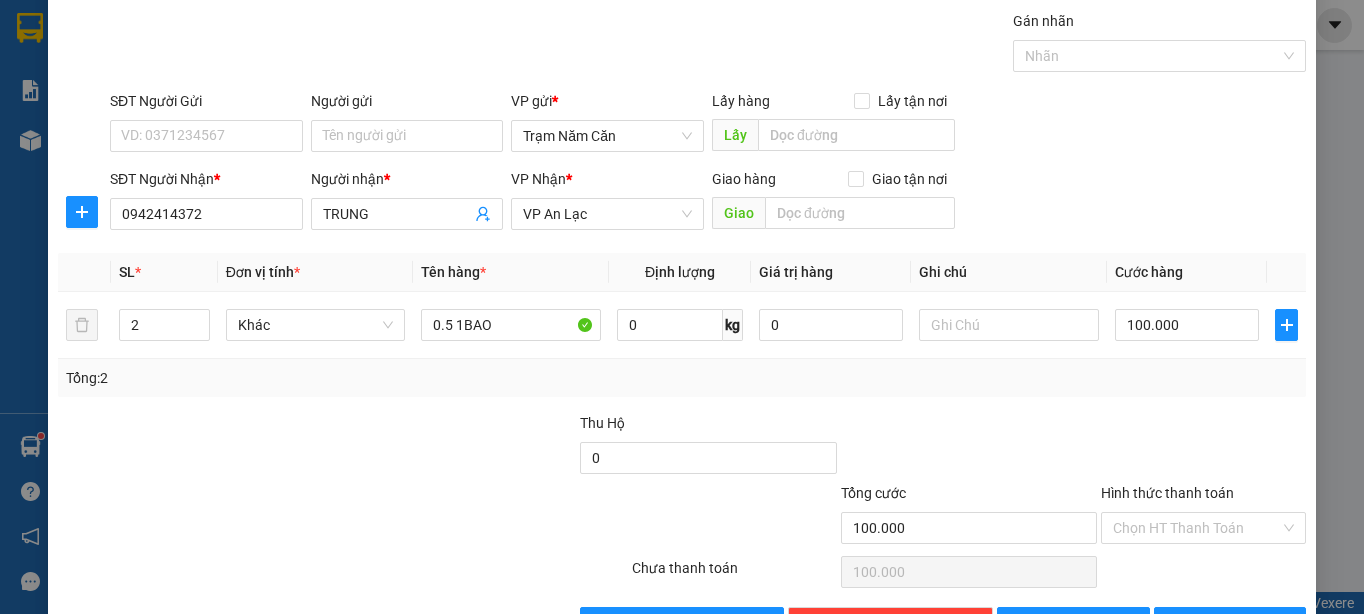 scroll, scrollTop: 126, scrollLeft: 0, axis: vertical 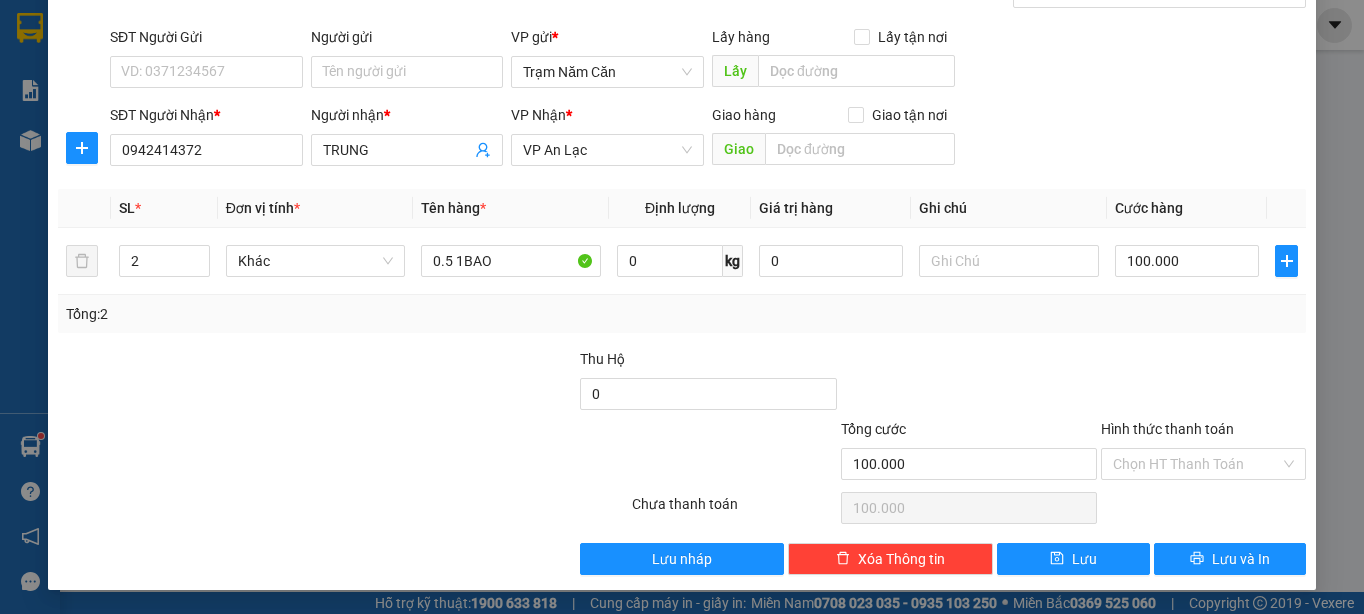 drag, startPoint x: 1164, startPoint y: 456, endPoint x: 1164, endPoint y: 482, distance: 26 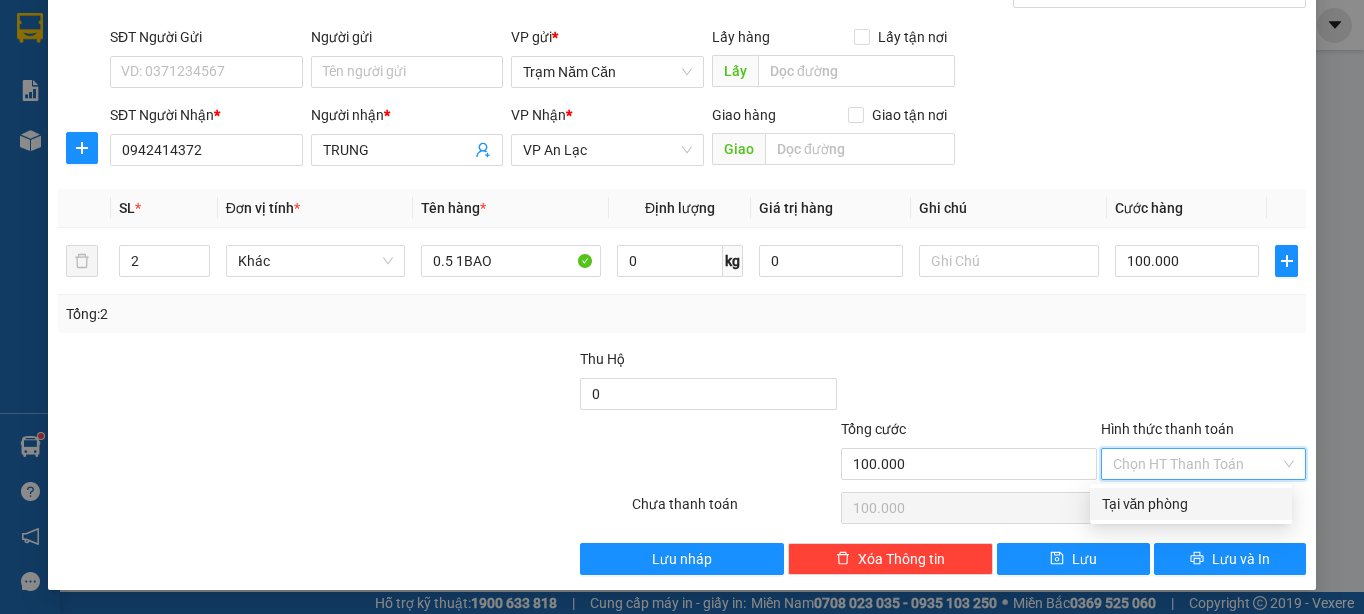 click on "Tại văn phòng" at bounding box center (1191, 504) 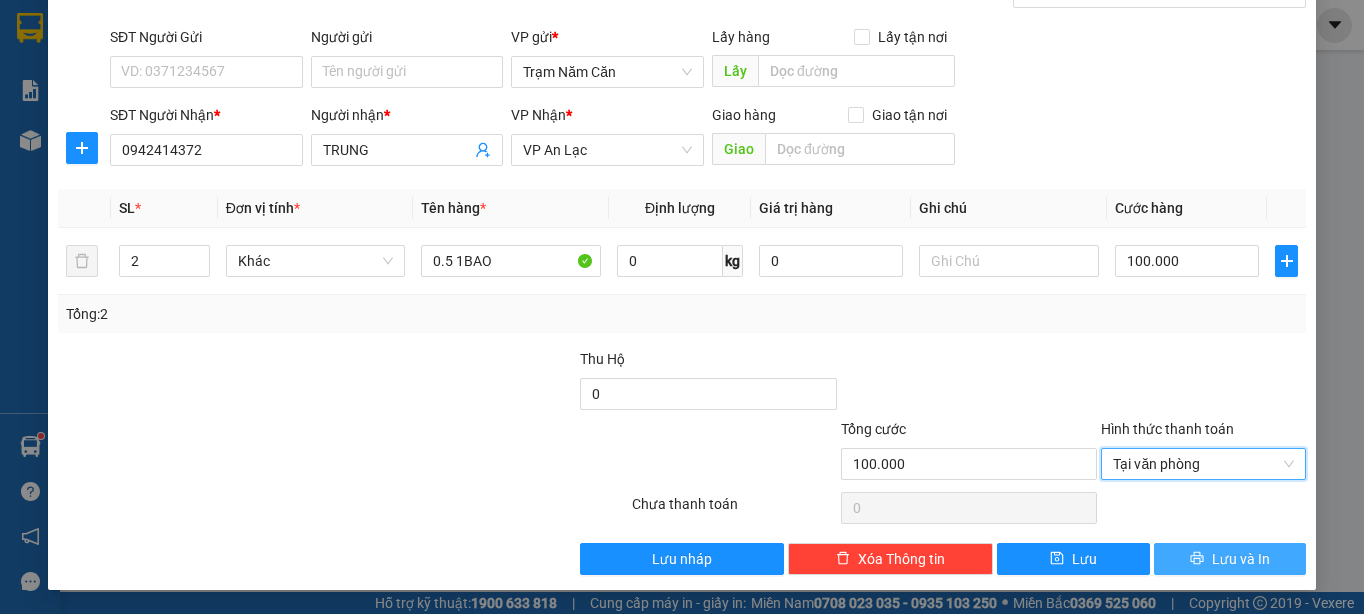 click on "Lưu và In" at bounding box center [1230, 559] 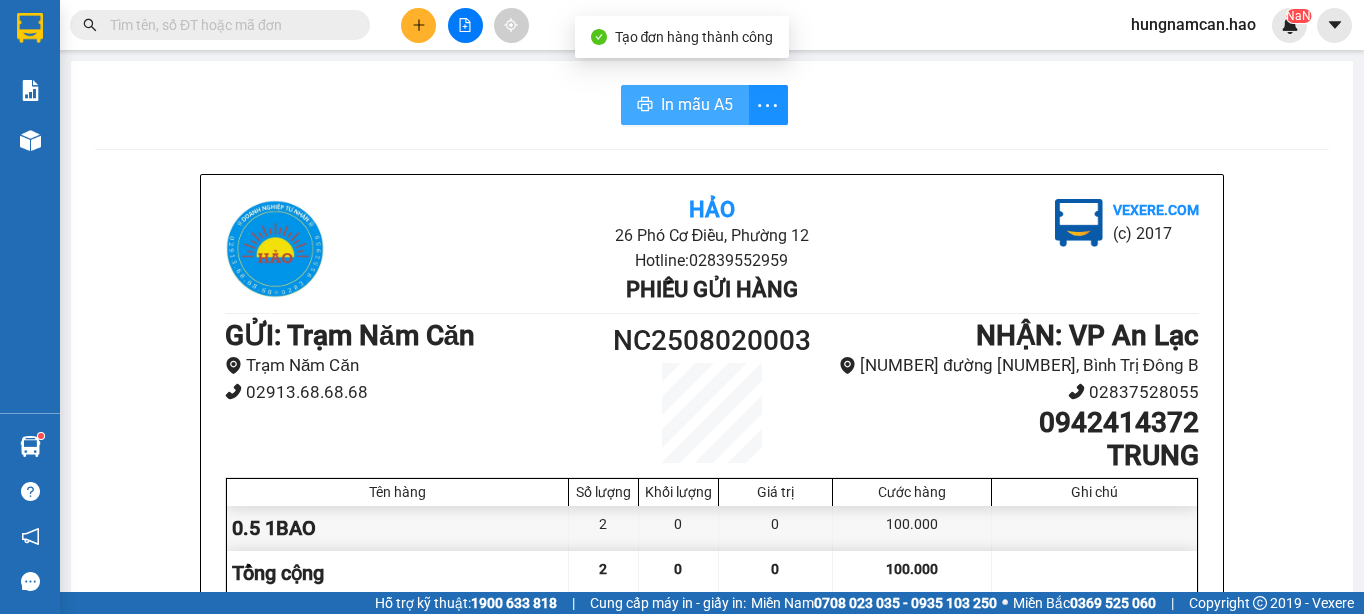 click on "In mẫu A5" at bounding box center [697, 104] 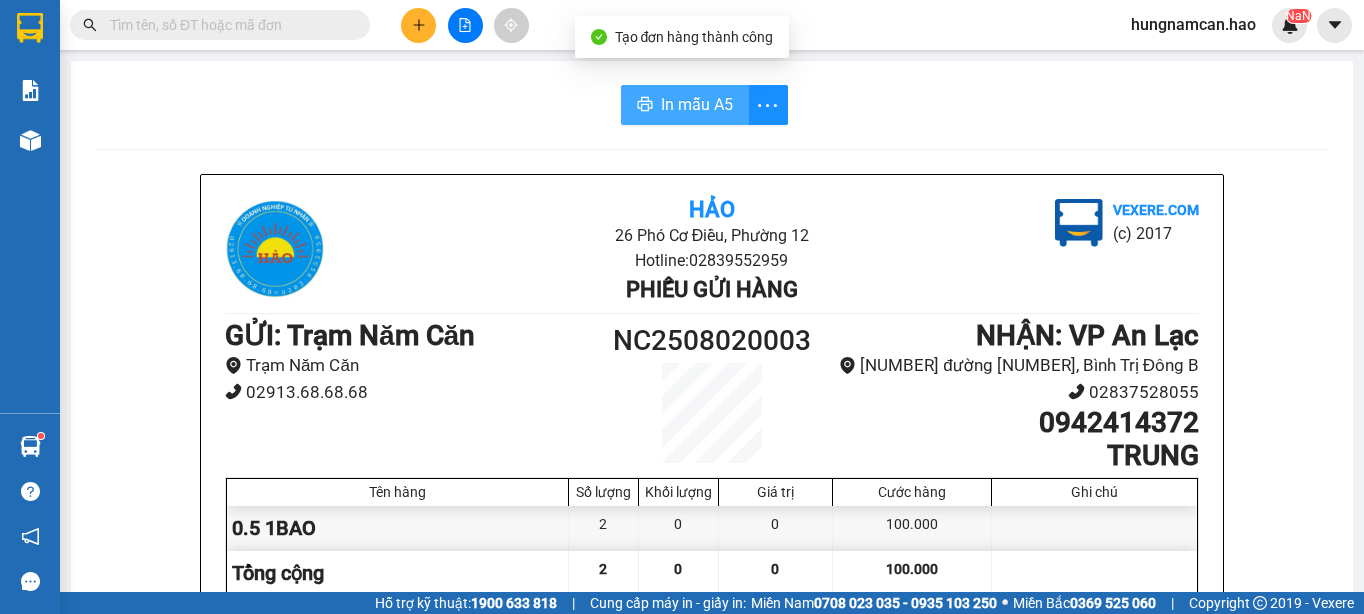 scroll, scrollTop: 0, scrollLeft: 0, axis: both 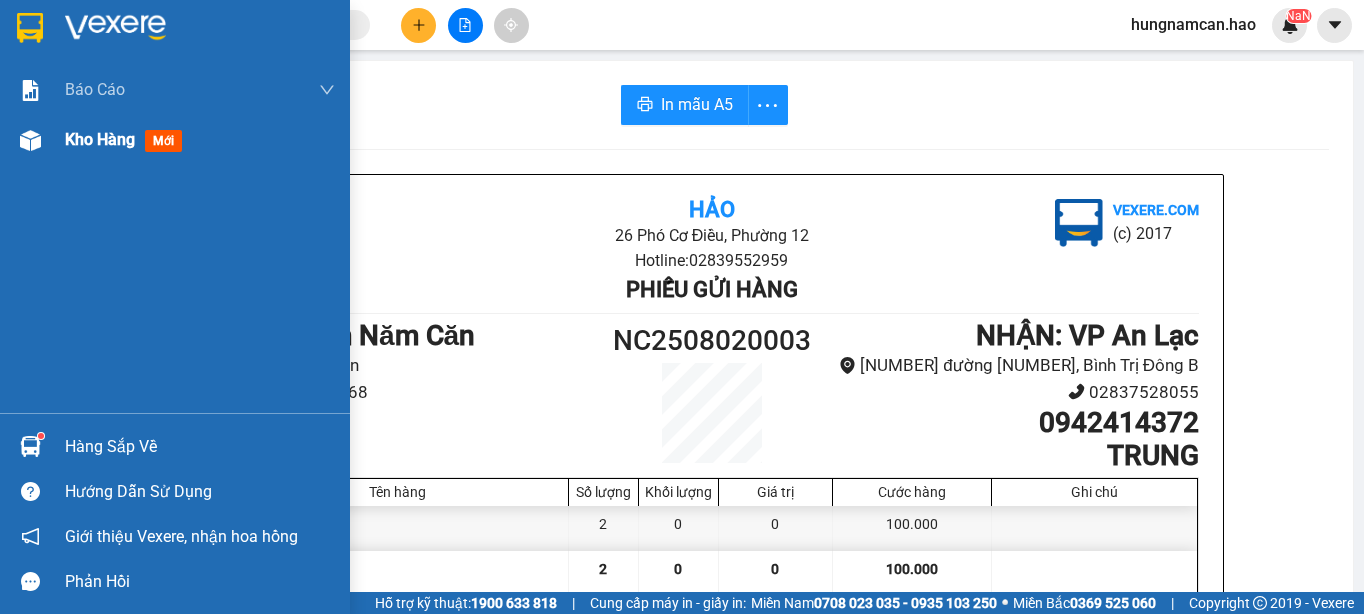 click at bounding box center [30, 140] 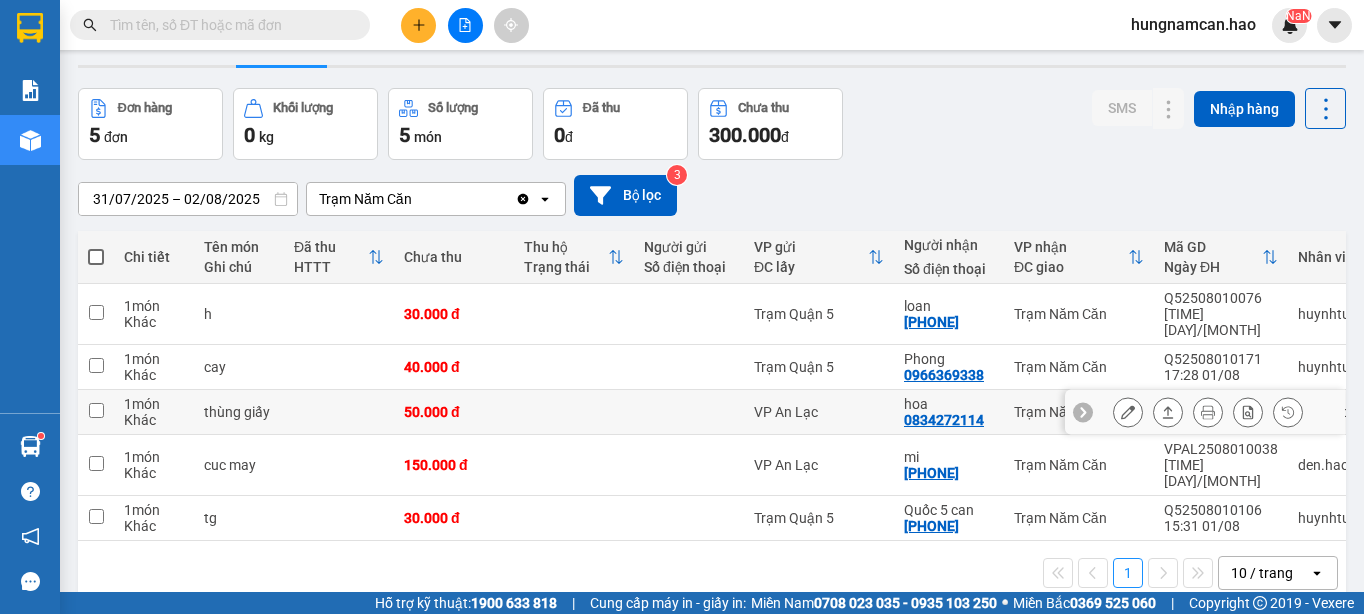 scroll, scrollTop: 92, scrollLeft: 0, axis: vertical 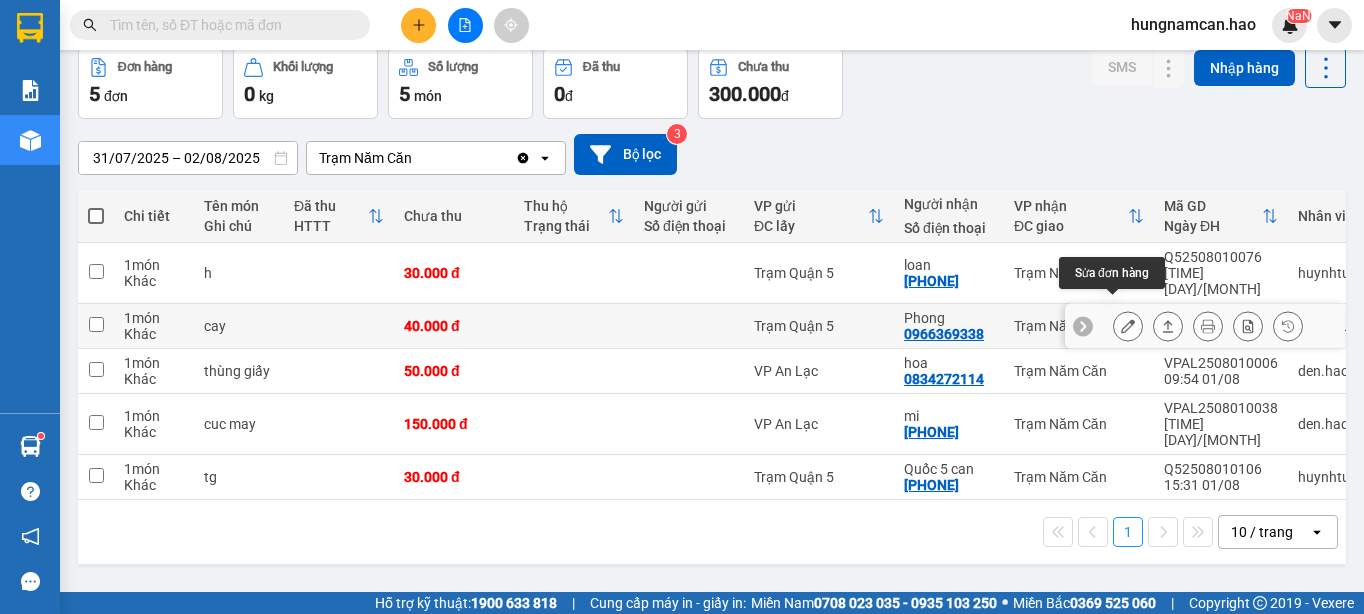 click at bounding box center [1128, 326] 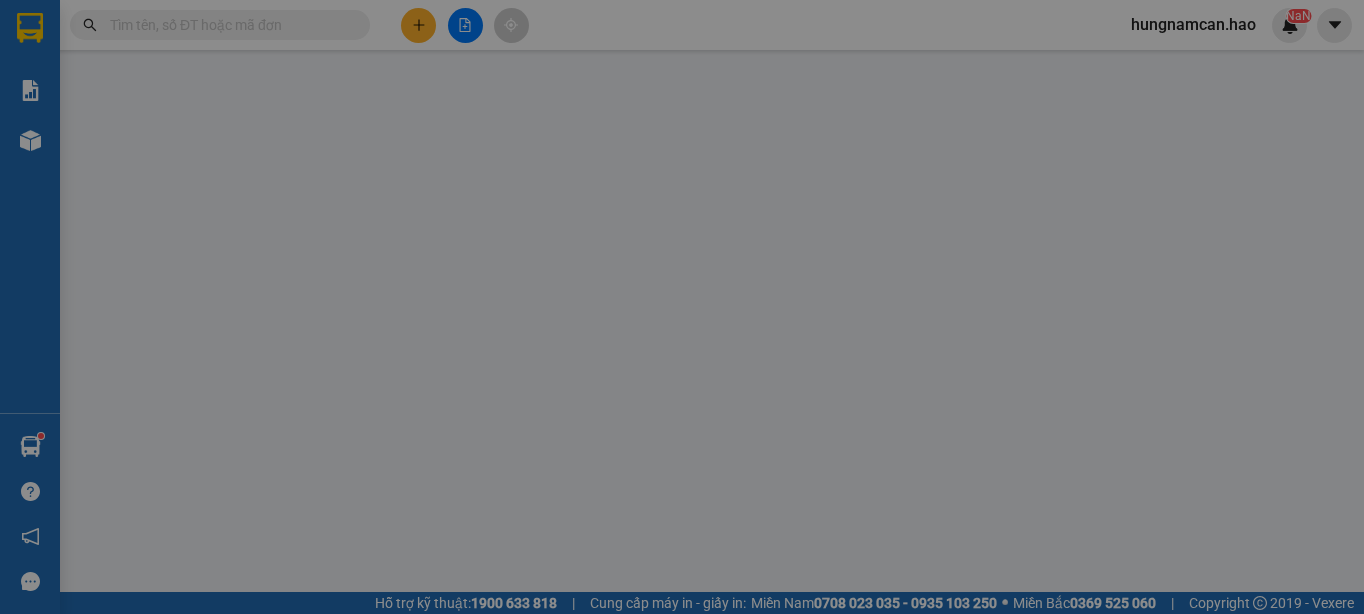 type on "0966369338" 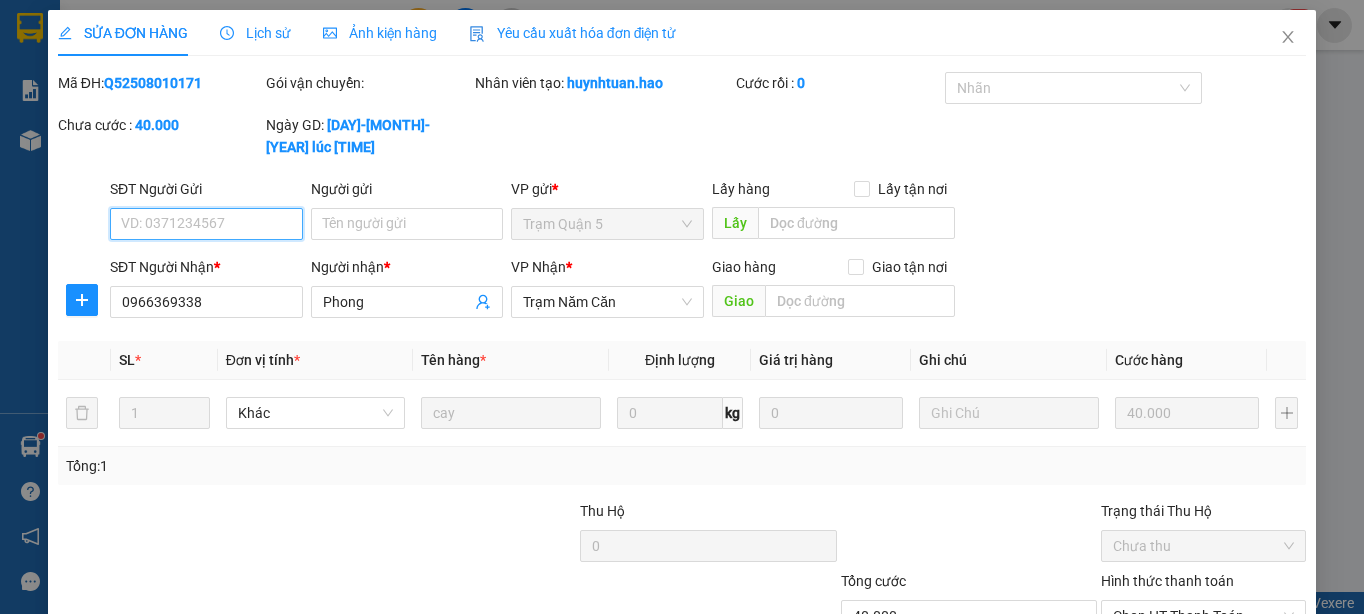 scroll, scrollTop: 0, scrollLeft: 0, axis: both 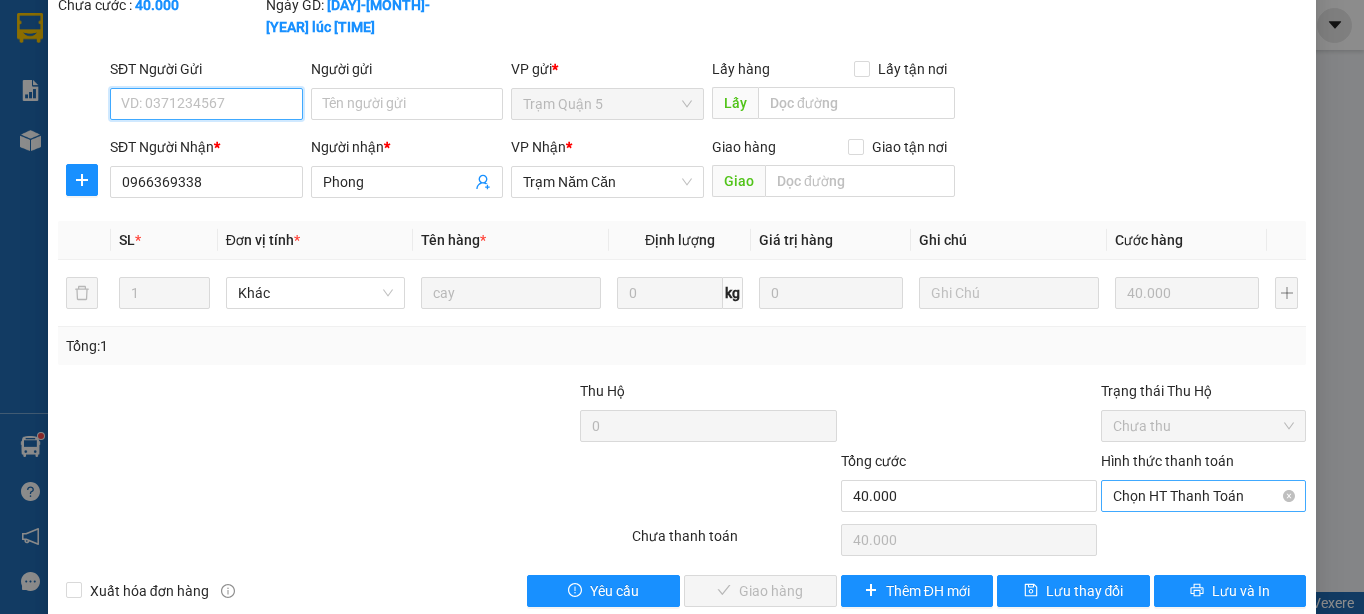 drag, startPoint x: 1161, startPoint y: 471, endPoint x: 1161, endPoint y: 486, distance: 15 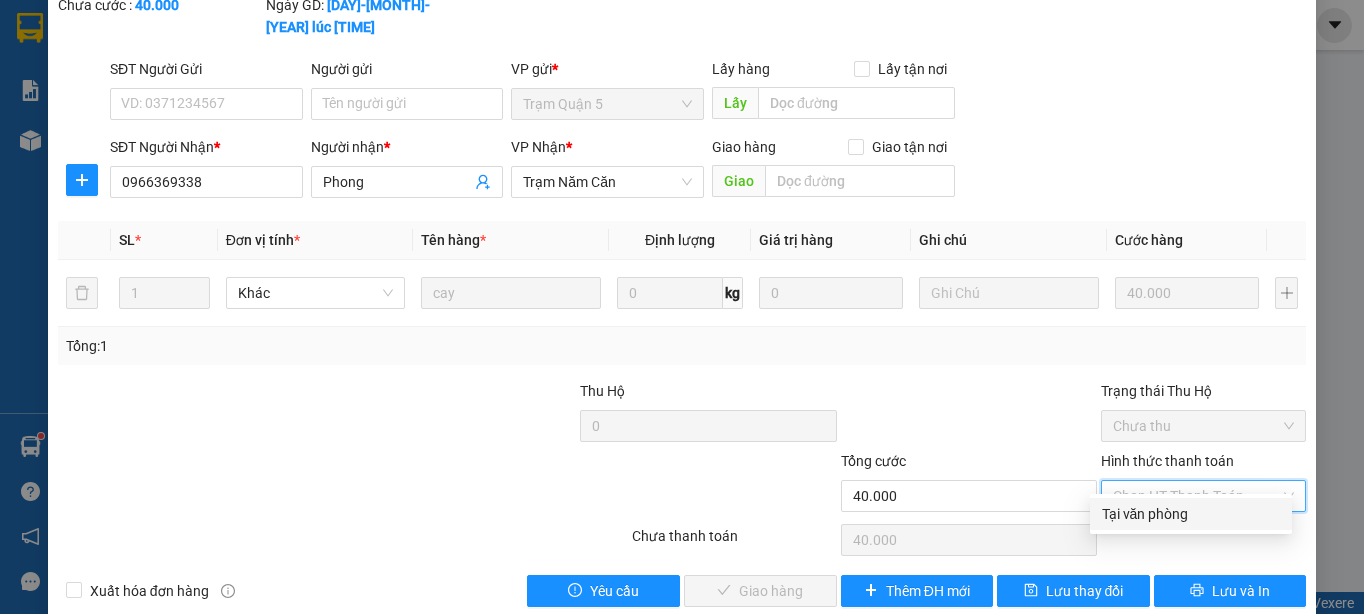 drag, startPoint x: 1152, startPoint y: 512, endPoint x: 970, endPoint y: 537, distance: 183.70901 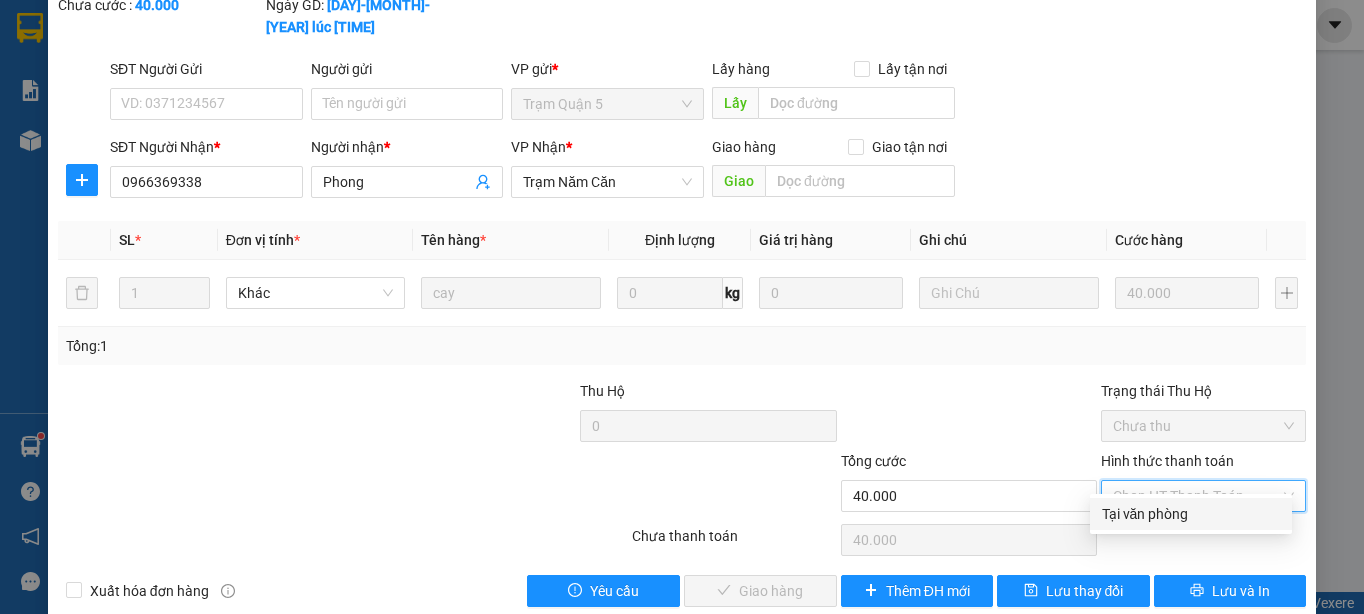 click on "Tại văn phòng" at bounding box center [1191, 514] 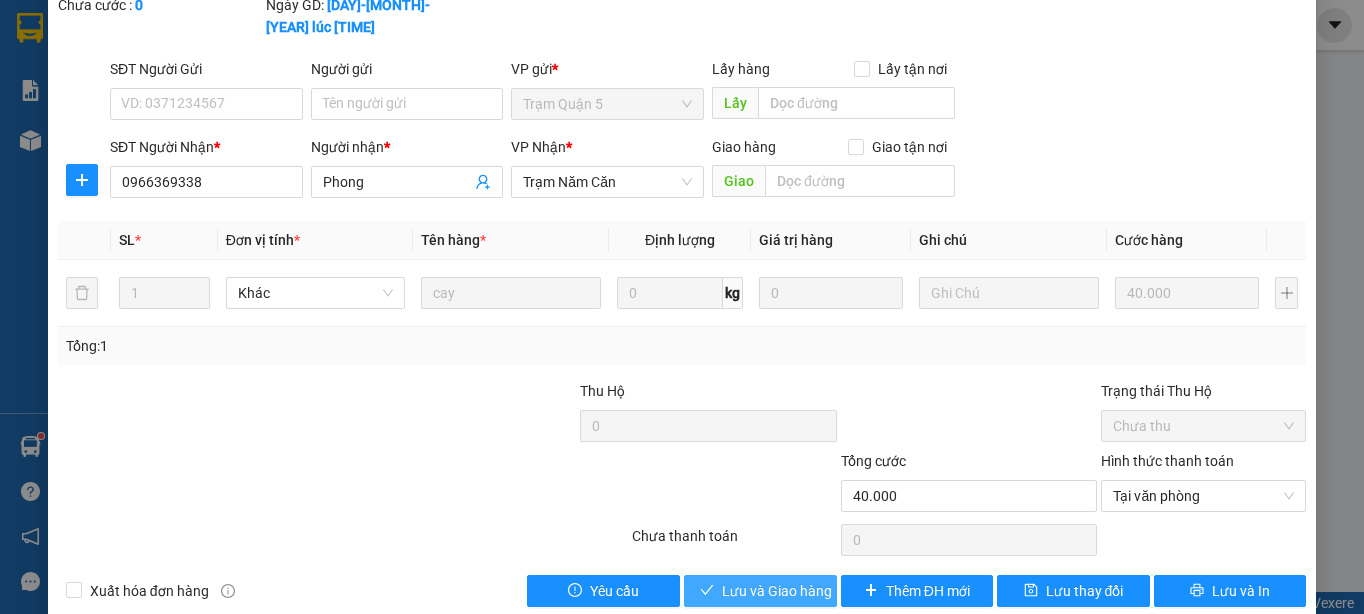 click on "Lưu và Giao hàng" at bounding box center [777, 591] 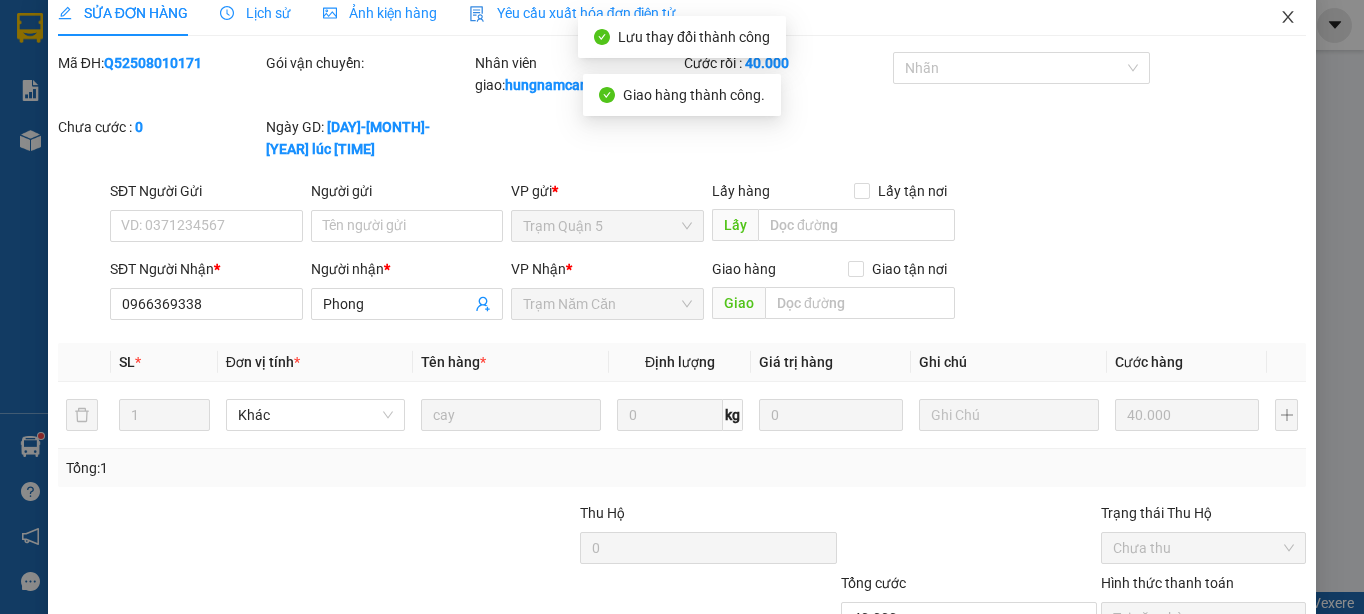 scroll, scrollTop: 0, scrollLeft: 0, axis: both 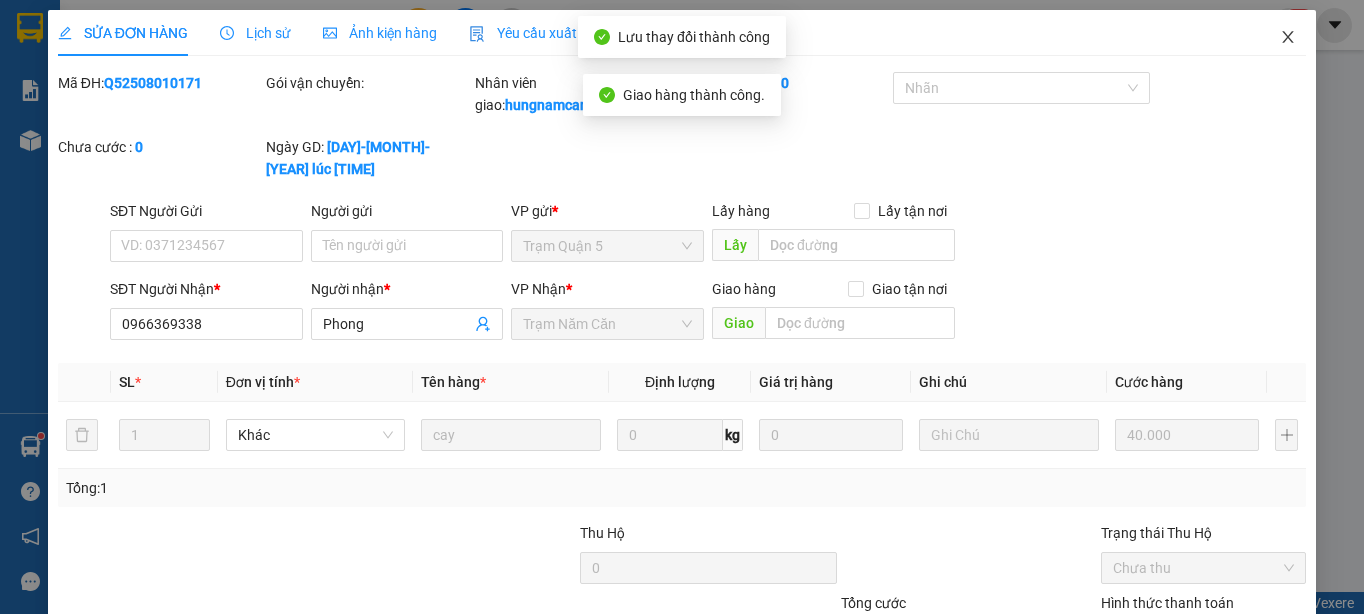 click at bounding box center (1288, 38) 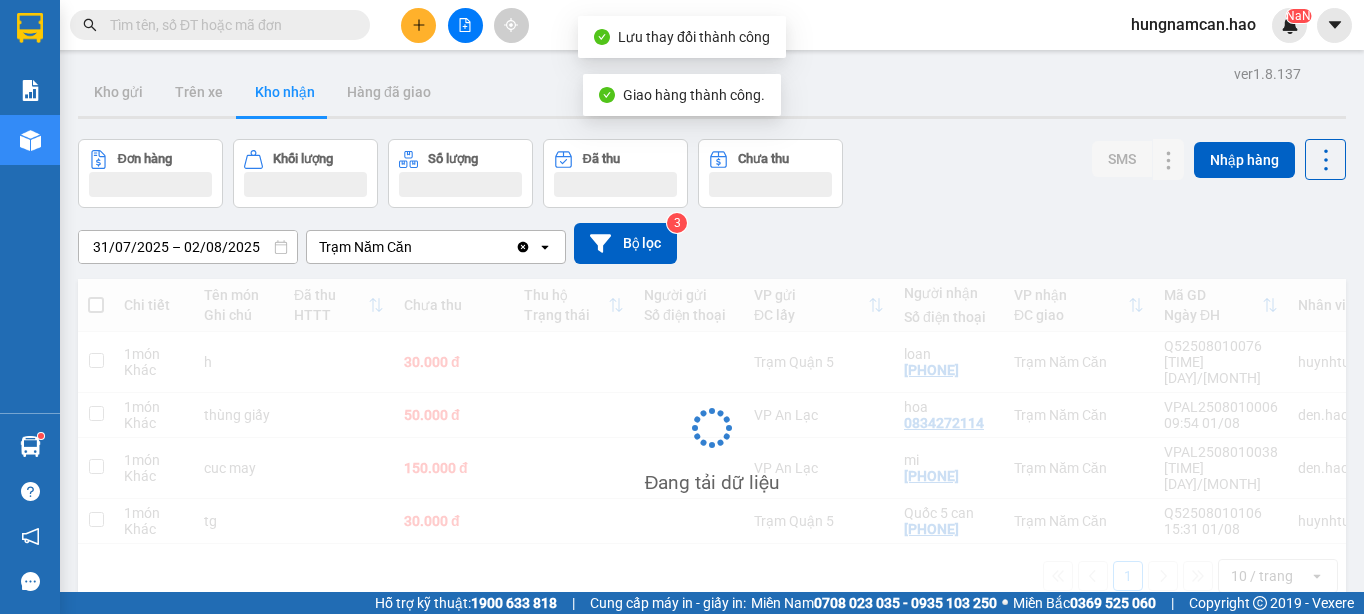 scroll, scrollTop: 92, scrollLeft: 0, axis: vertical 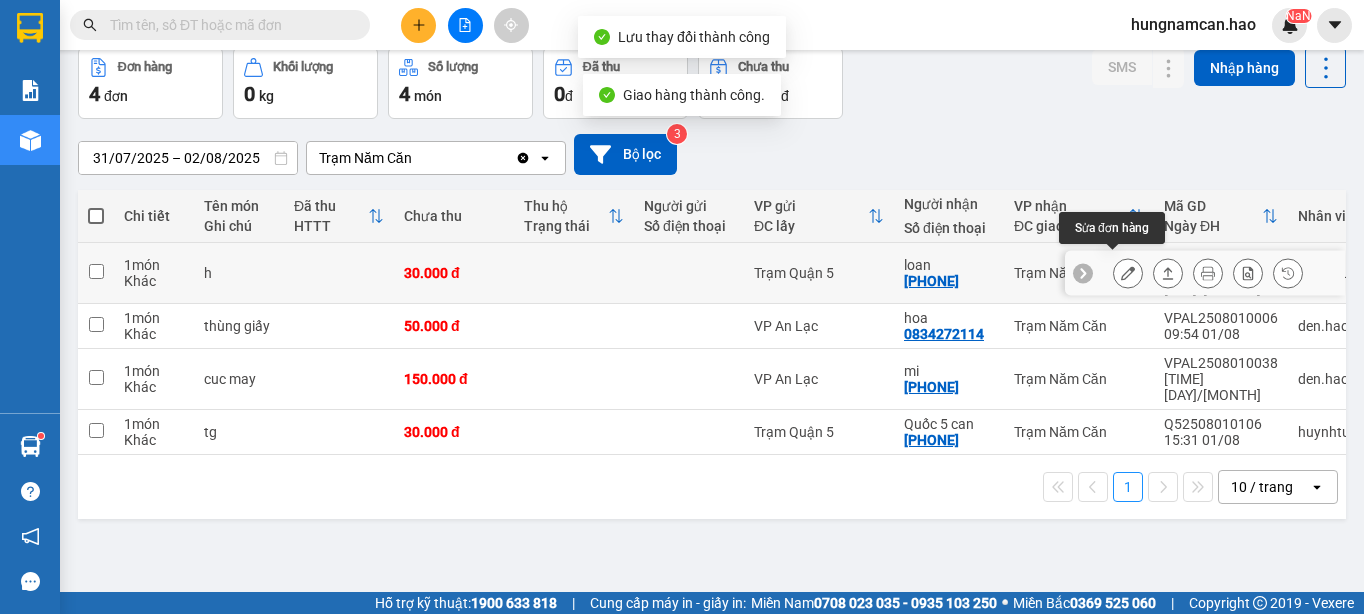 click at bounding box center (1128, 273) 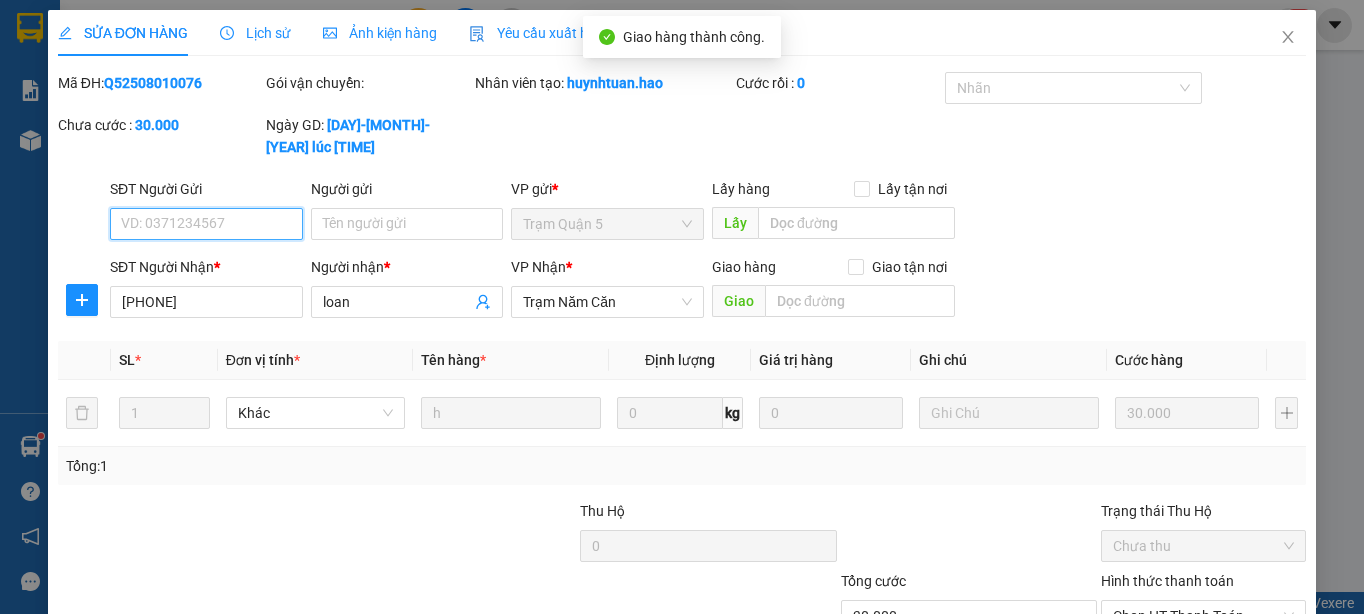 scroll, scrollTop: 0, scrollLeft: 0, axis: both 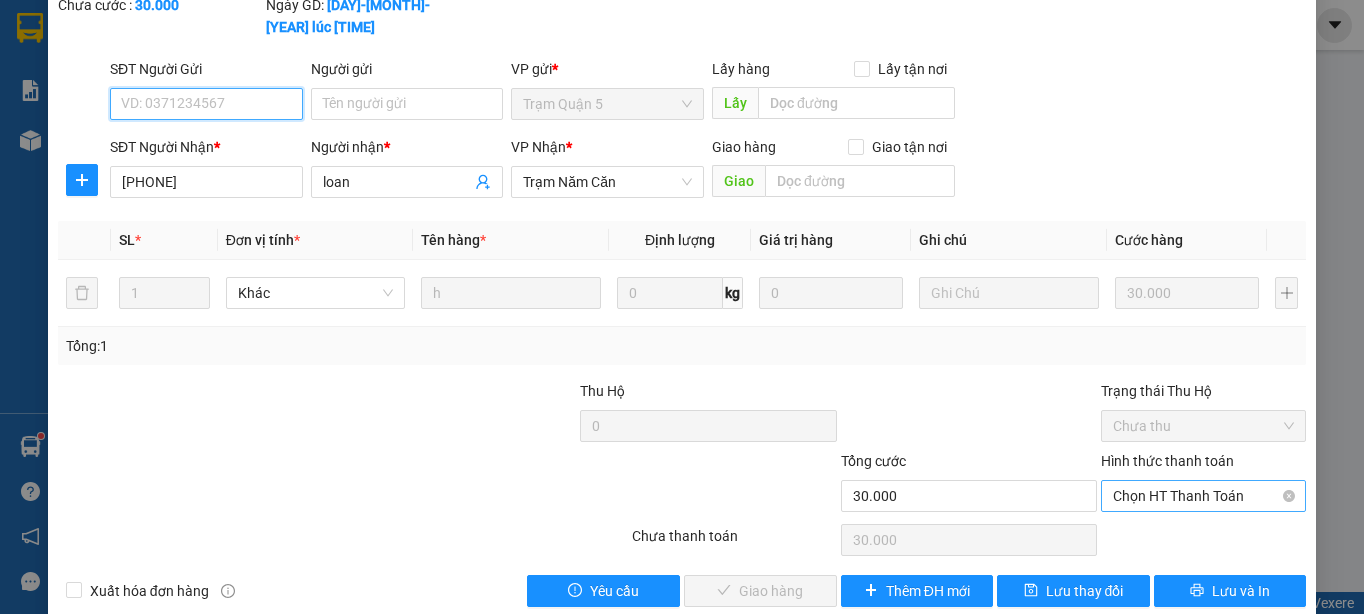 click on "Chọn HT Thanh Toán" at bounding box center [1203, 496] 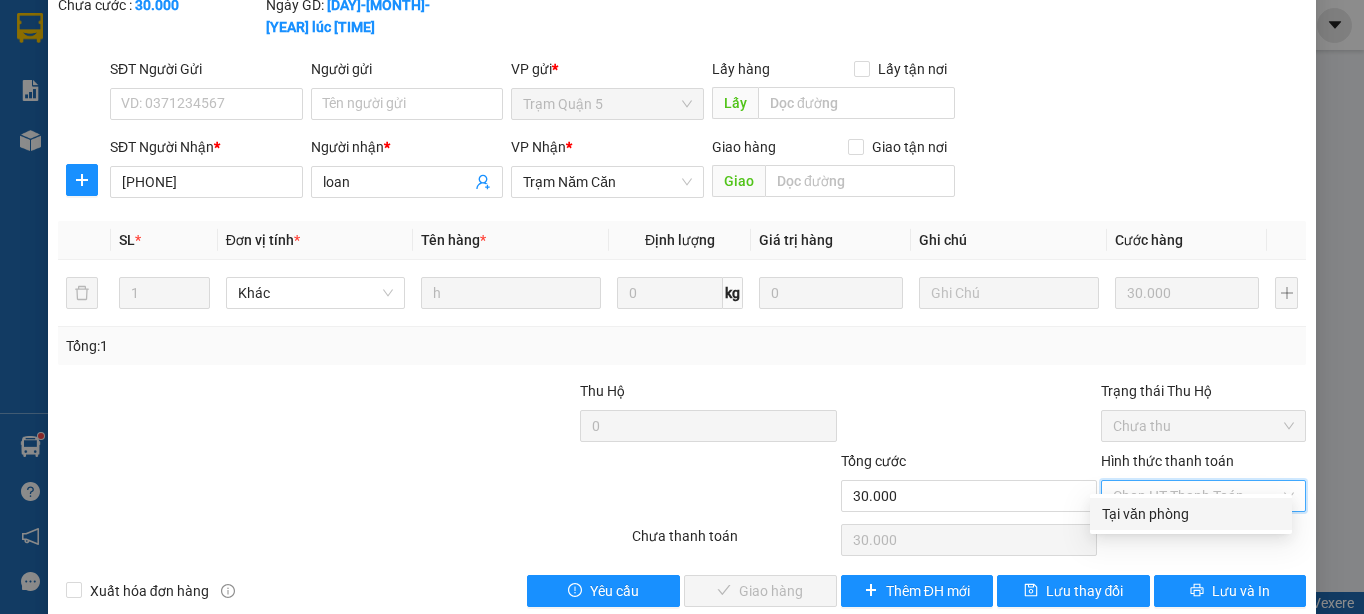 drag, startPoint x: 1132, startPoint y: 512, endPoint x: 1090, endPoint y: 528, distance: 44.94441 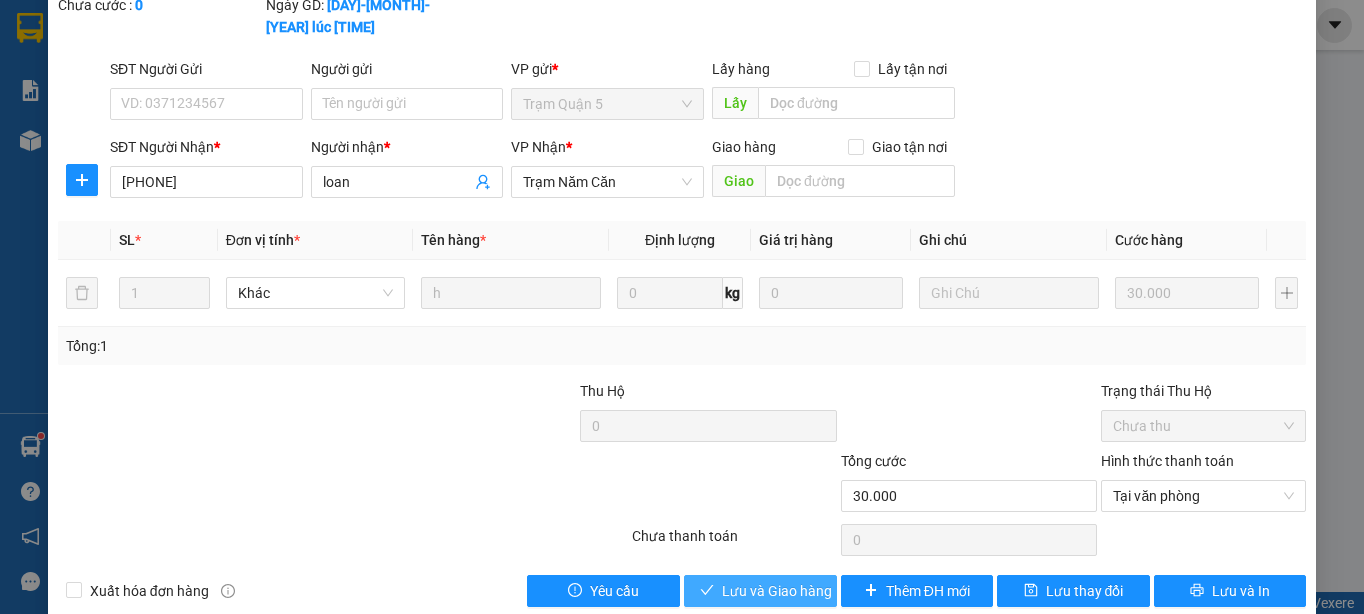 click on "Lưu và Giao hàng" at bounding box center (777, 591) 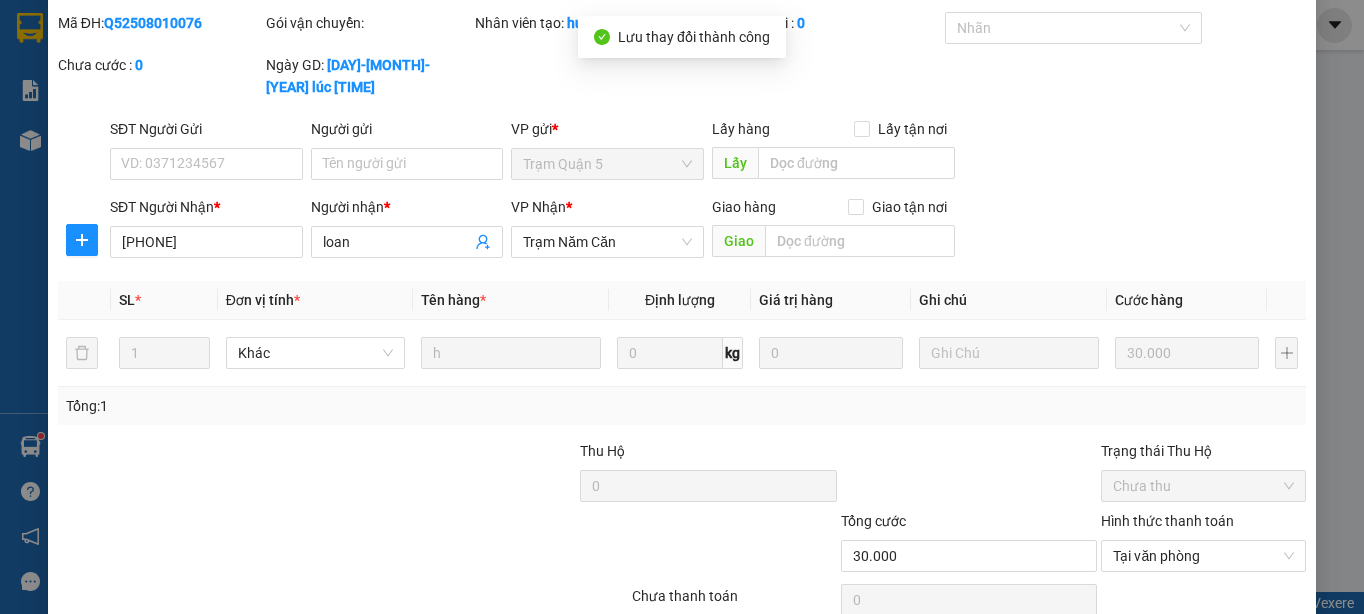 scroll, scrollTop: 0, scrollLeft: 0, axis: both 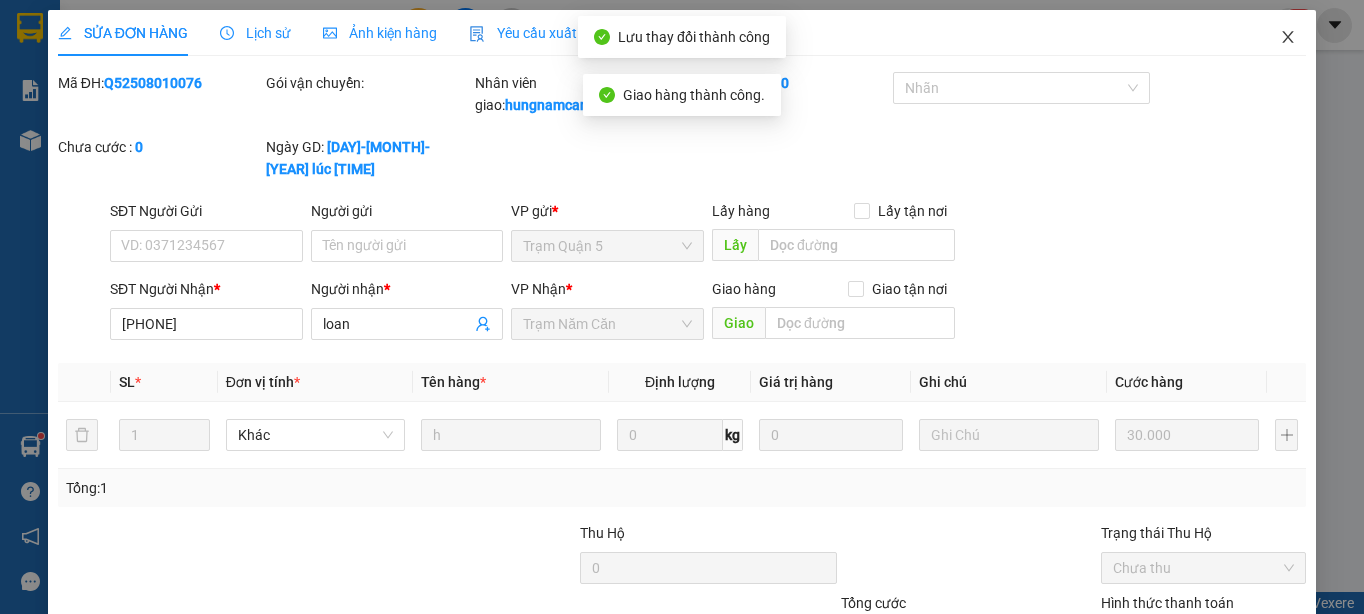 click at bounding box center [1288, 38] 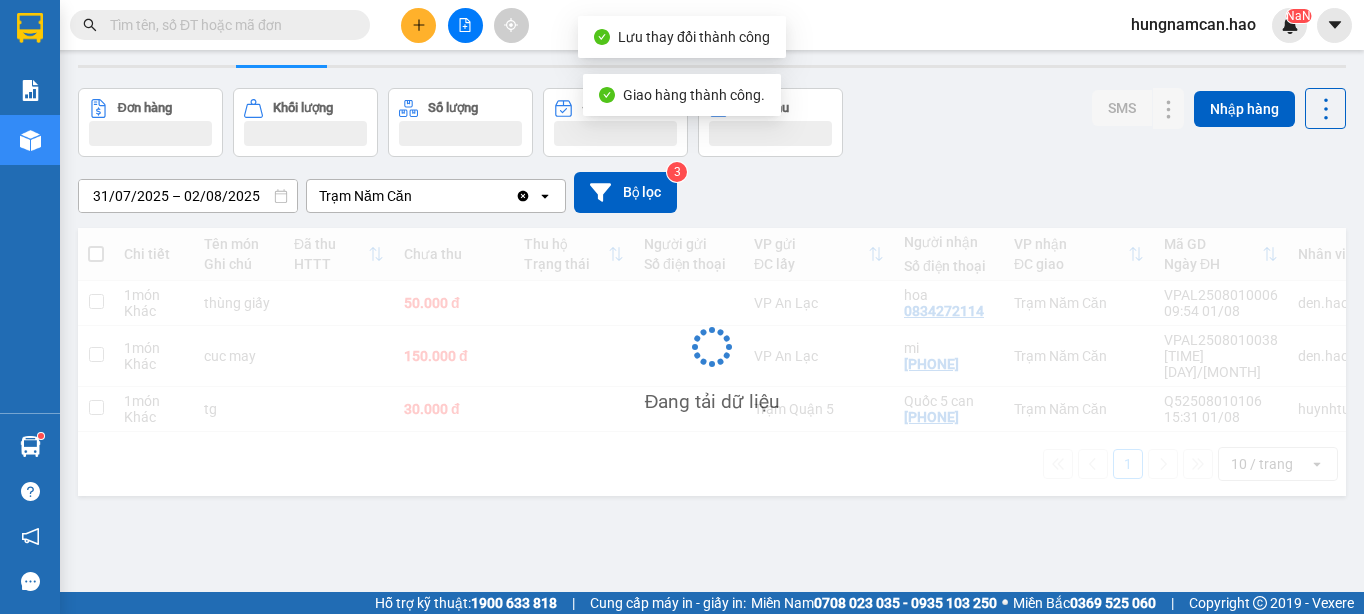 scroll, scrollTop: 92, scrollLeft: 0, axis: vertical 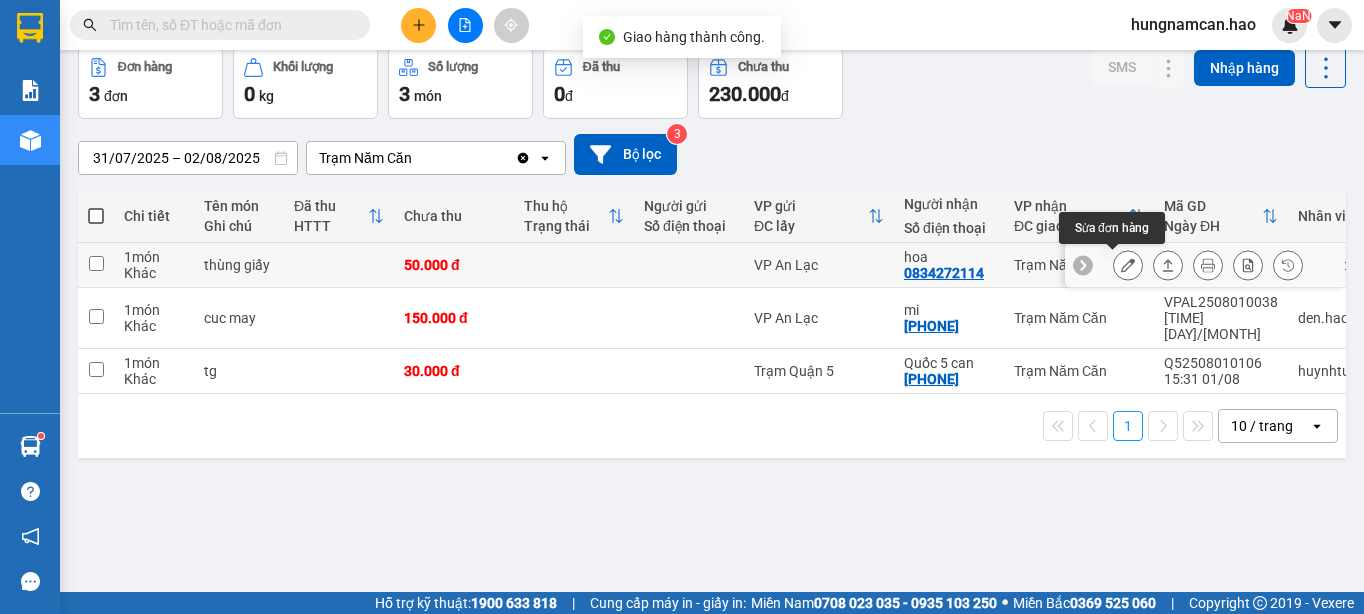 click at bounding box center [1128, 265] 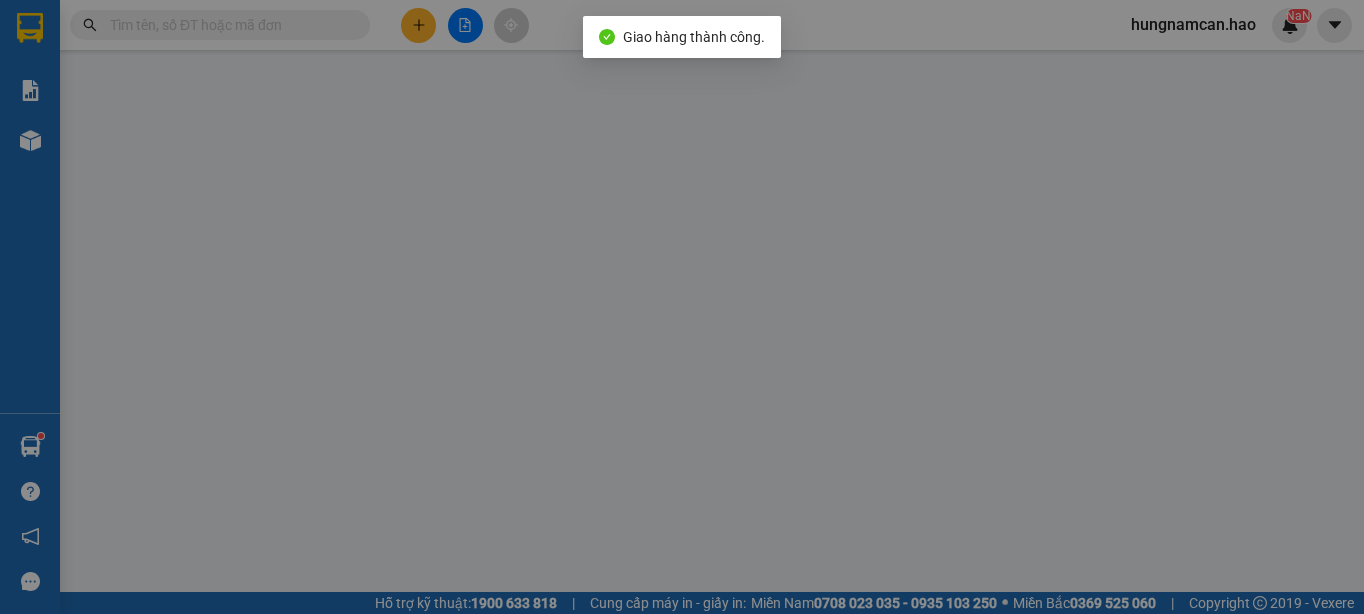 type on "0834272114" 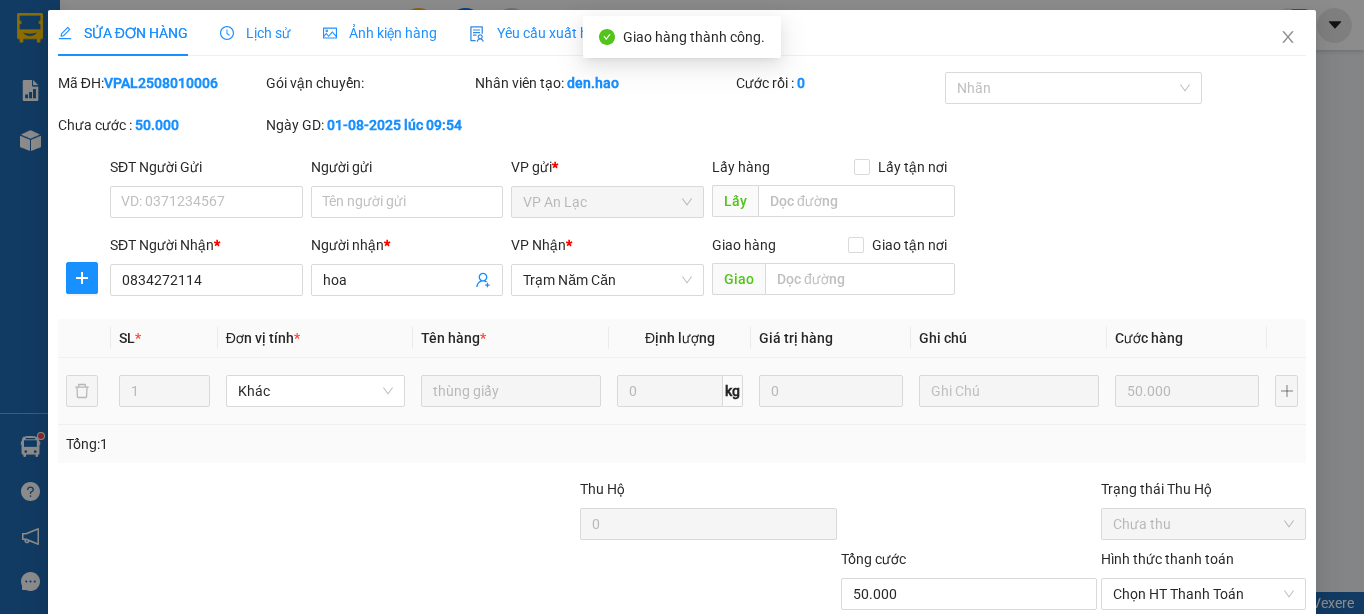 scroll, scrollTop: 0, scrollLeft: 0, axis: both 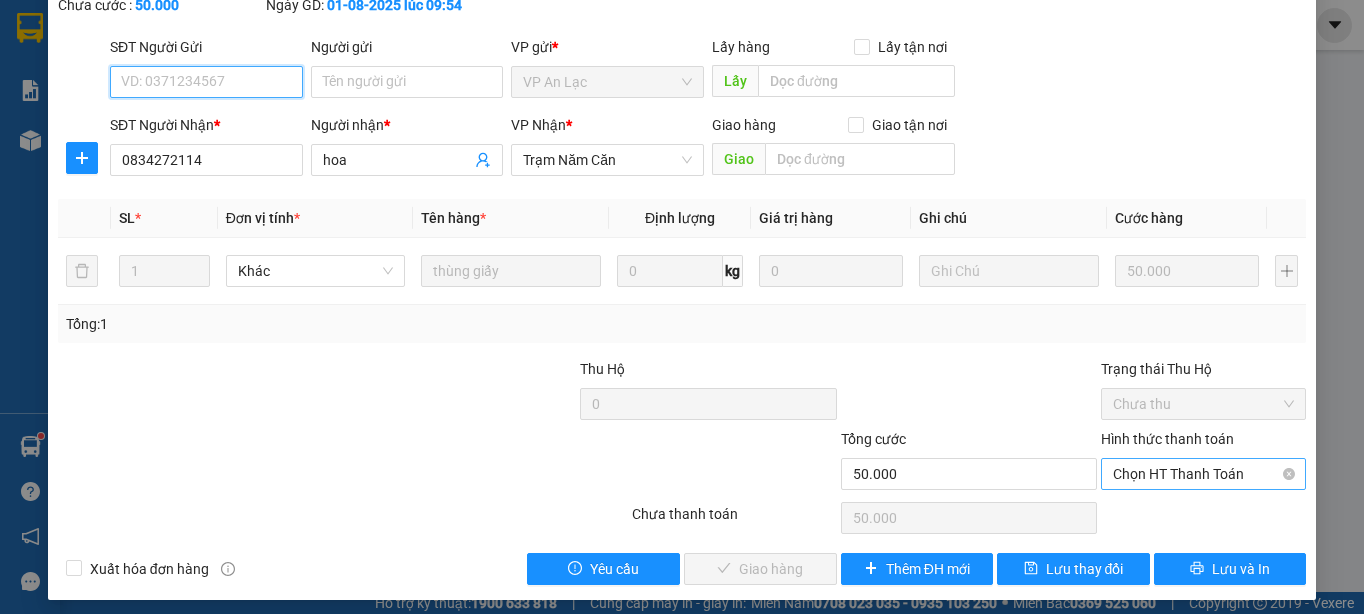 drag, startPoint x: 1121, startPoint y: 463, endPoint x: 1120, endPoint y: 480, distance: 17.029387 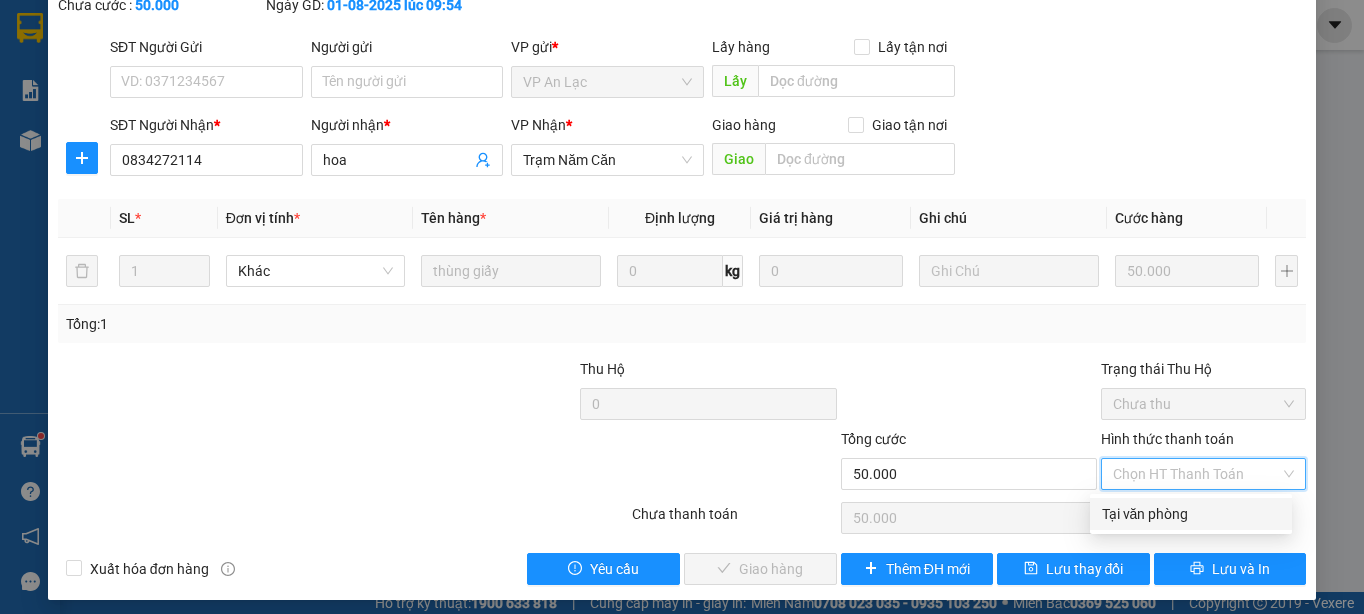 drag, startPoint x: 1123, startPoint y: 506, endPoint x: 1048, endPoint y: 531, distance: 79.05694 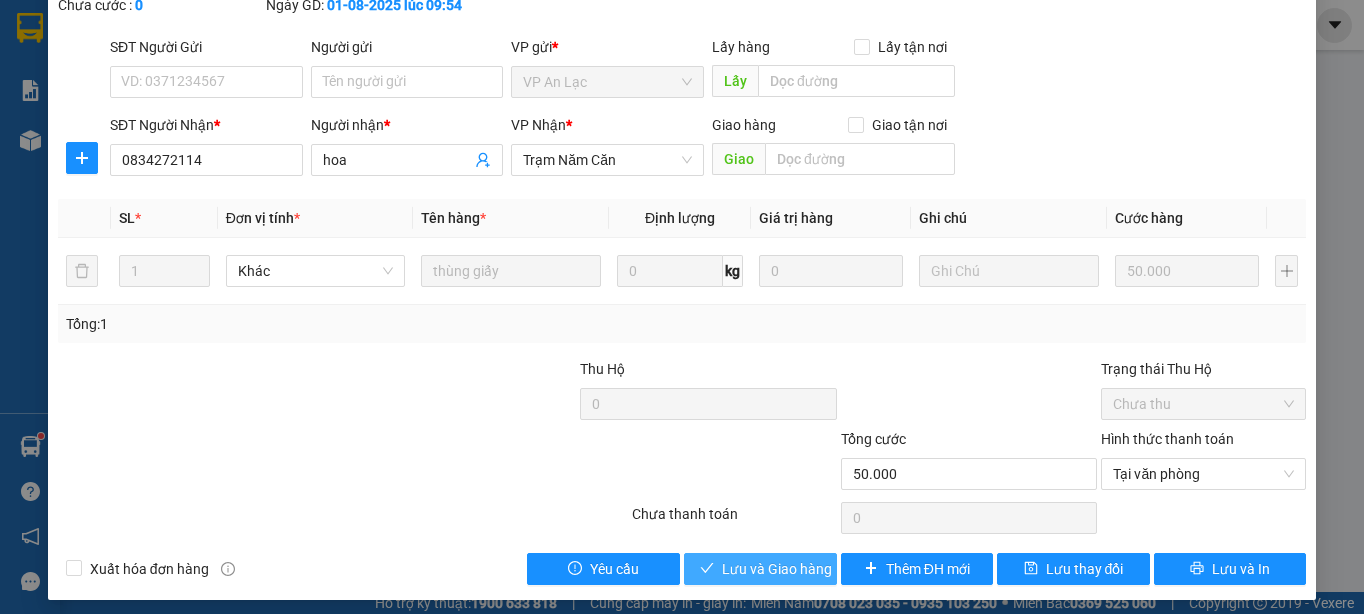drag, startPoint x: 799, startPoint y: 563, endPoint x: 999, endPoint y: 406, distance: 254.26167 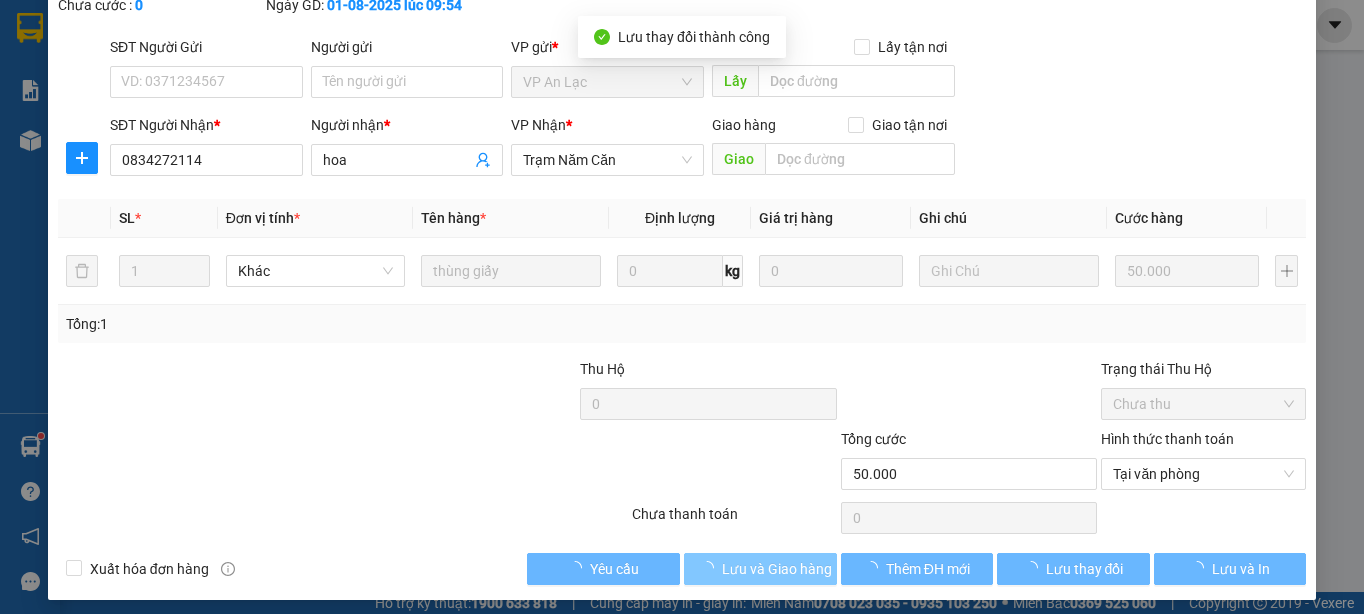 scroll, scrollTop: 1, scrollLeft: 0, axis: vertical 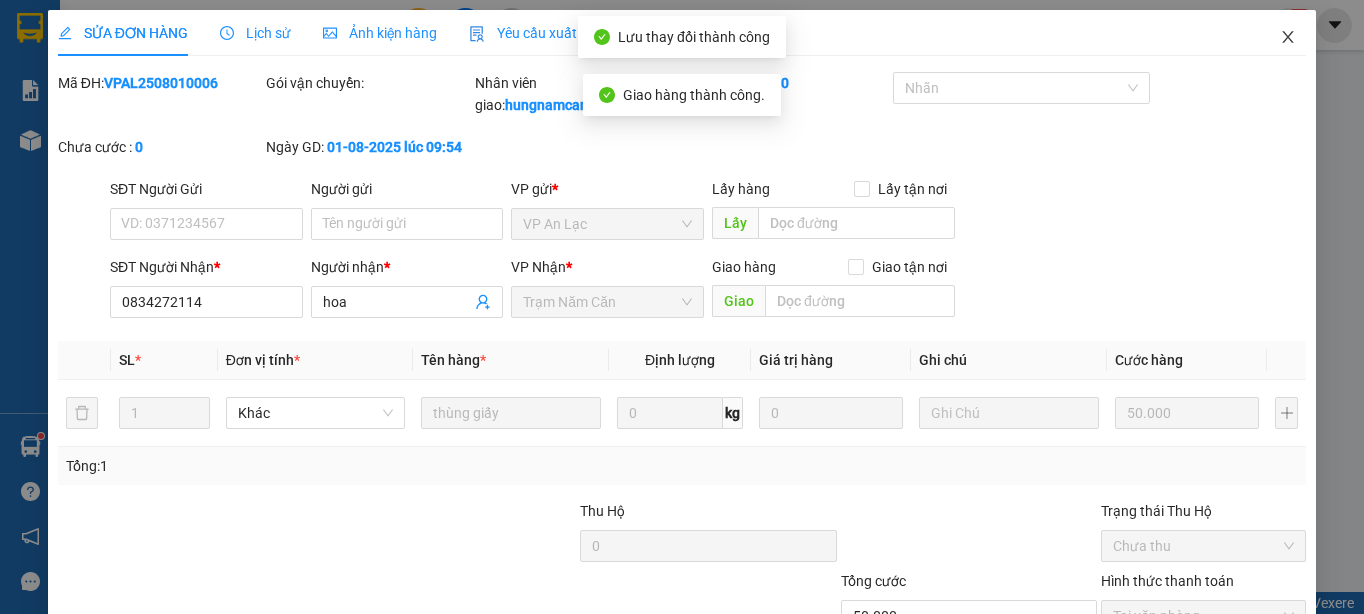 click at bounding box center (1288, 38) 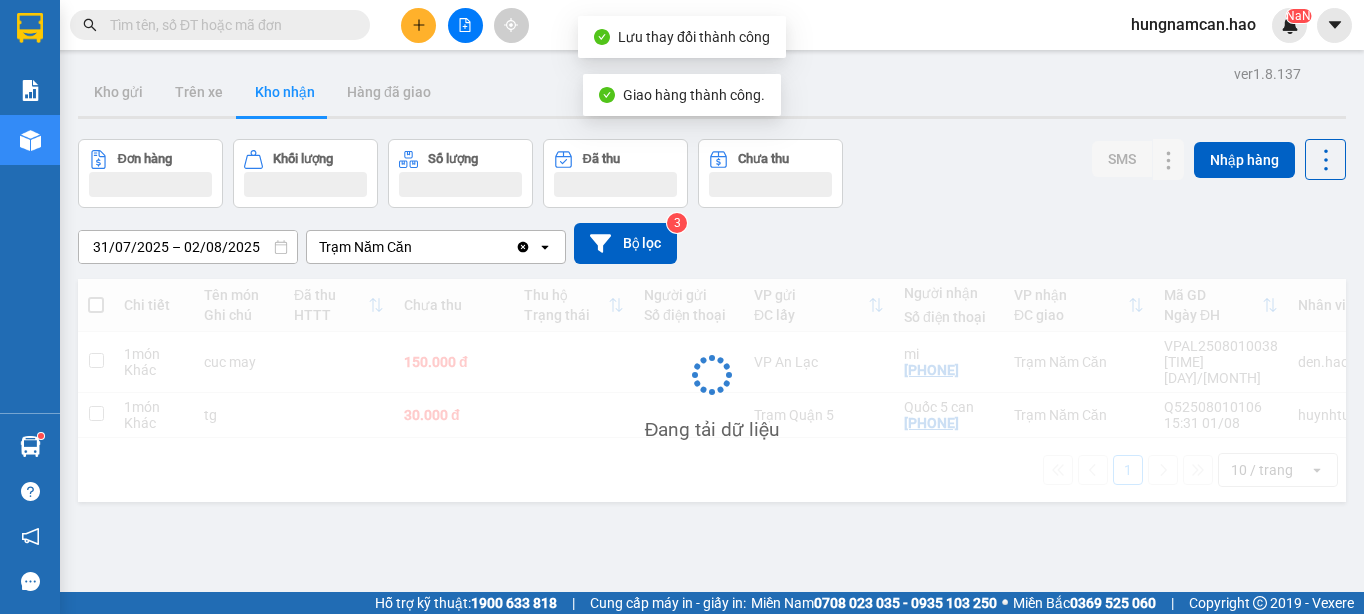 scroll, scrollTop: 92, scrollLeft: 0, axis: vertical 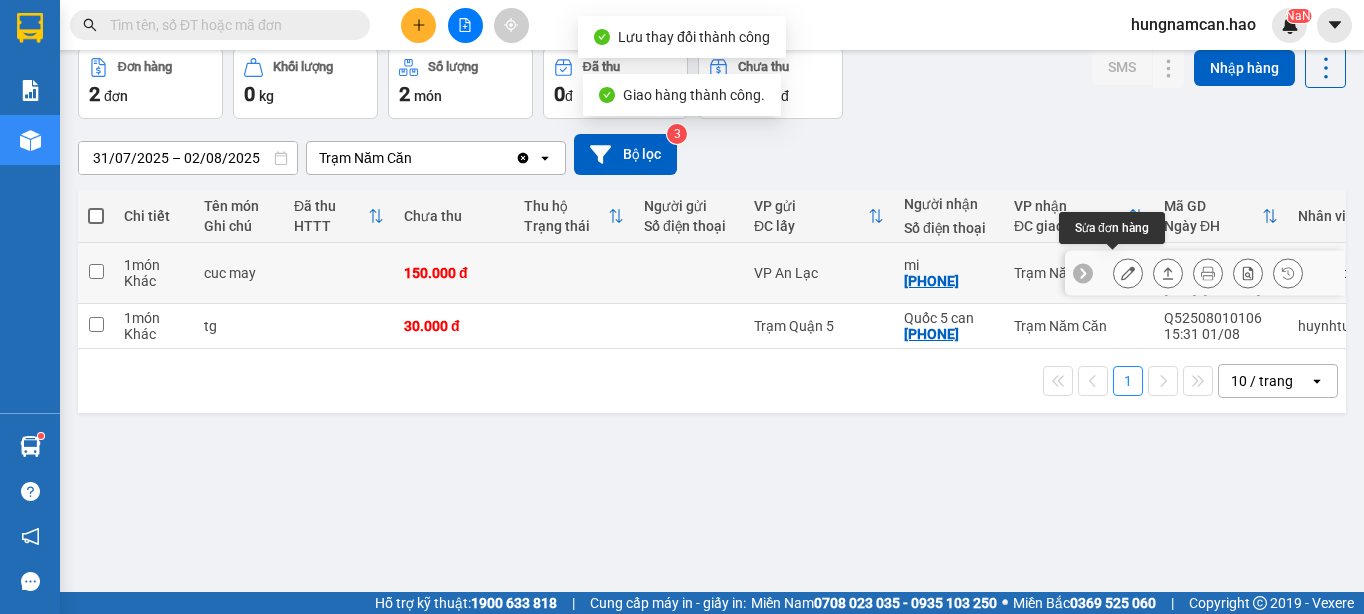 click 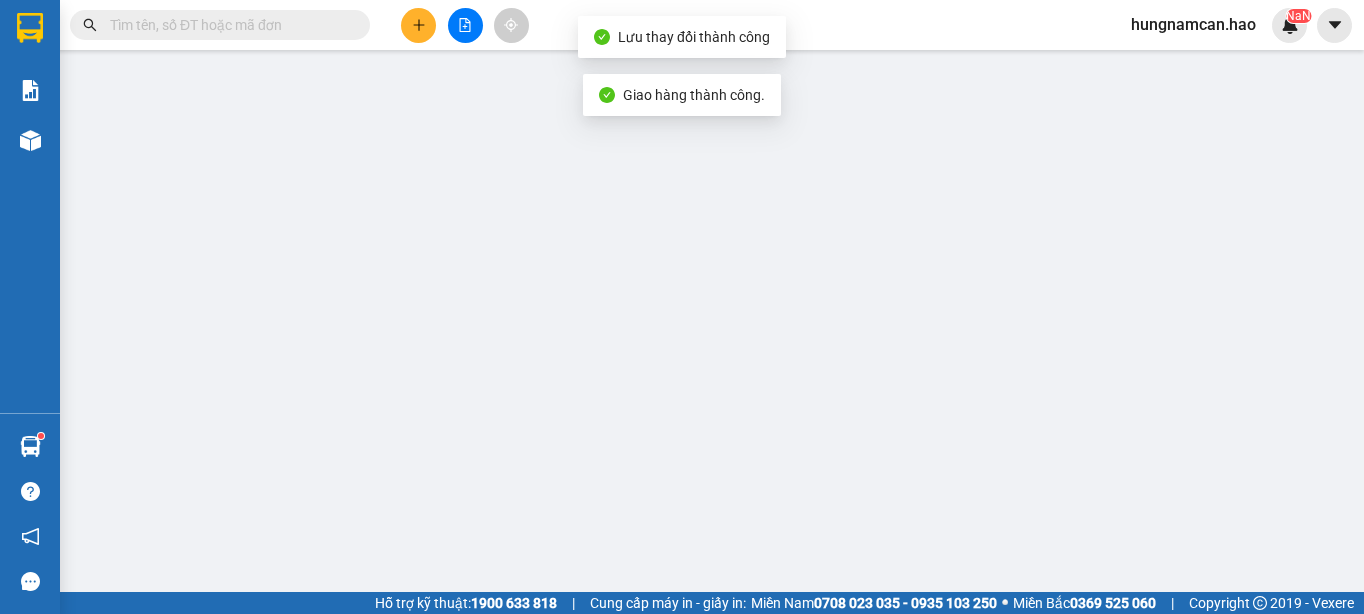 type on "0917552587" 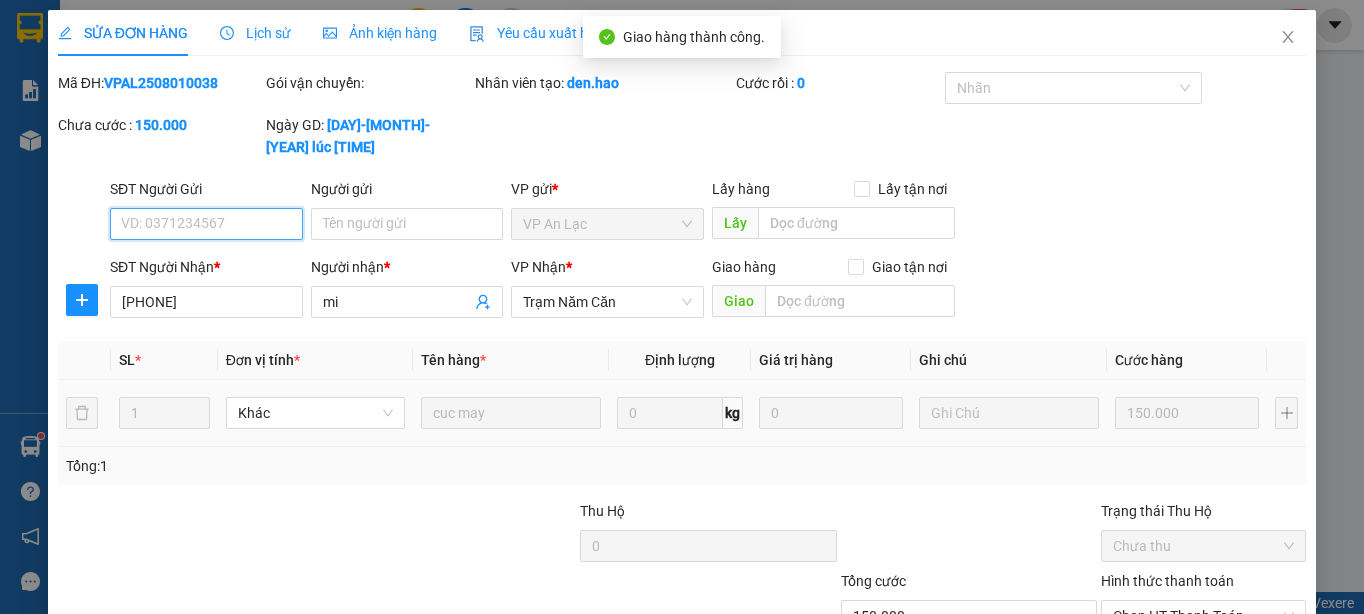 scroll, scrollTop: 0, scrollLeft: 0, axis: both 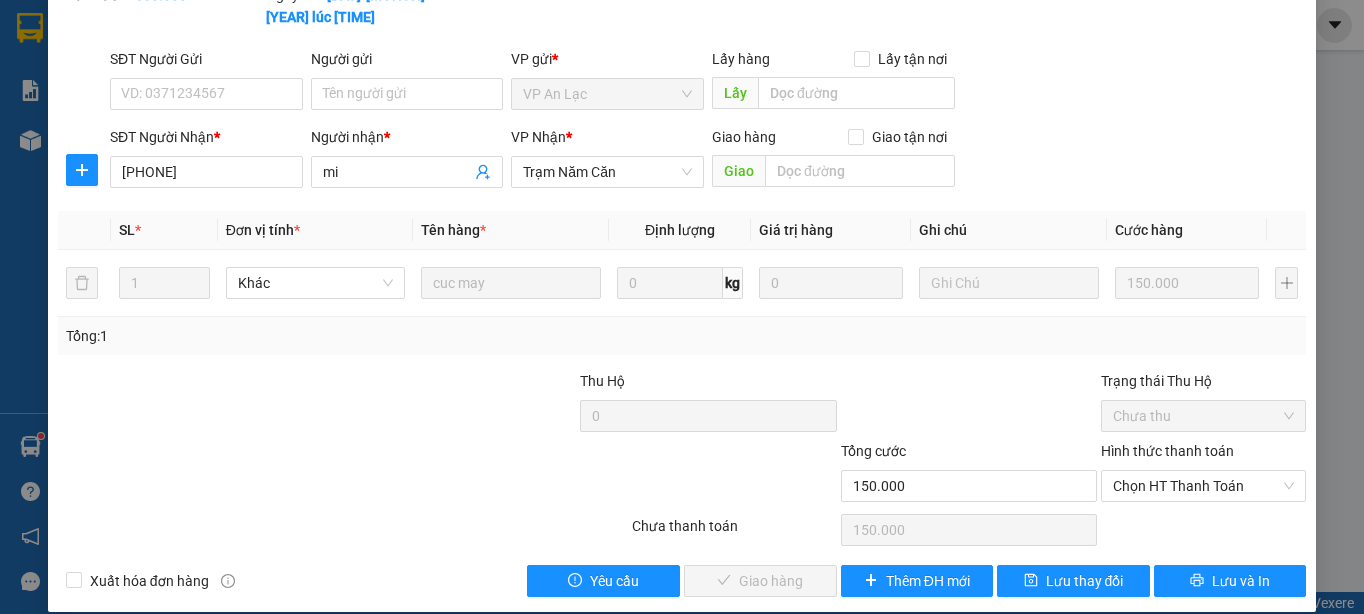 click on "Hình thức thanh toán Chọn HT Thanh Toán" at bounding box center (1203, 475) 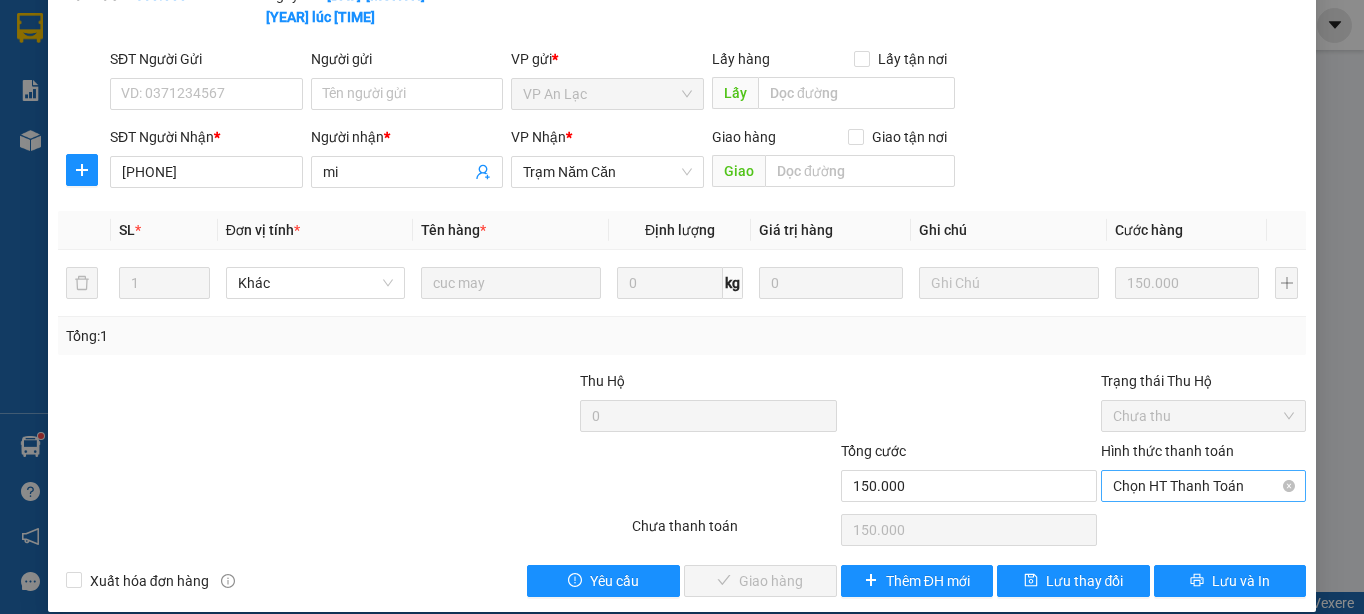 drag, startPoint x: 1140, startPoint y: 459, endPoint x: 1132, endPoint y: 480, distance: 22.472204 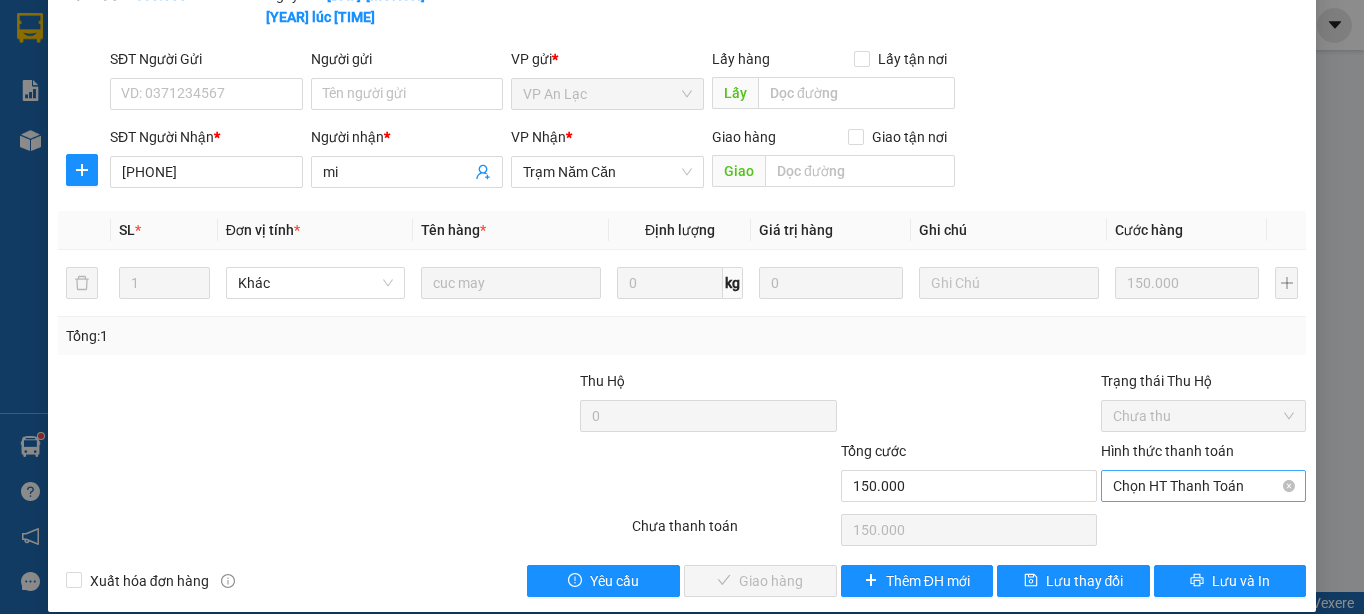 click on "Chọn HT Thanh Toán" at bounding box center [1203, 486] 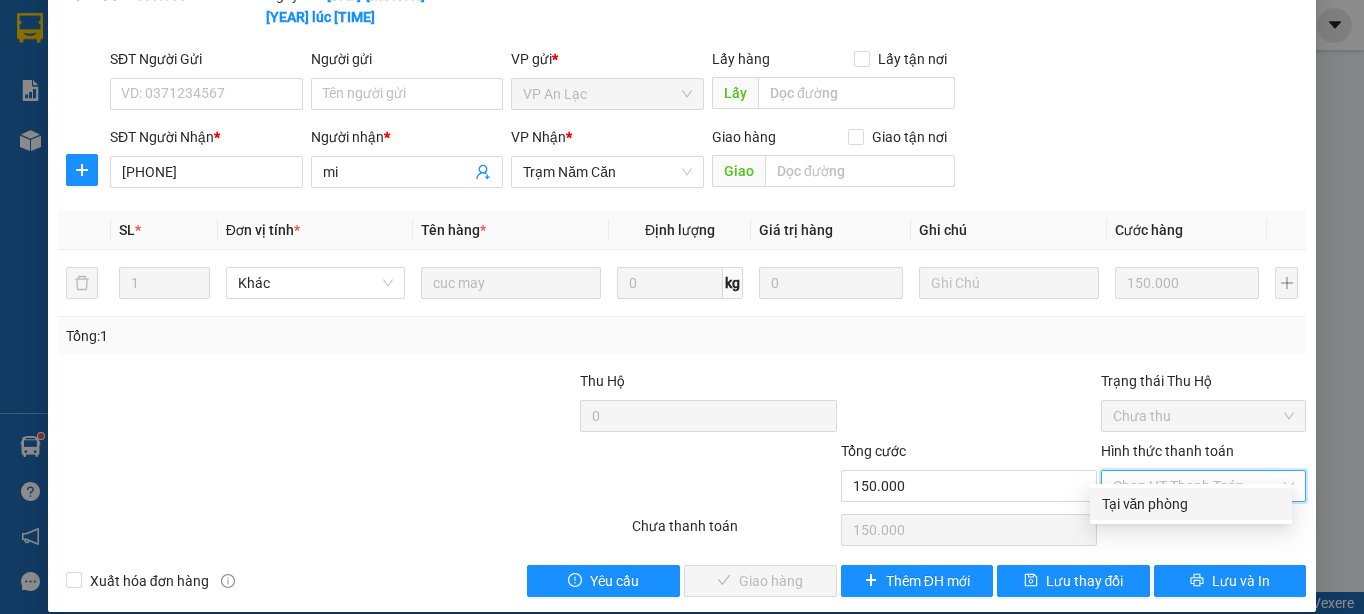 drag, startPoint x: 1123, startPoint y: 508, endPoint x: 1011, endPoint y: 525, distance: 113.28283 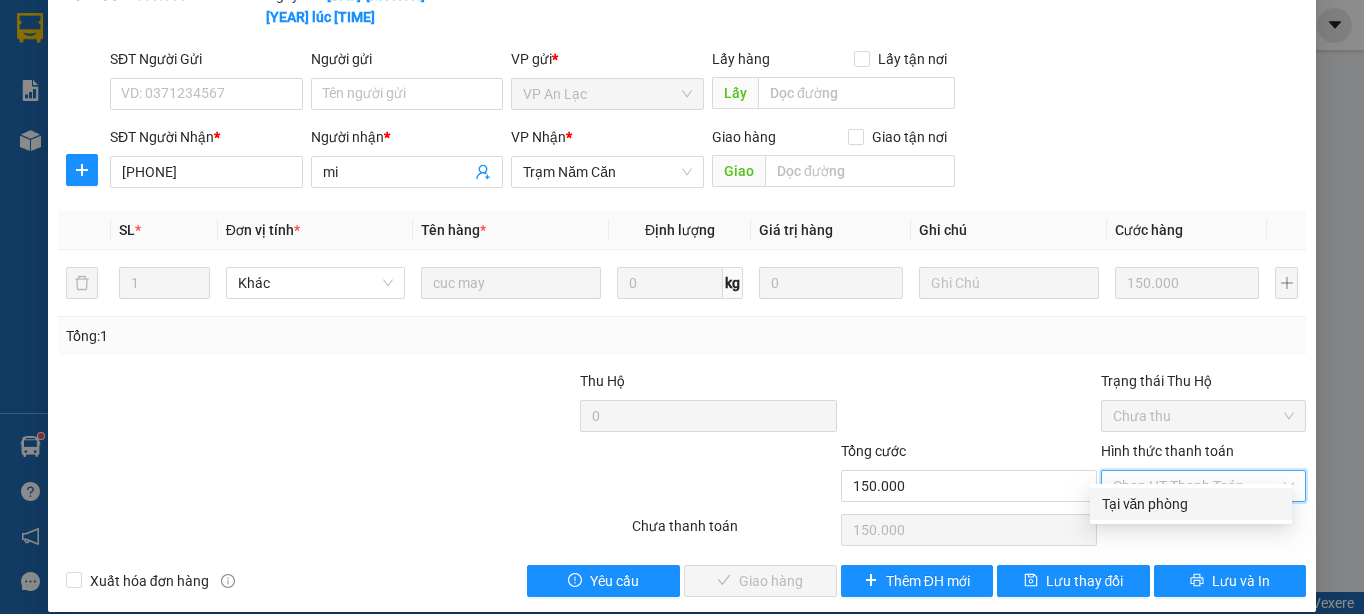 click on "Tại văn phòng" at bounding box center (1191, 504) 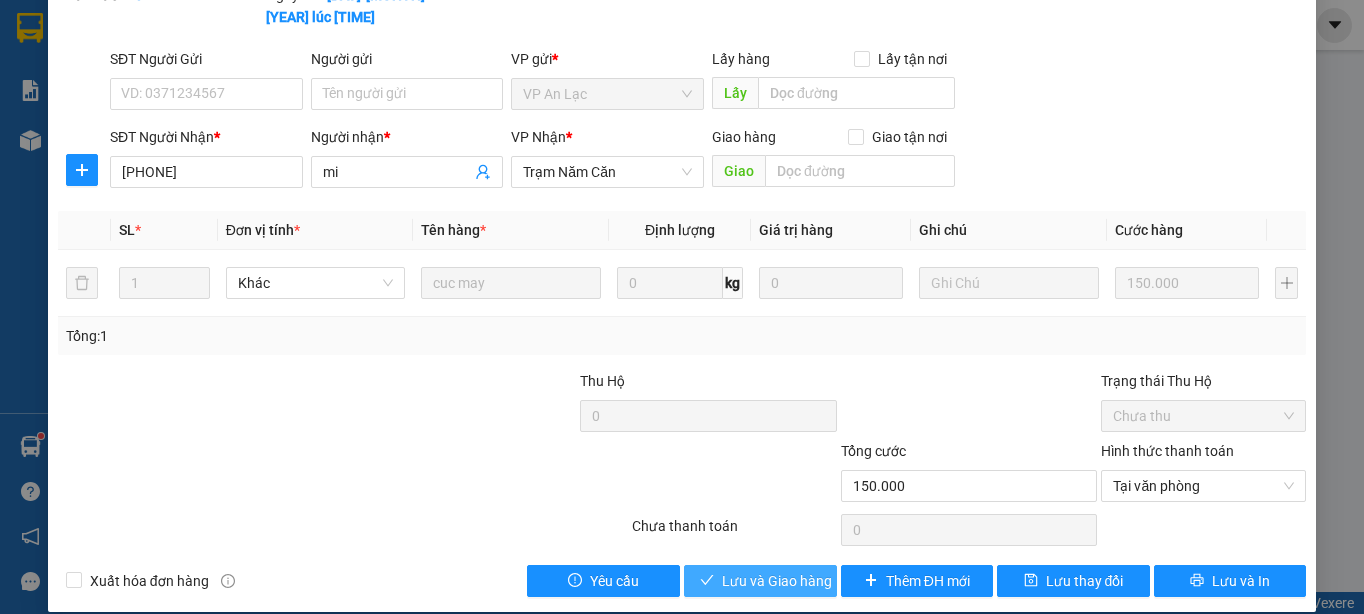 click on "Lưu và Giao hàng" at bounding box center [777, 581] 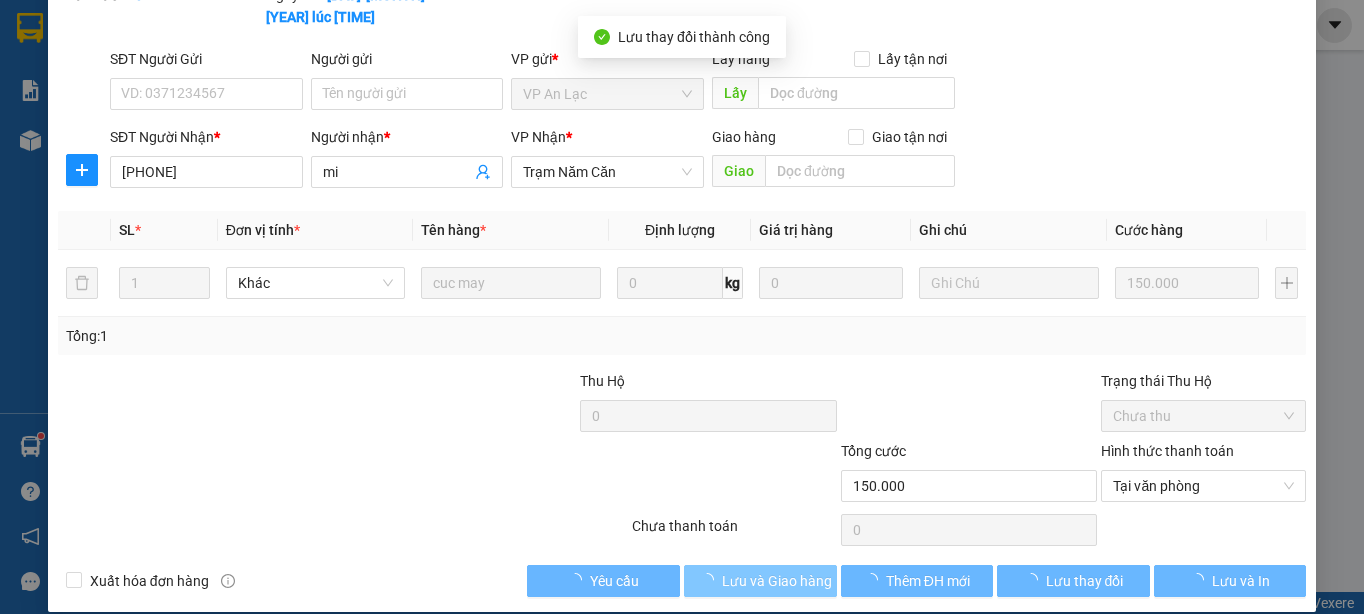 scroll, scrollTop: 0, scrollLeft: 0, axis: both 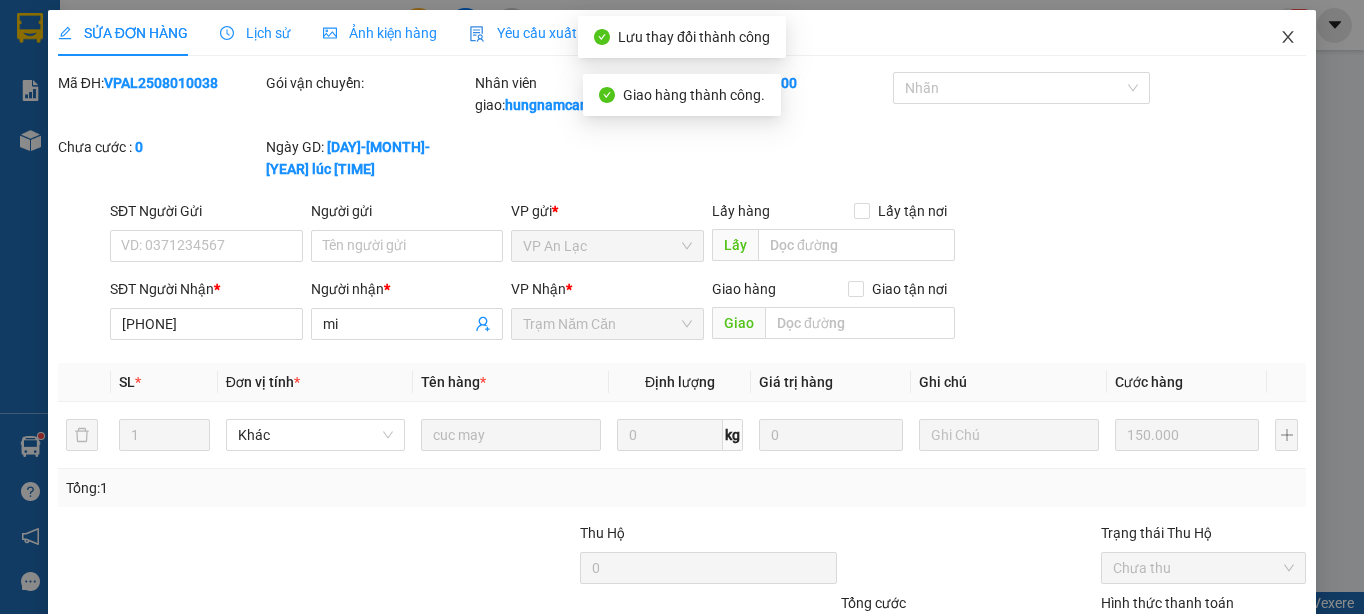 click 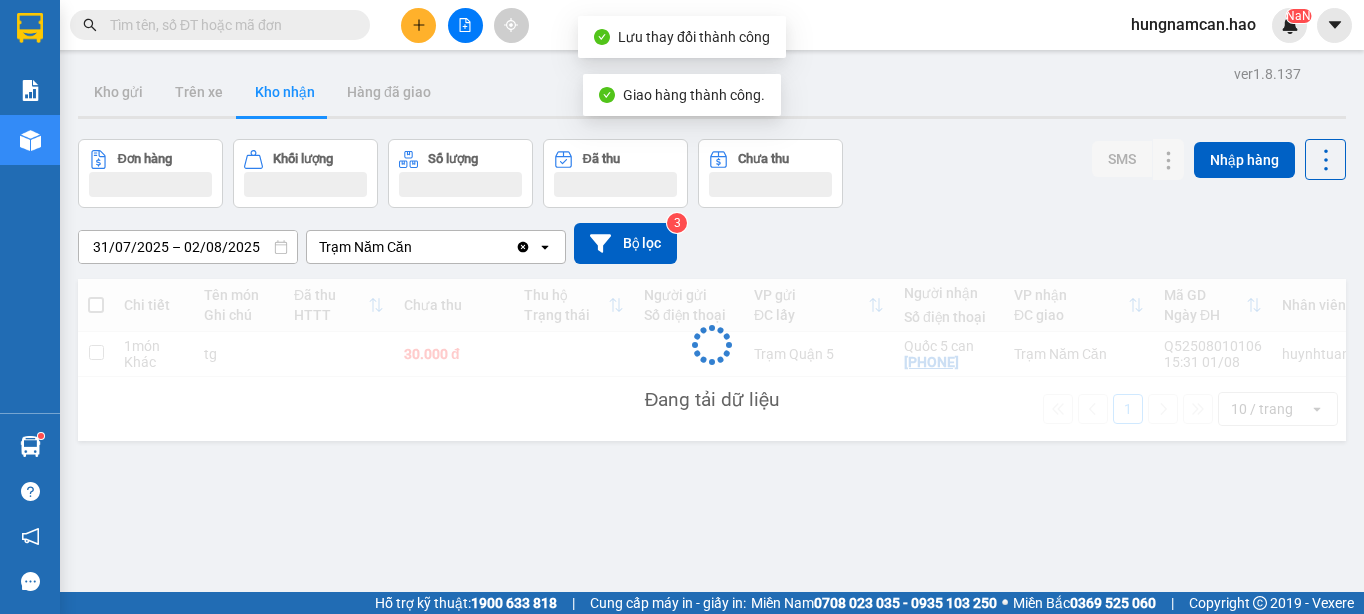 scroll, scrollTop: 92, scrollLeft: 0, axis: vertical 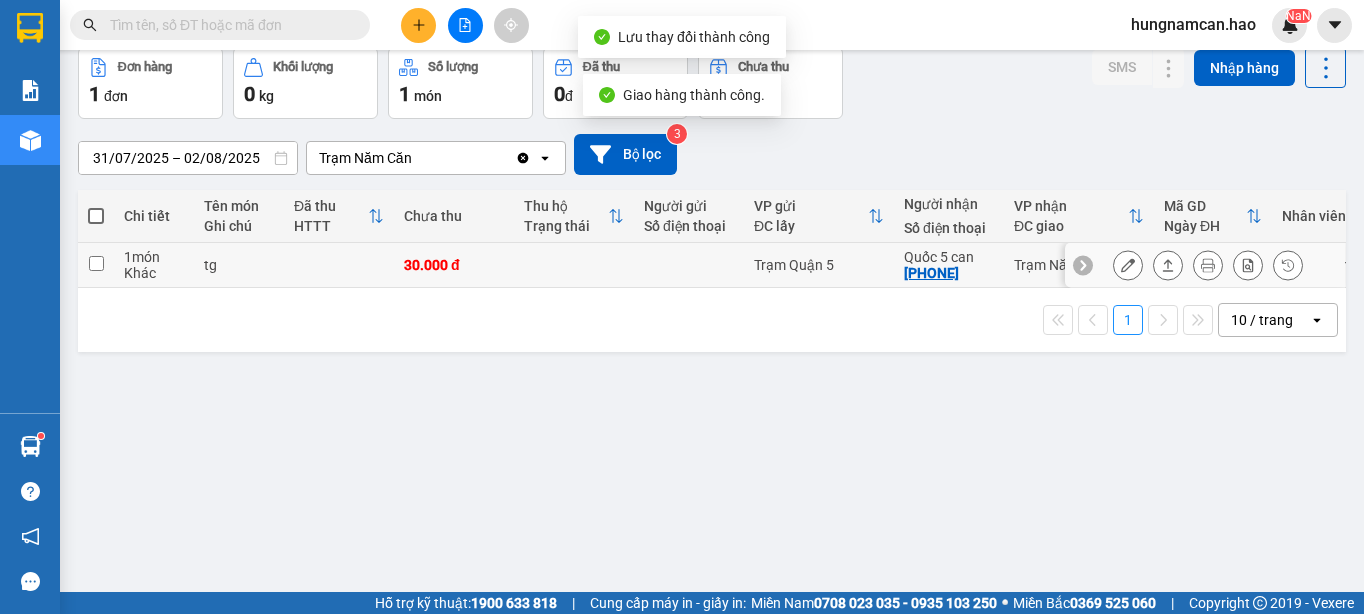 click at bounding box center (1128, 265) 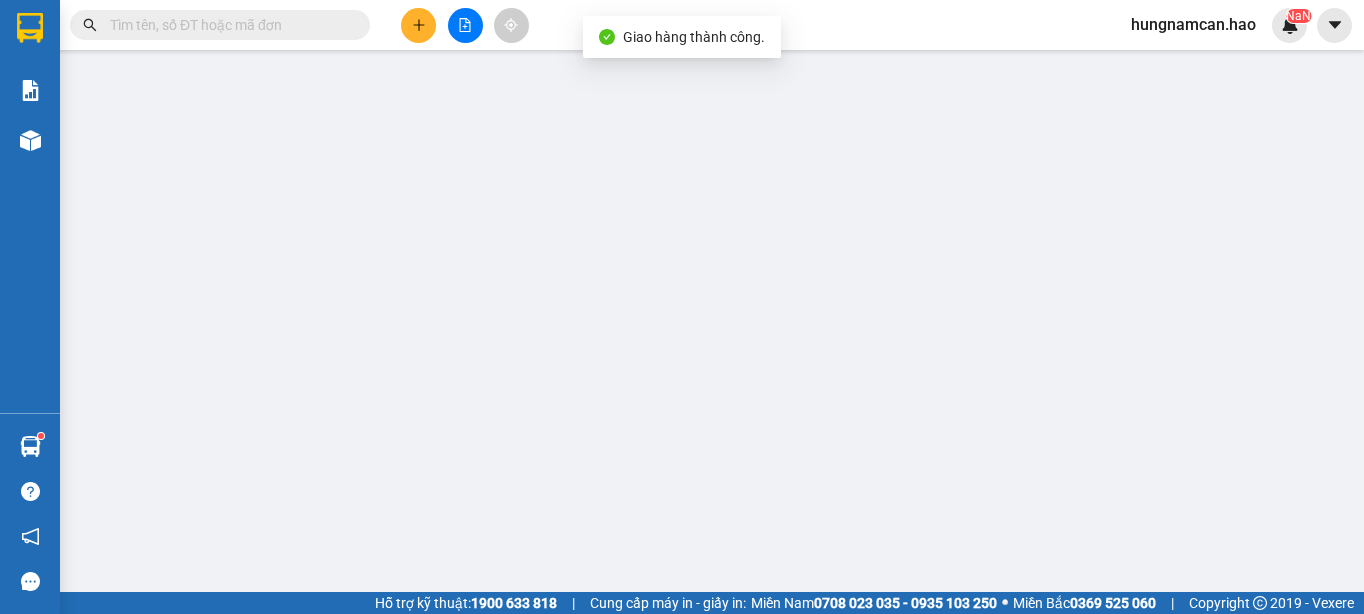 scroll, scrollTop: 0, scrollLeft: 0, axis: both 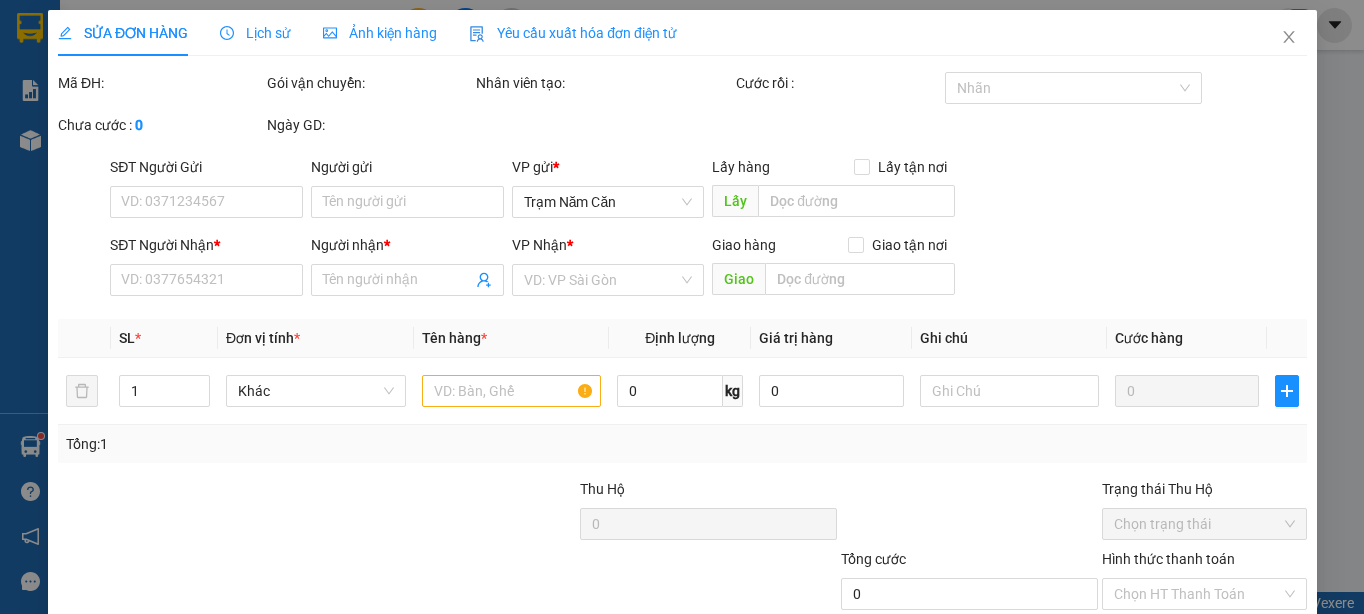 type on "0965757785" 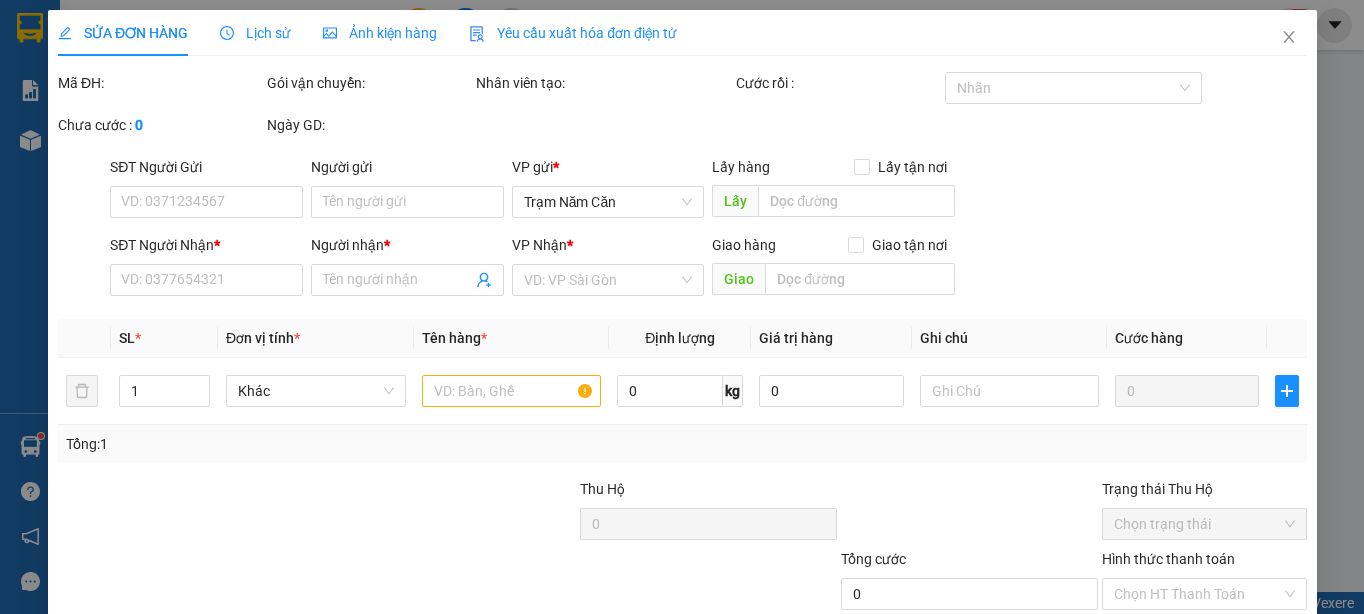 type on "Quốc 5 can" 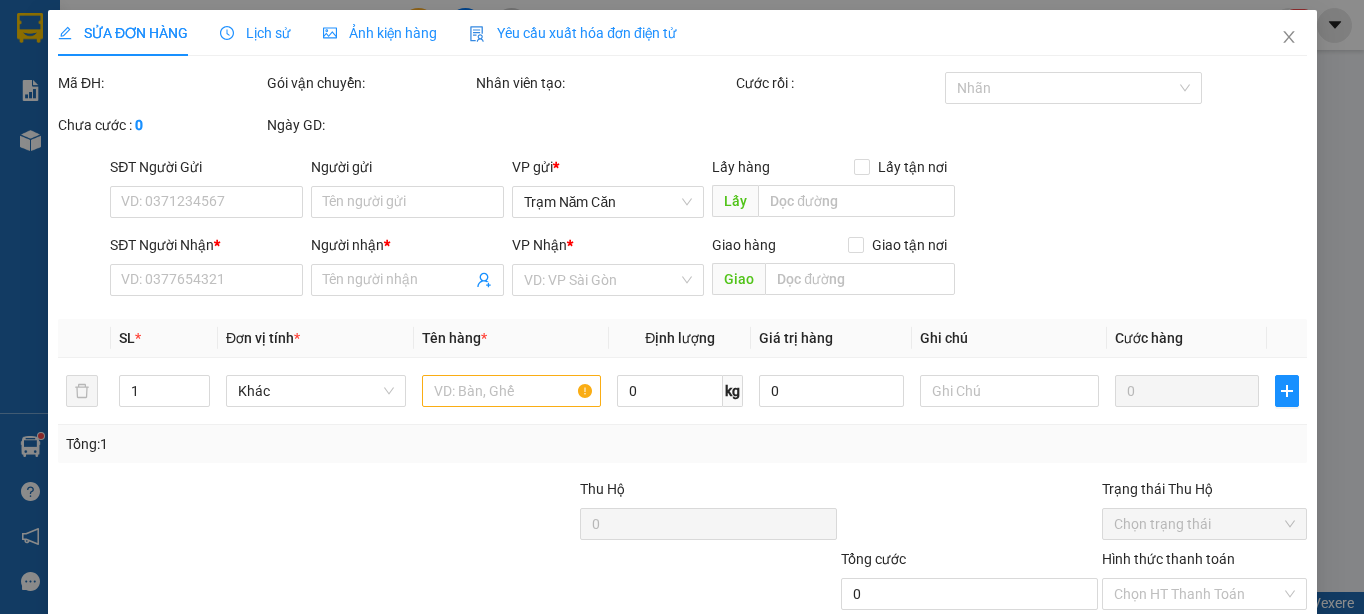 type on "30.000" 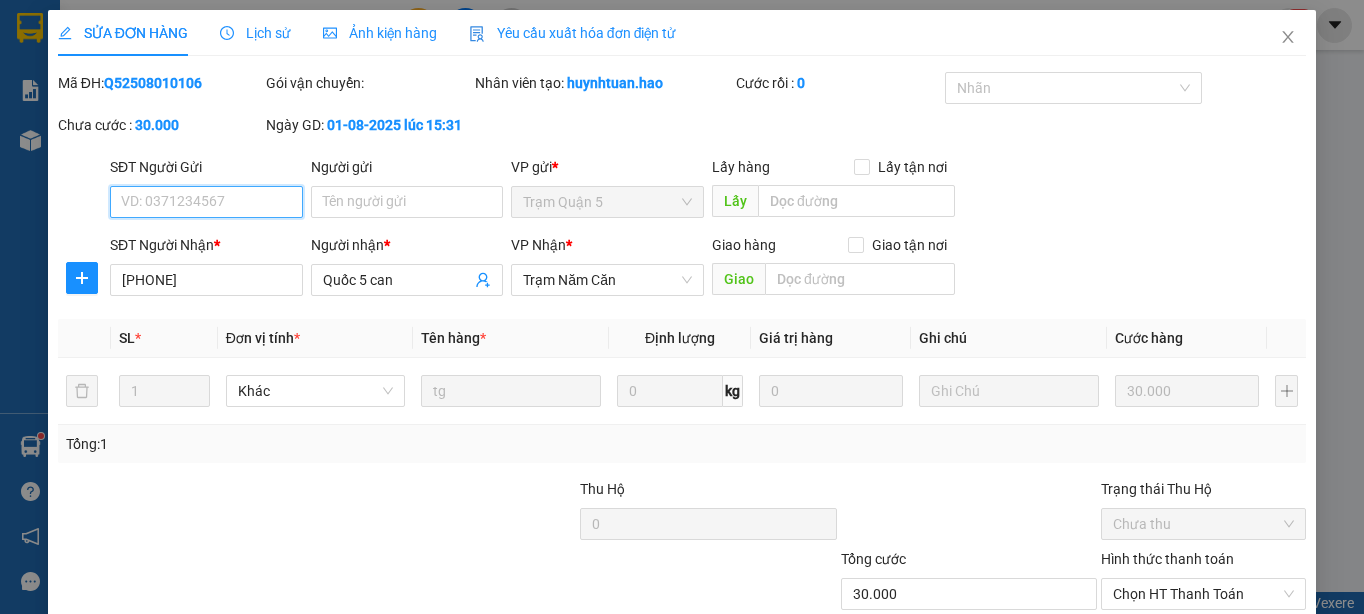 scroll, scrollTop: 120, scrollLeft: 0, axis: vertical 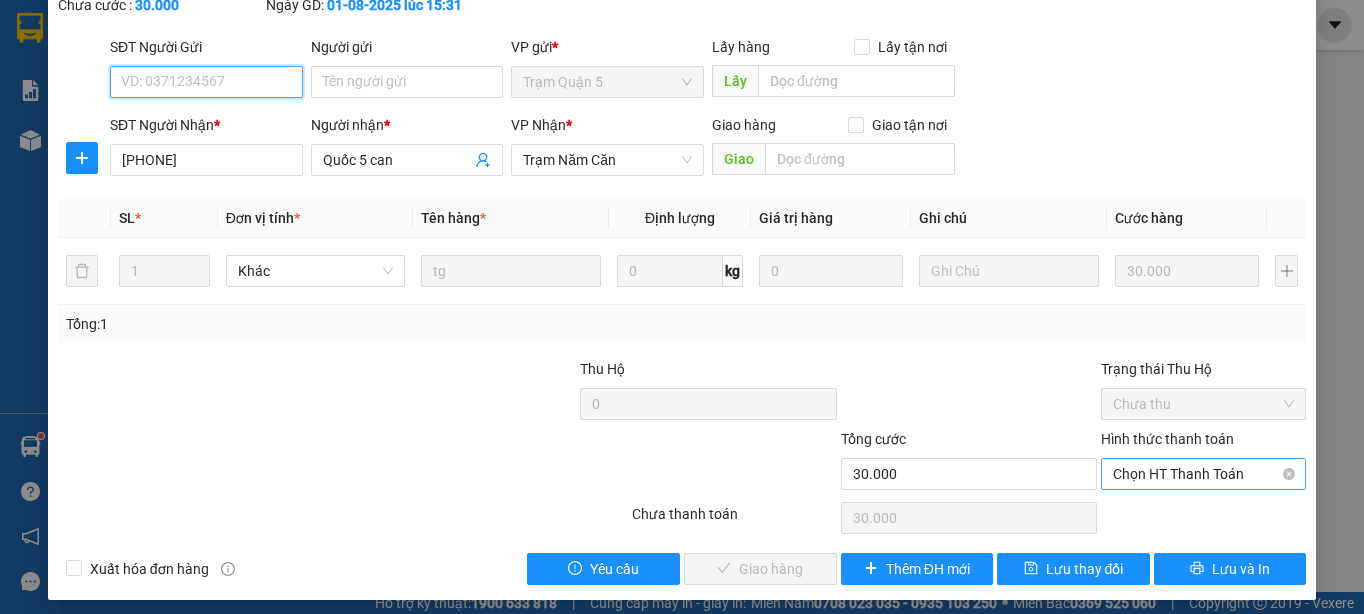 click on "Chọn HT Thanh Toán" at bounding box center [1203, 474] 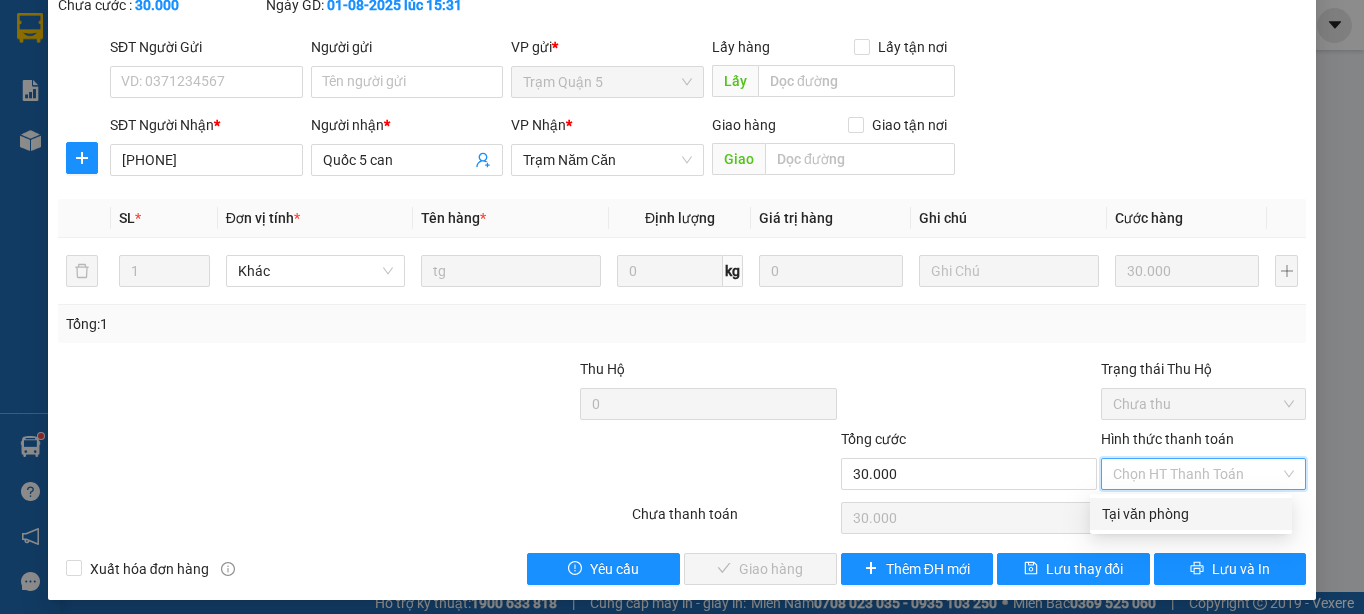 click on "Tại văn phòng" at bounding box center [1191, 514] 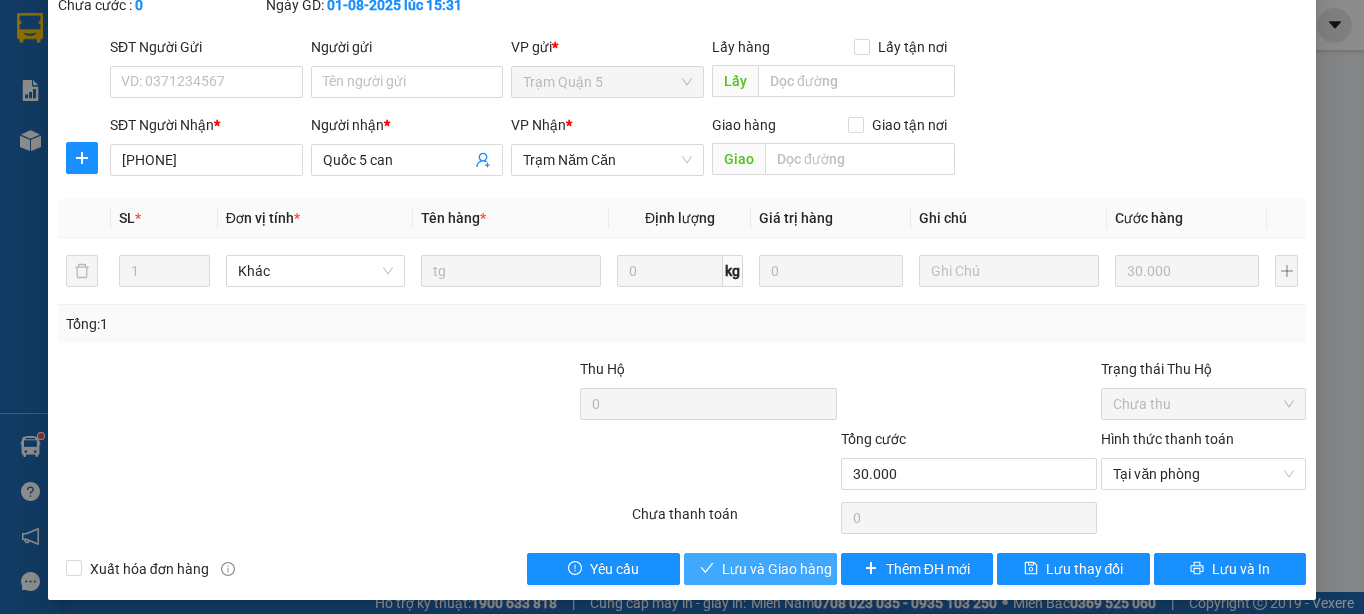 click on "Lưu và Giao hàng" at bounding box center [777, 569] 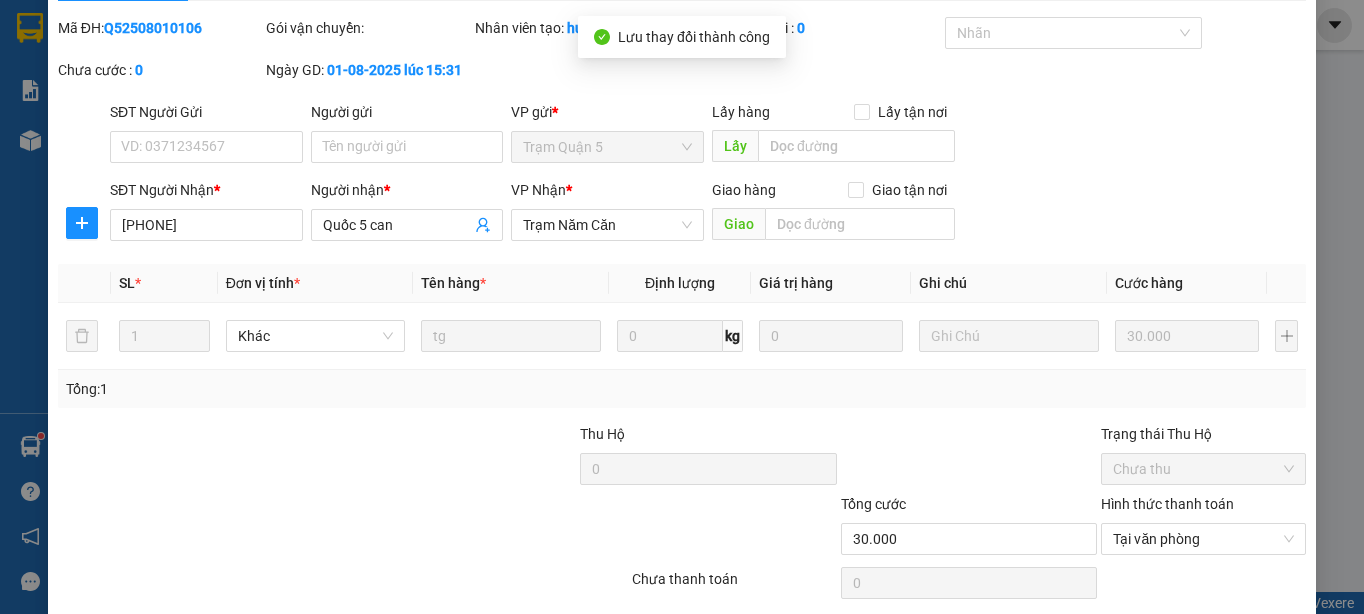 scroll, scrollTop: 0, scrollLeft: 0, axis: both 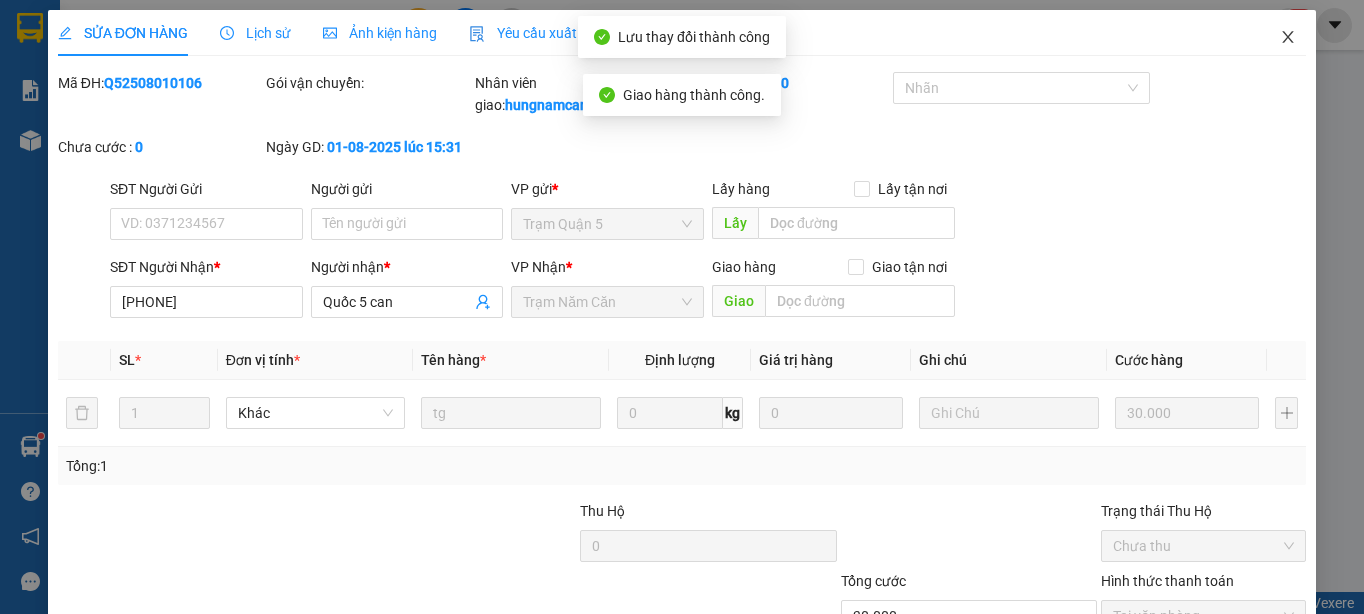 click 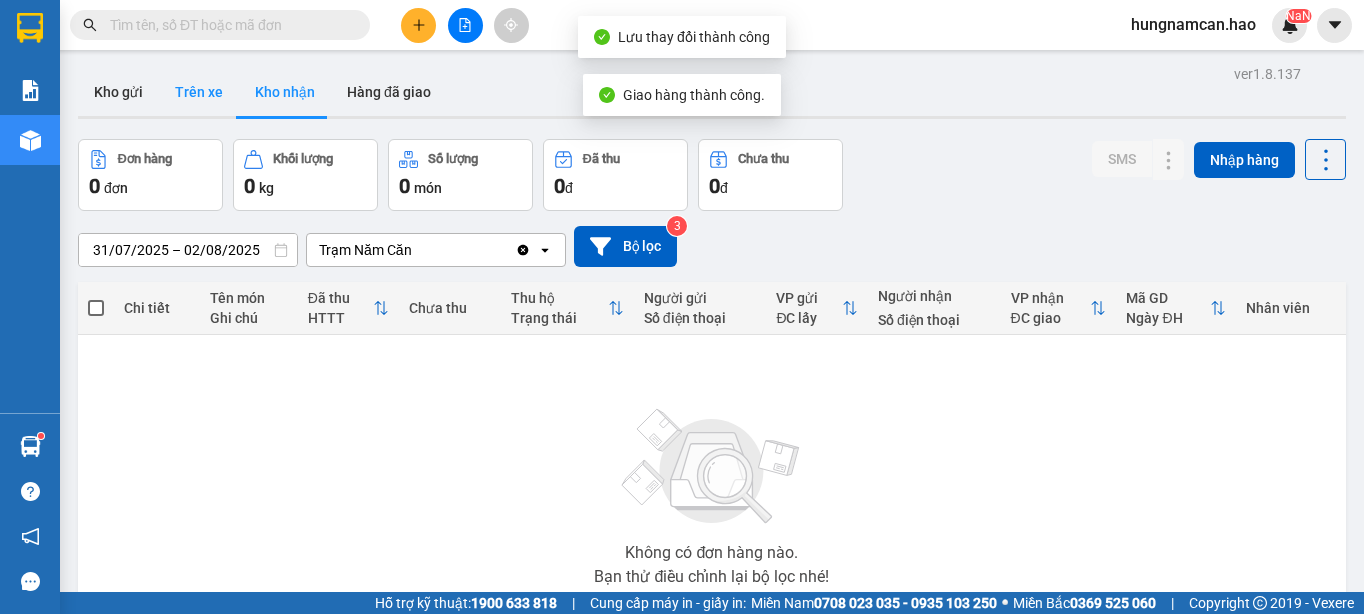 click on "Trên xe" at bounding box center (199, 92) 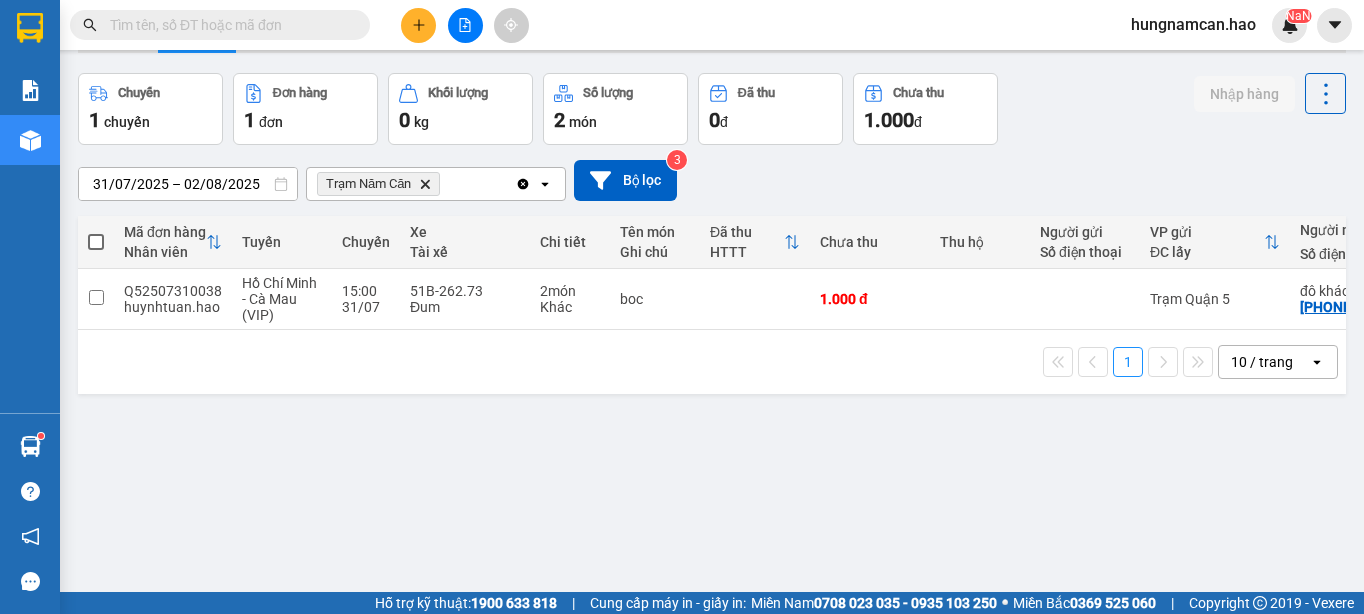 scroll, scrollTop: 92, scrollLeft: 0, axis: vertical 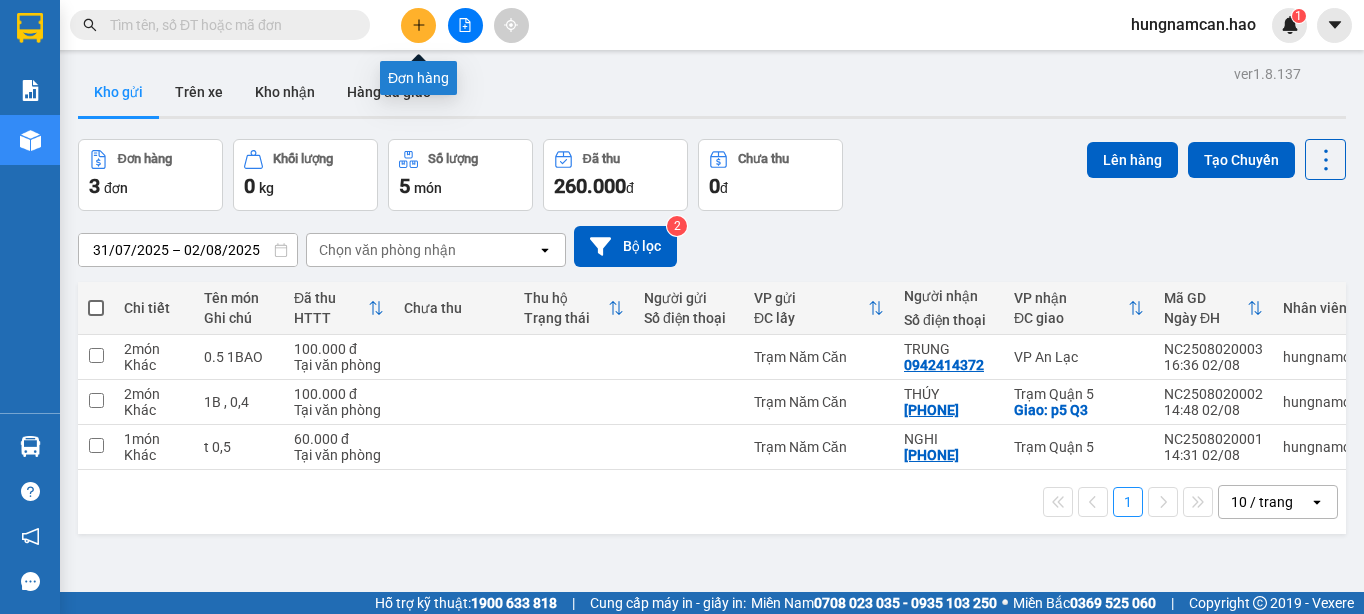 click 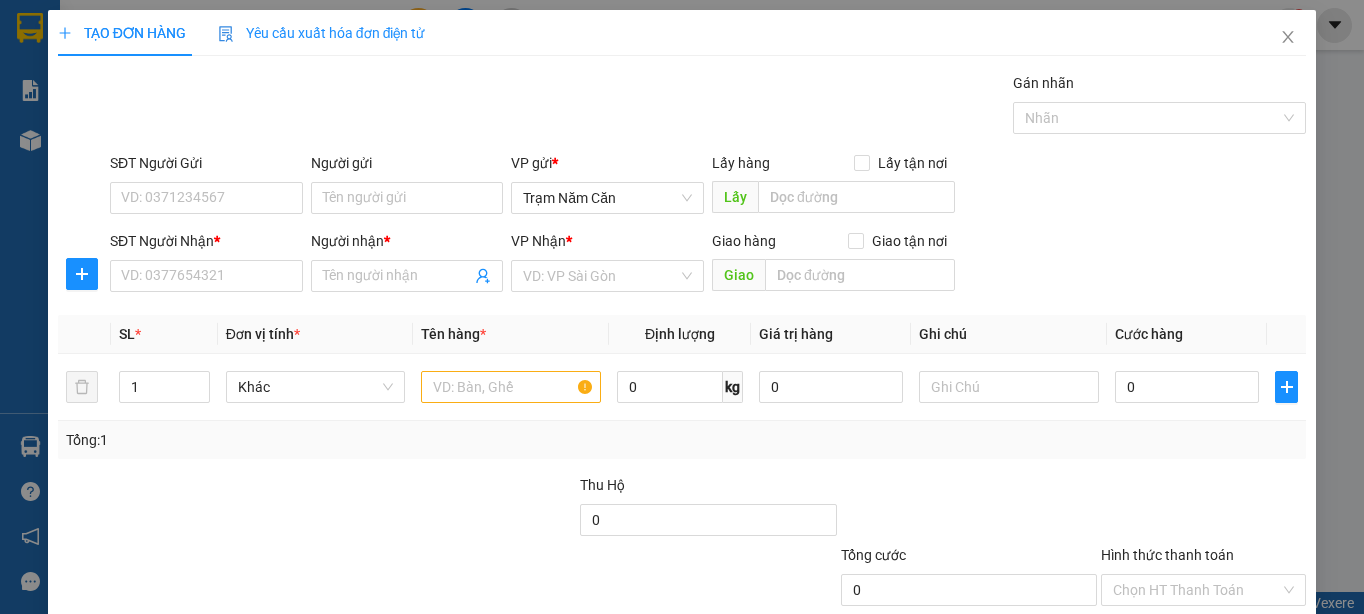 click on "SĐT Người Nhận  *" at bounding box center [206, 245] 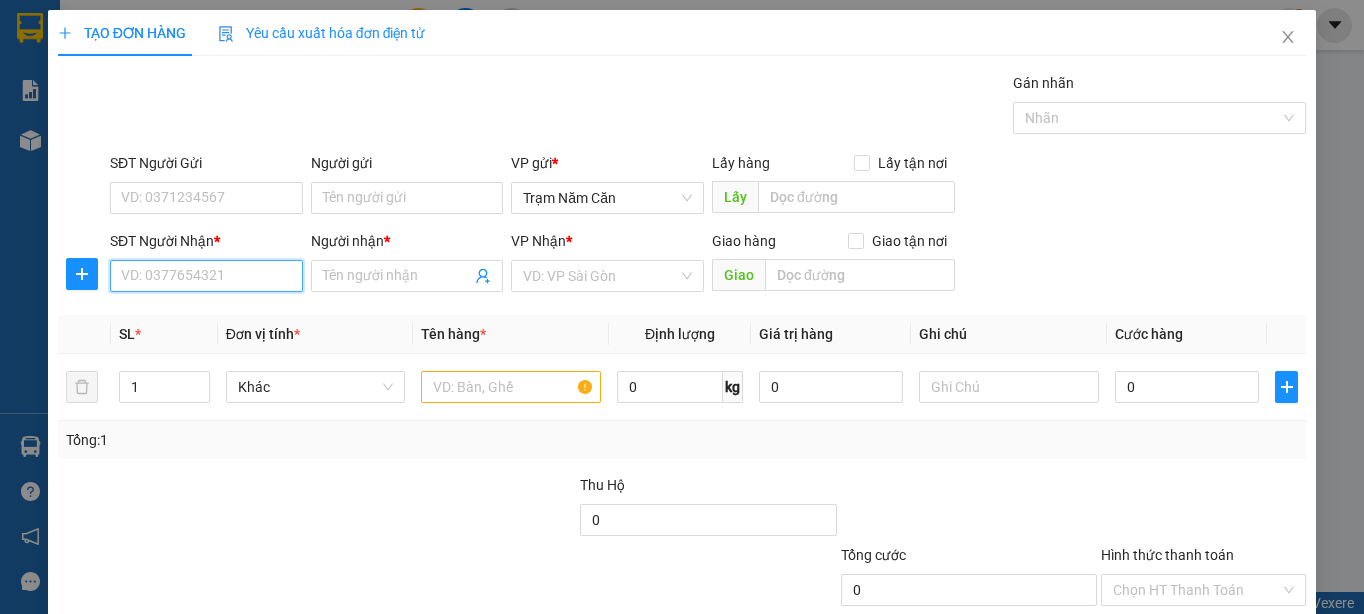 click on "SĐT Người Nhận  *" at bounding box center (206, 276) 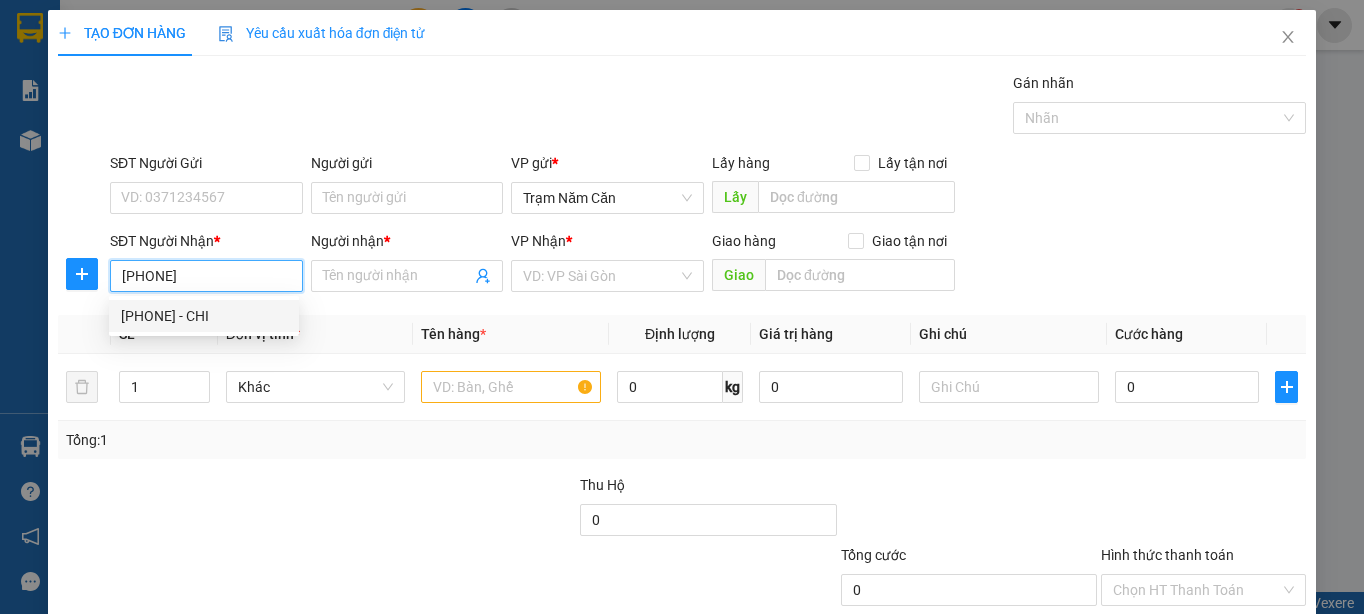 click on "[PHONE] - CHI" at bounding box center (204, 316) 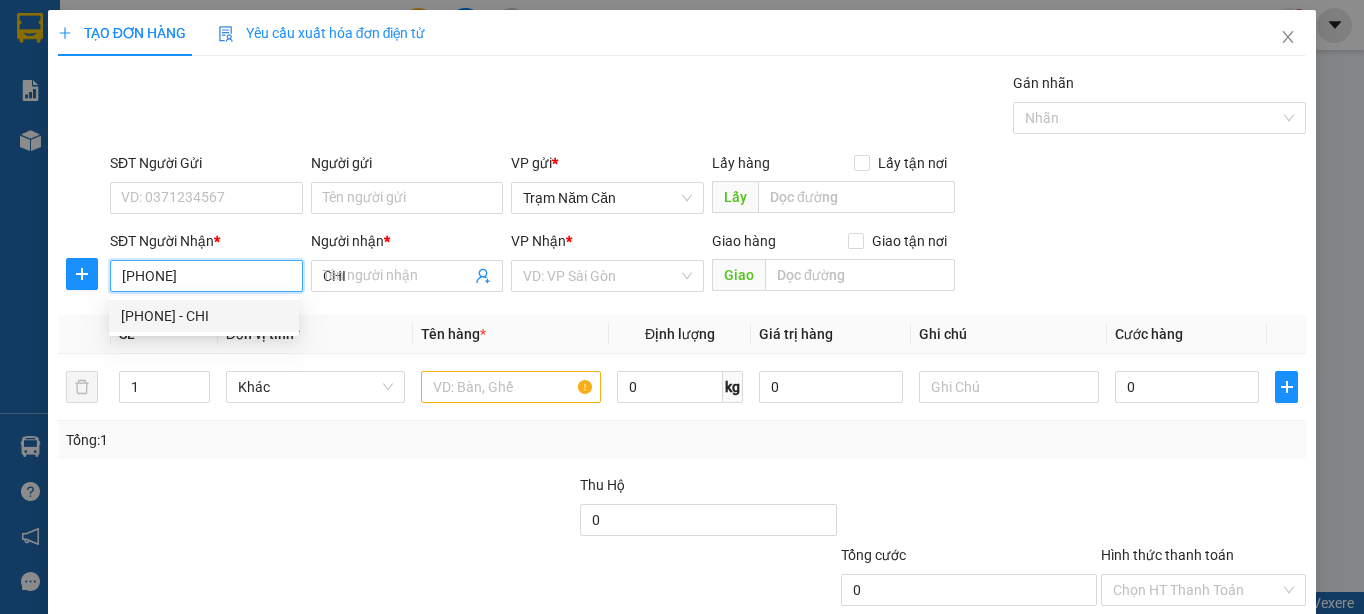 type on "30.000" 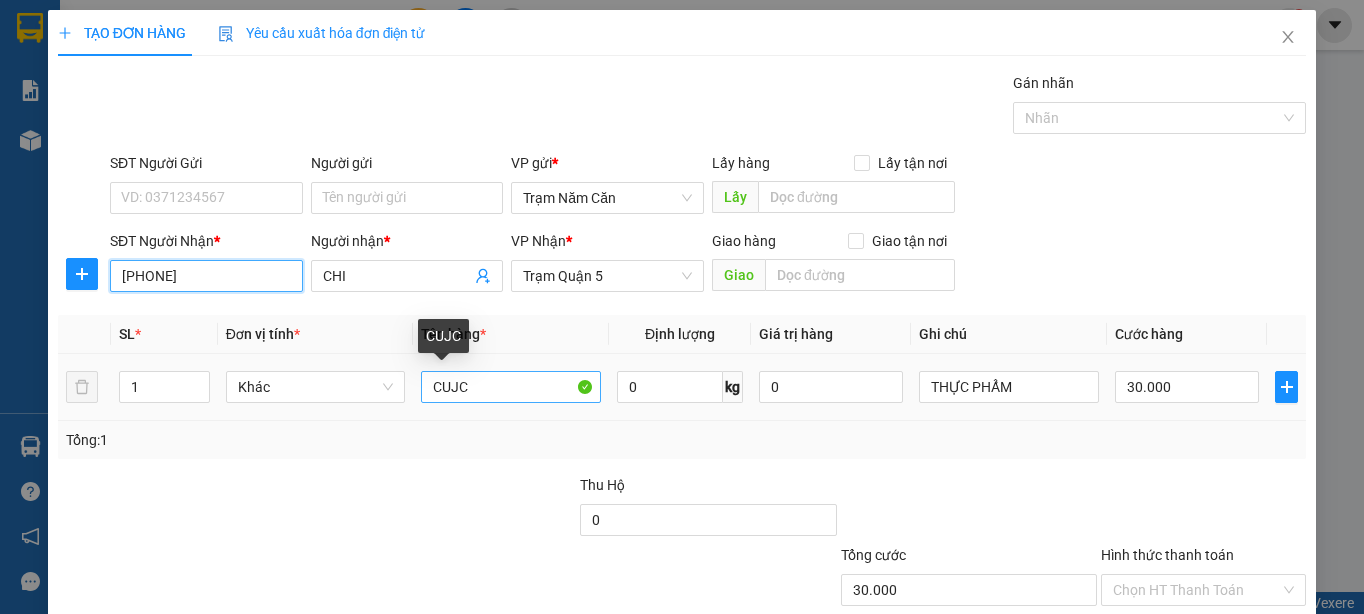 type on "[PHONE]" 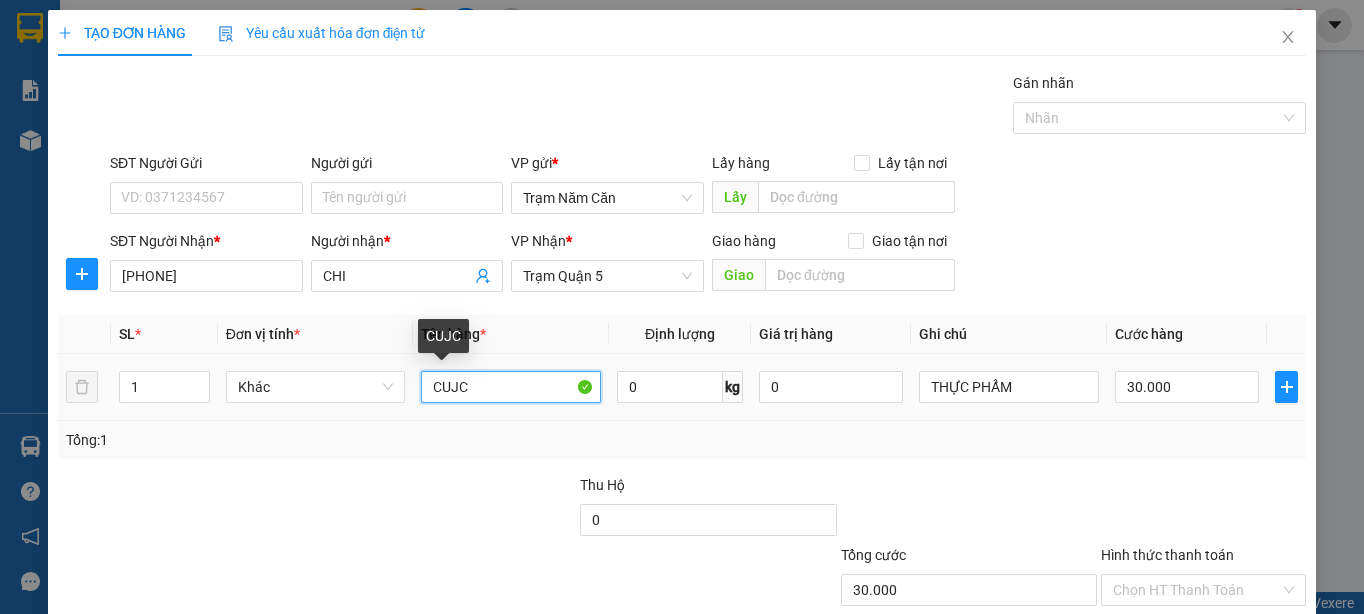 drag, startPoint x: 516, startPoint y: 395, endPoint x: -4, endPoint y: 391, distance: 520.0154 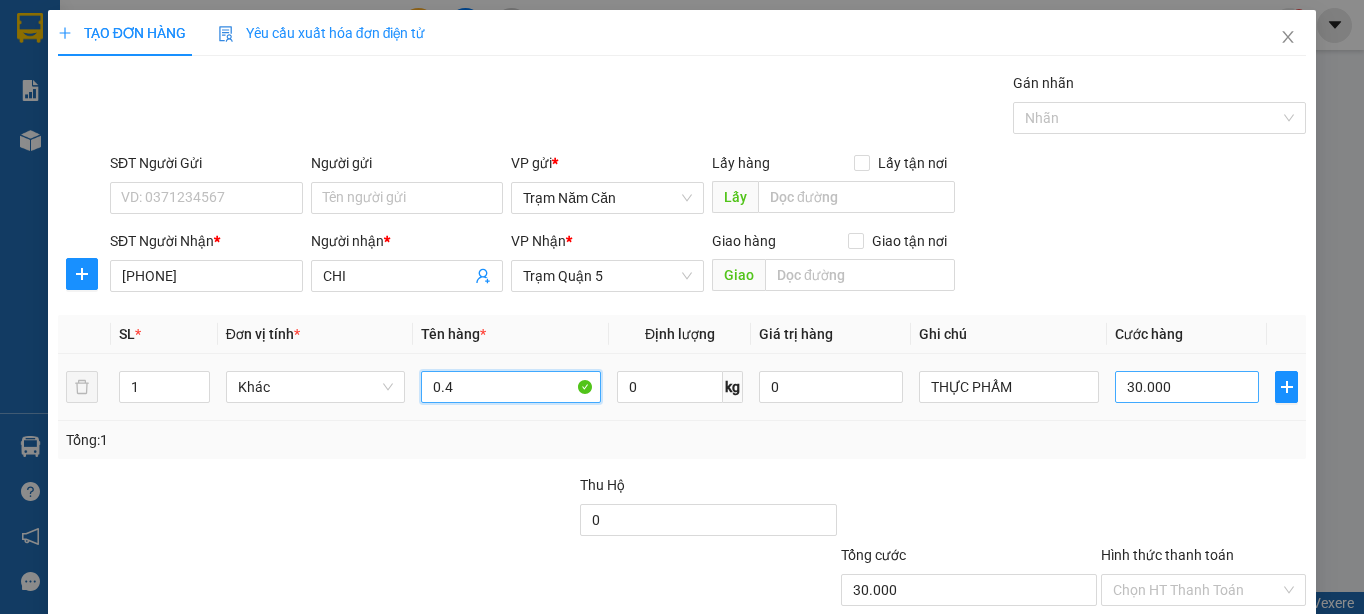 type on "0.4" 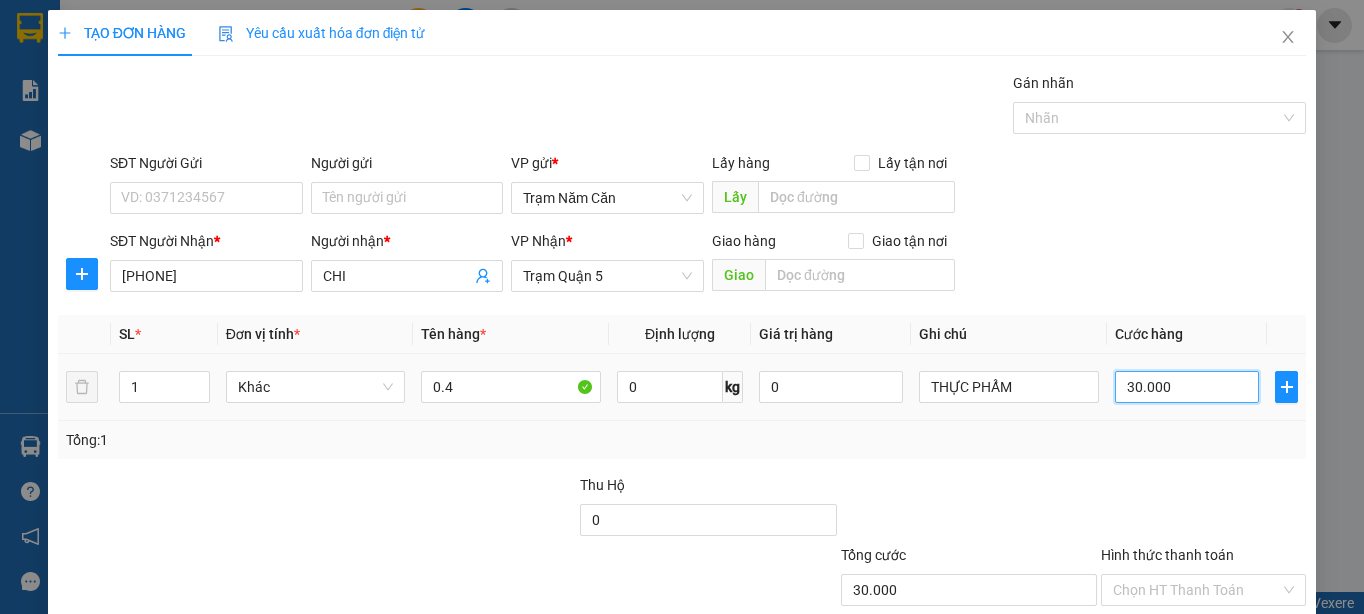 click on "30.000" at bounding box center (1187, 387) 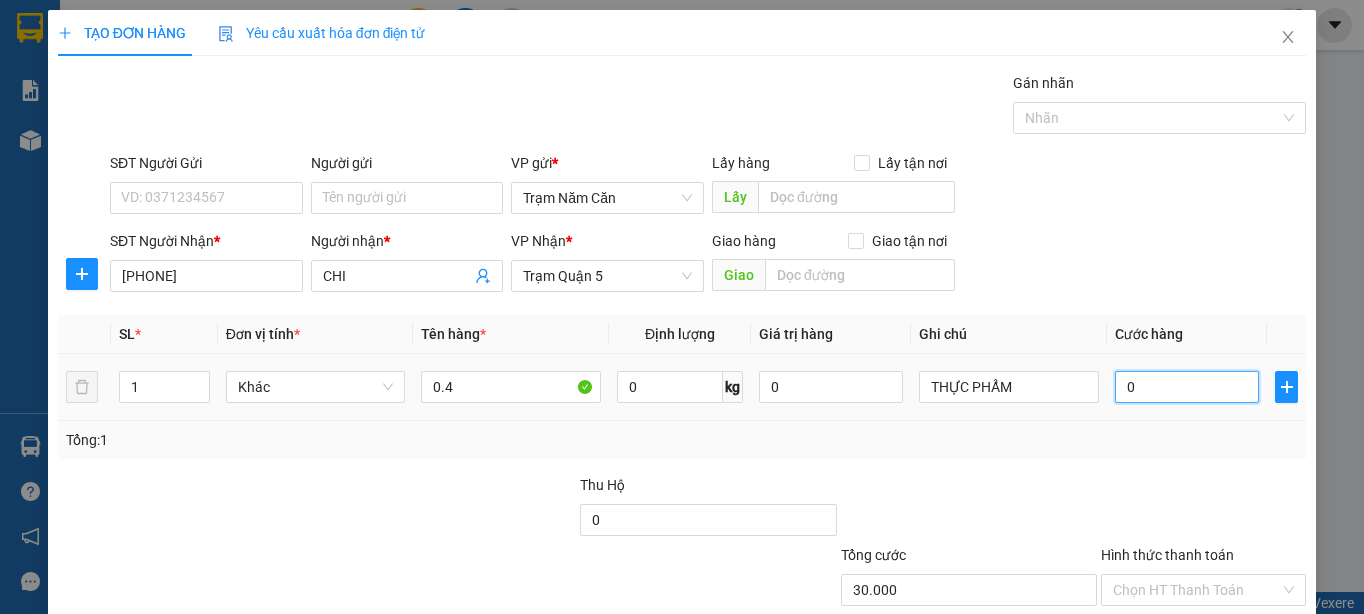 type on "0" 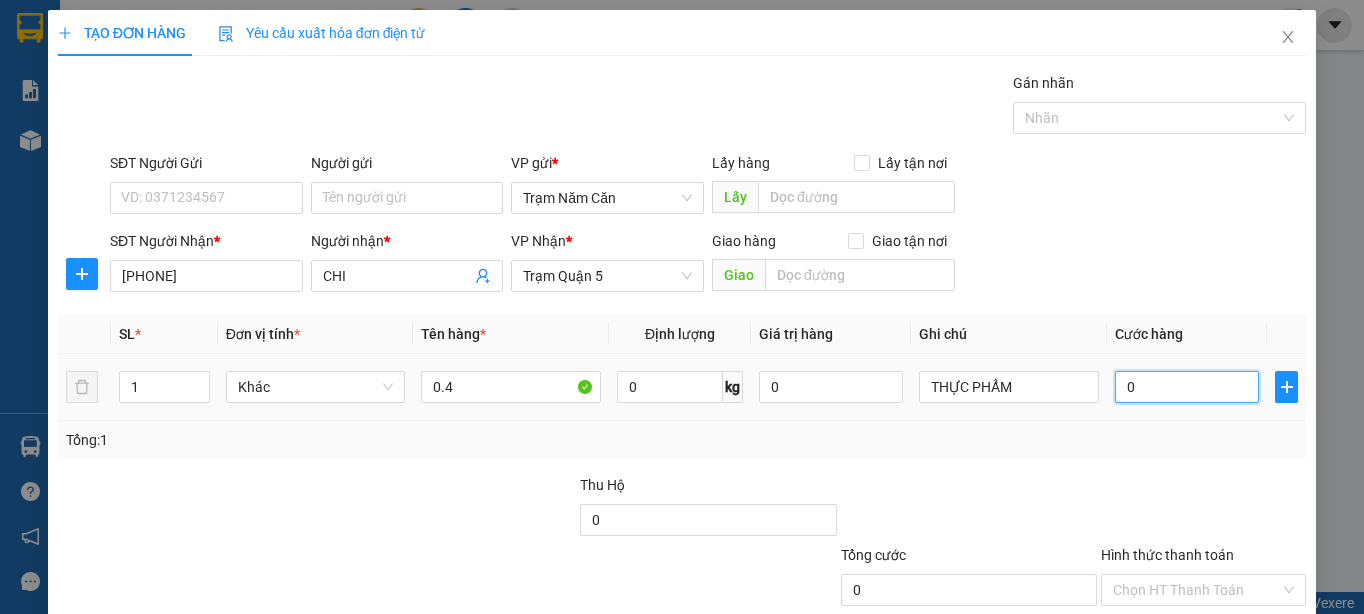 type on "4" 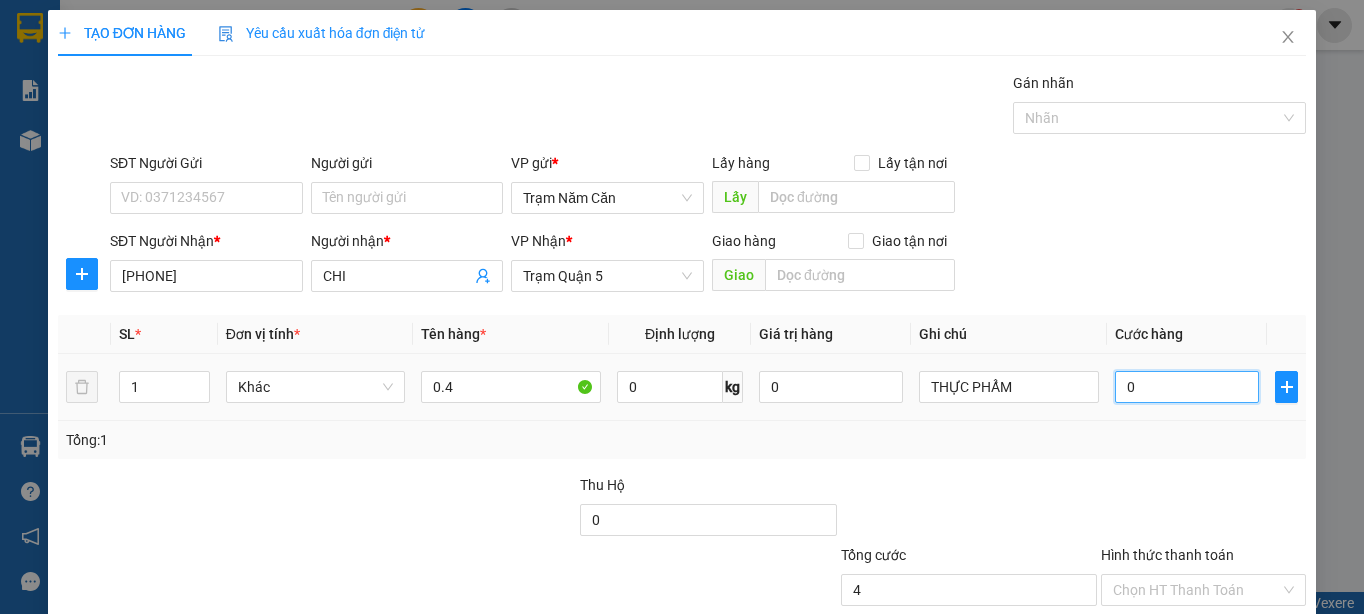 type on "4" 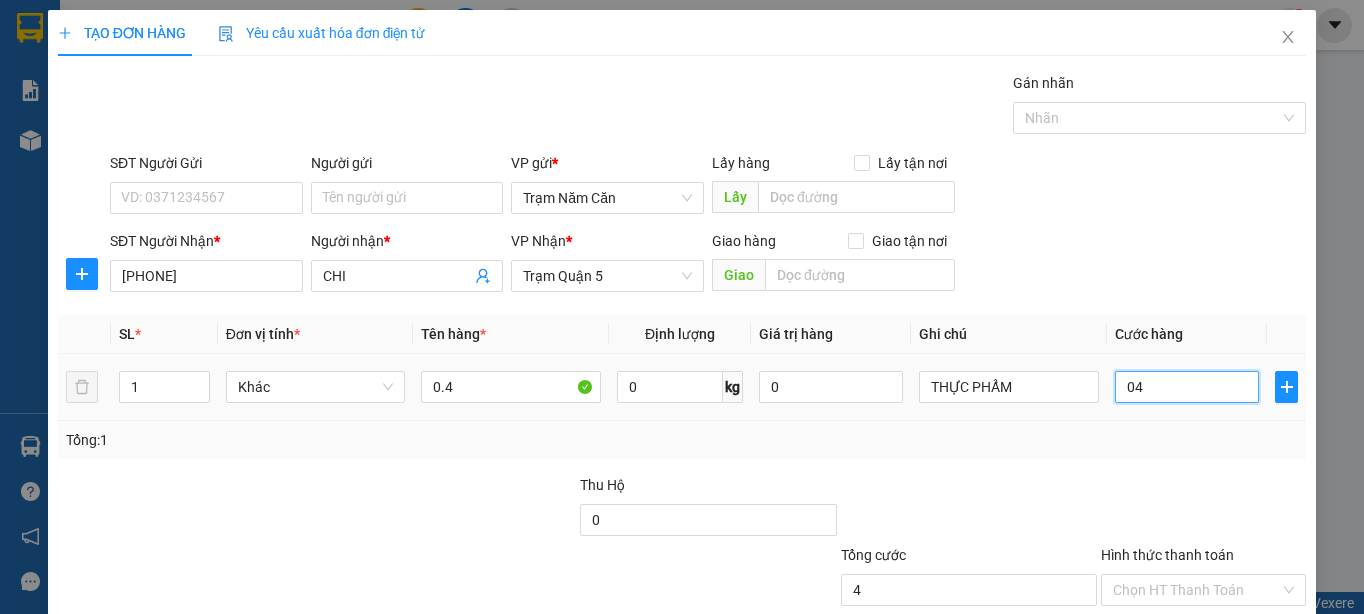 type on "40" 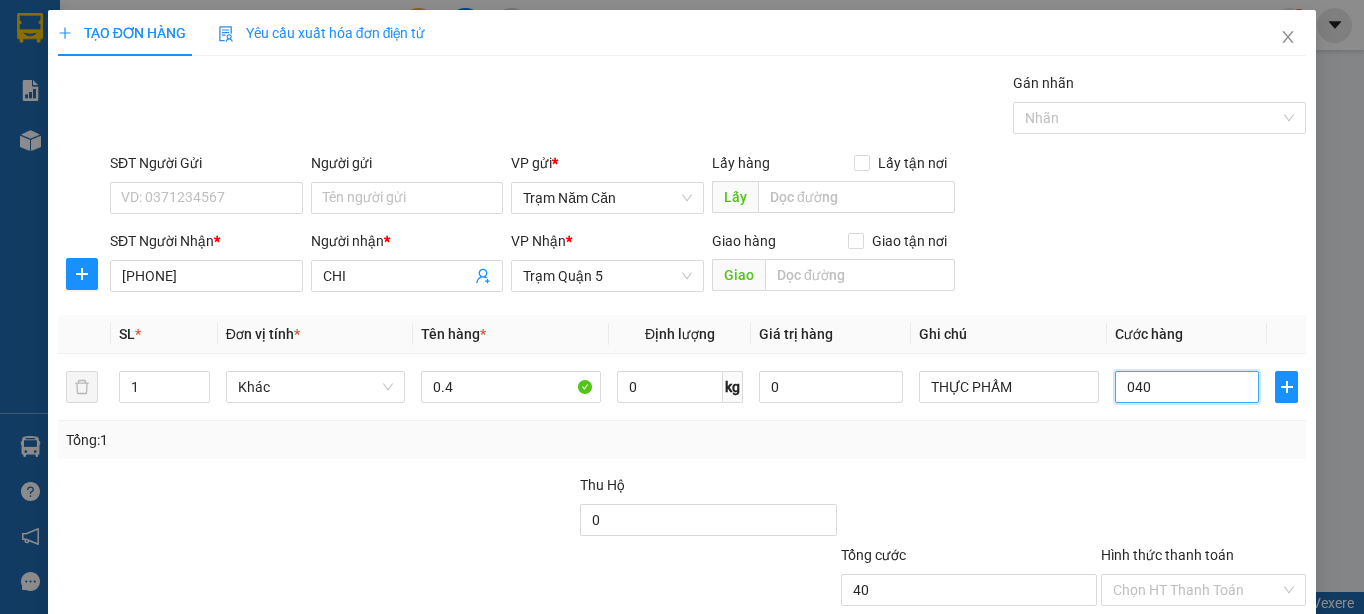type on "040" 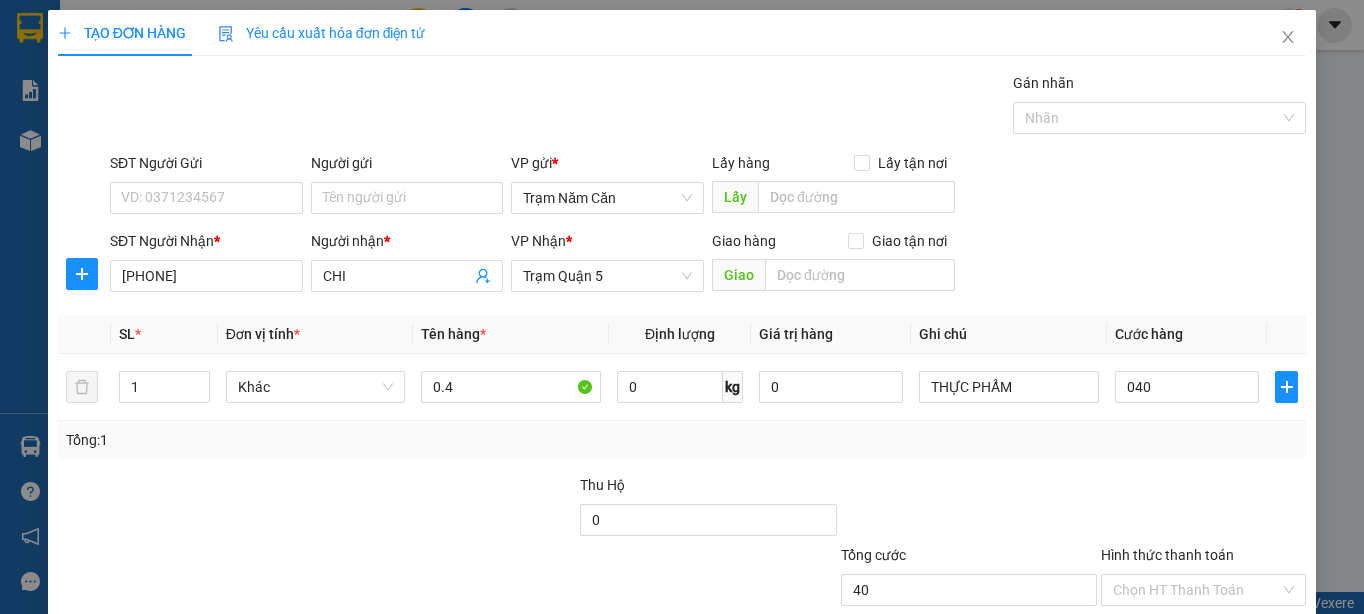 type on "40.000" 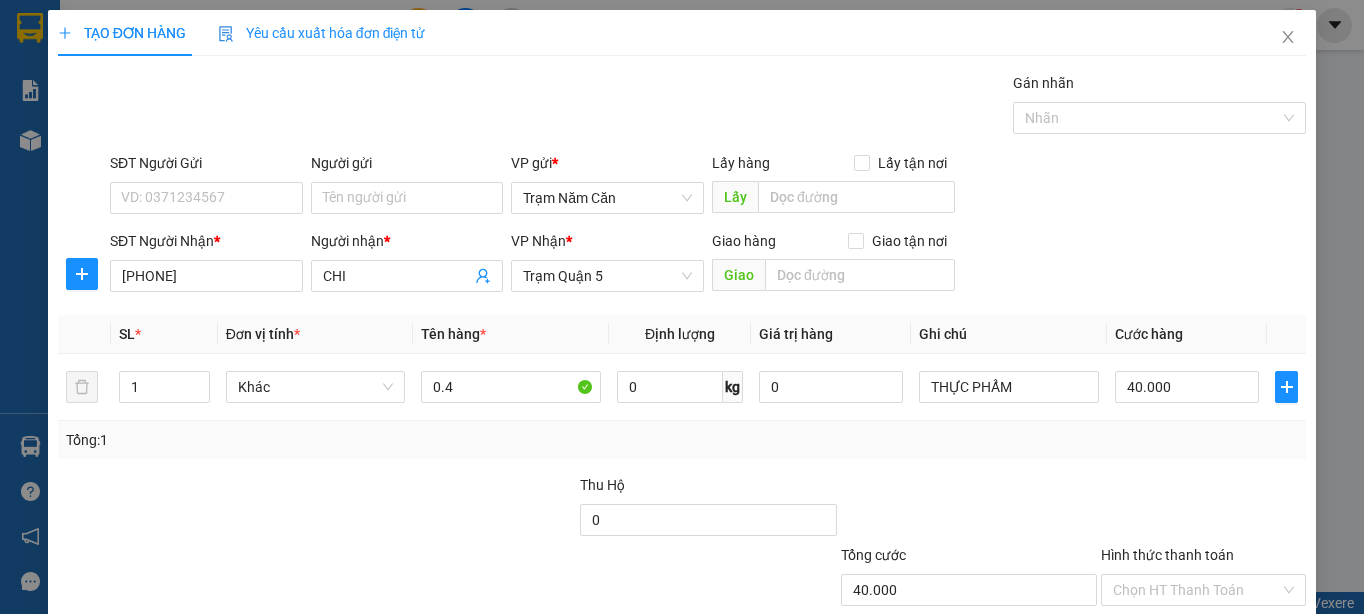 click on "Tổng:  1" at bounding box center (682, 440) 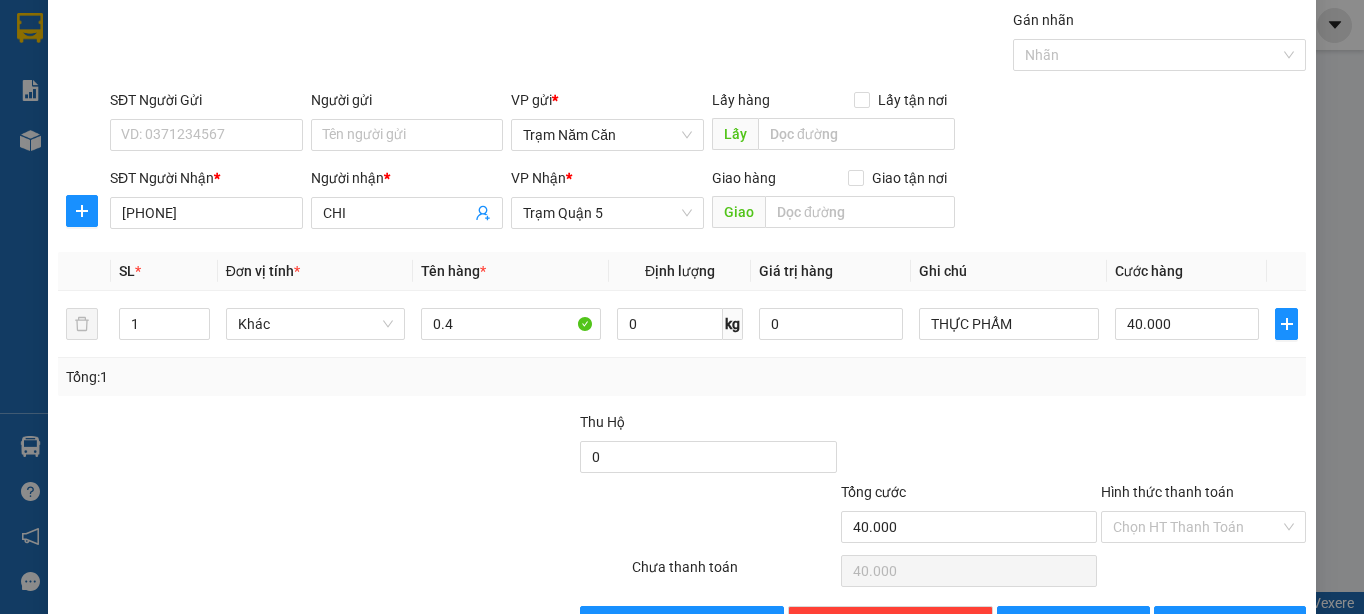 scroll, scrollTop: 126, scrollLeft: 0, axis: vertical 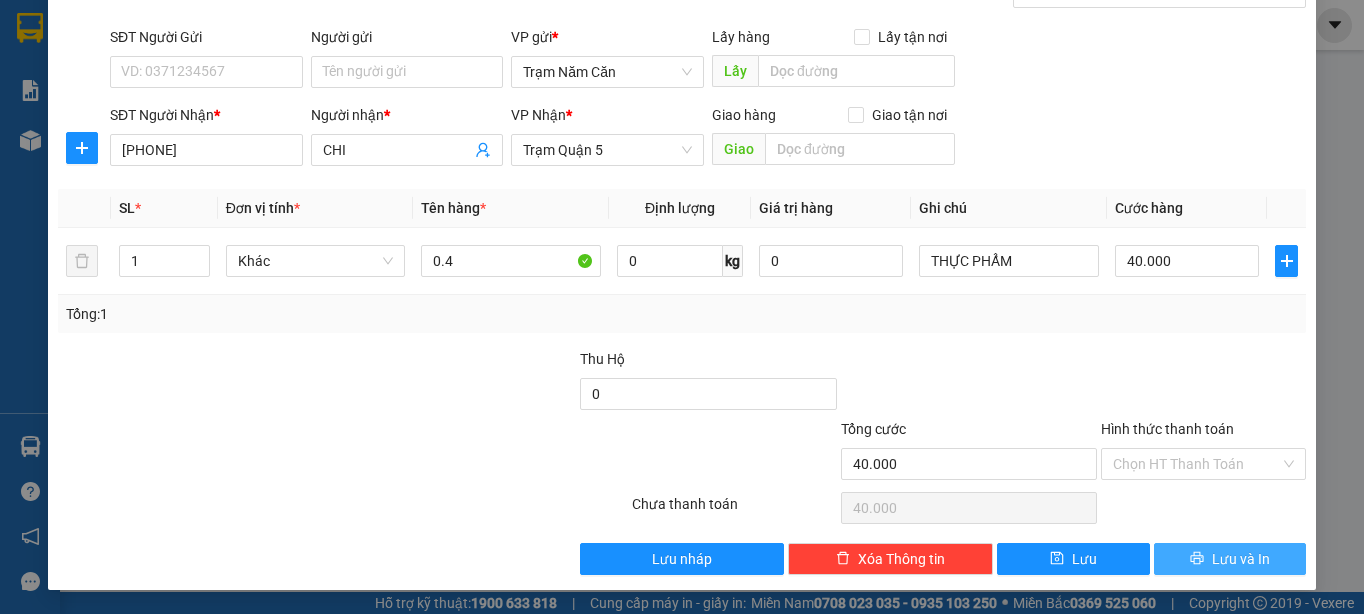 click on "Lưu và In" at bounding box center (1241, 559) 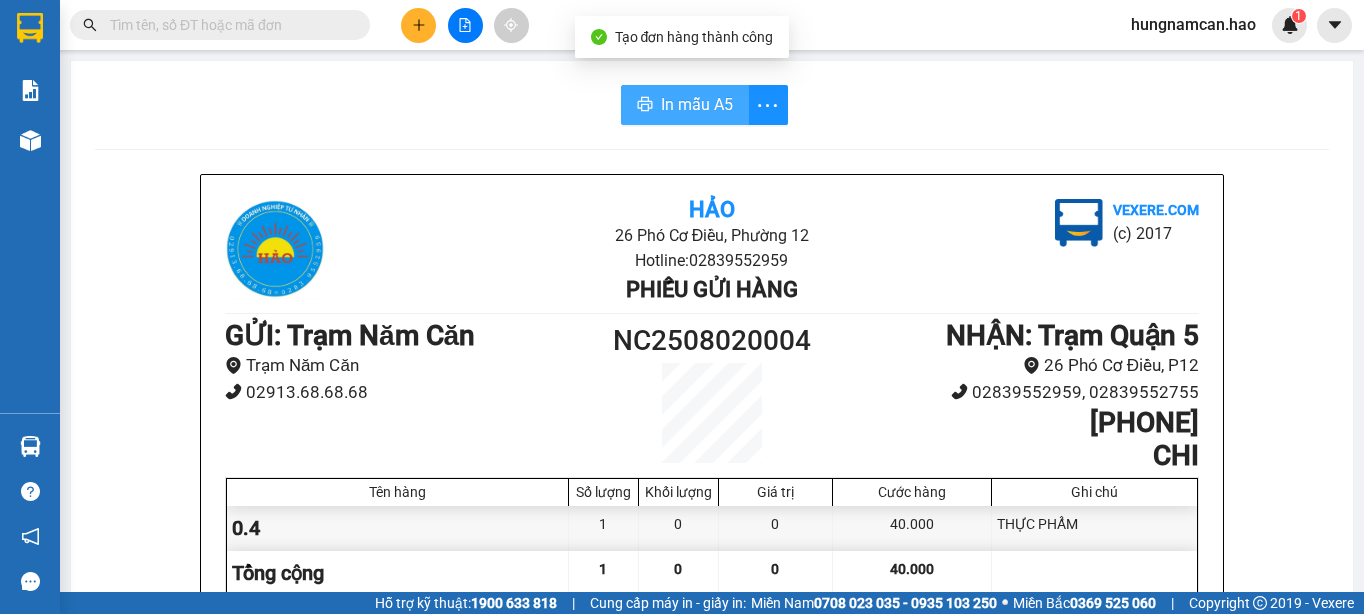 click on "In mẫu A5" at bounding box center [697, 104] 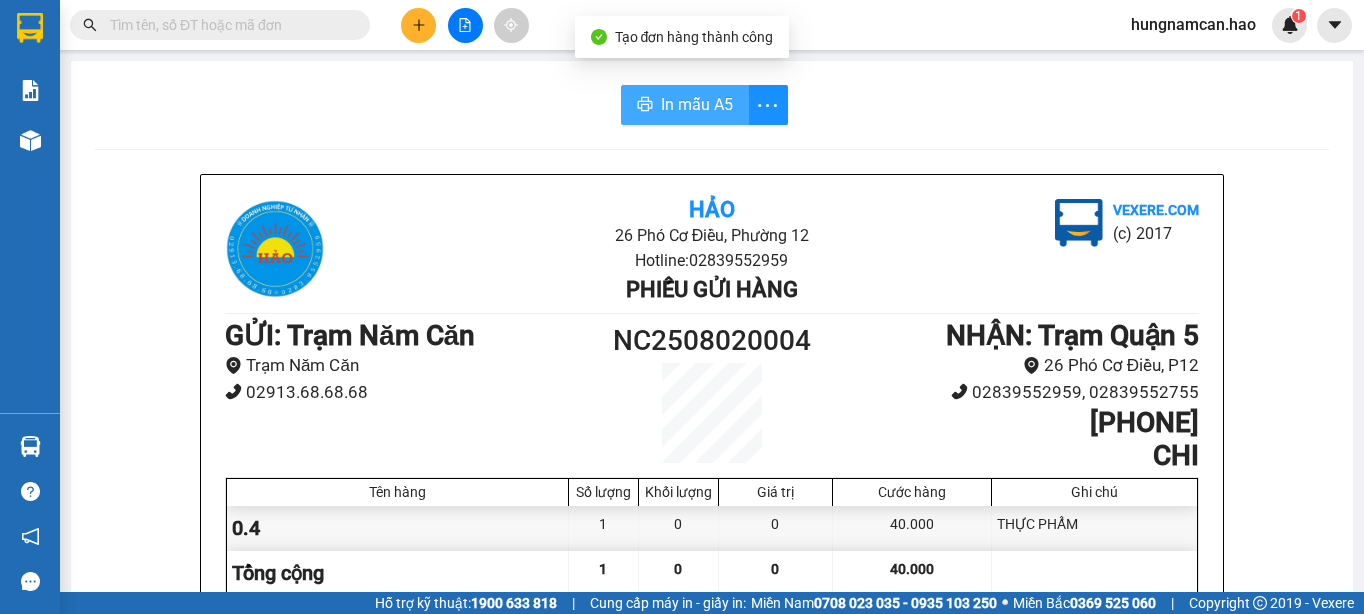 scroll, scrollTop: 0, scrollLeft: 0, axis: both 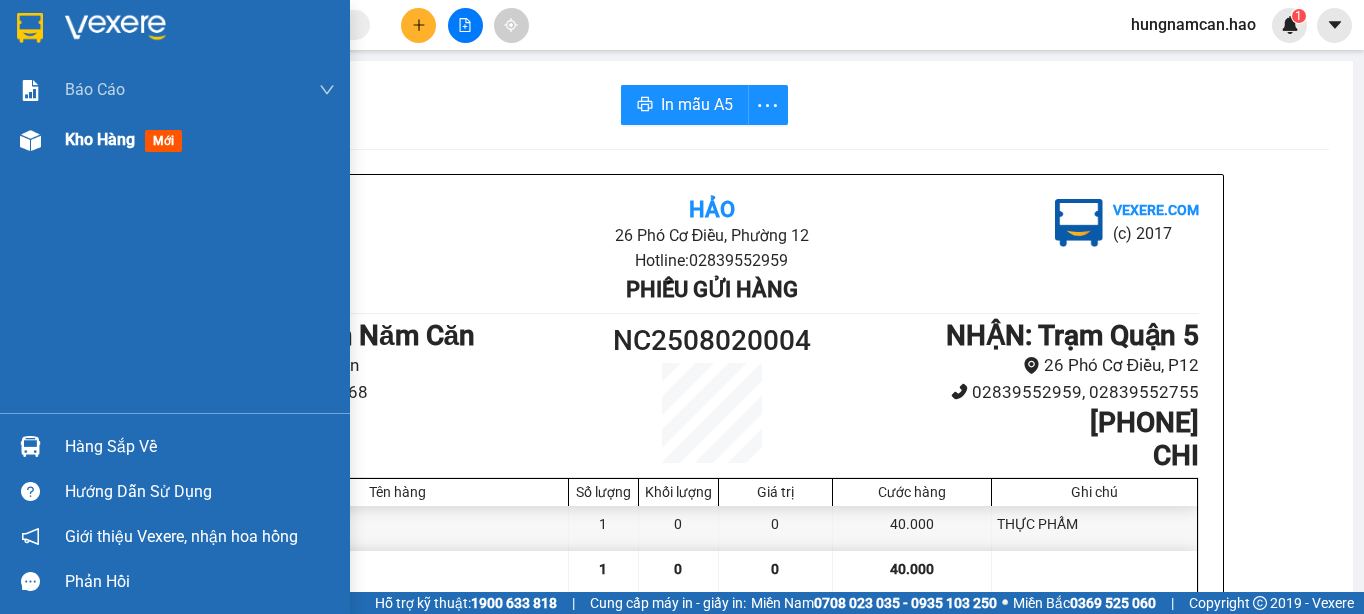 click on "Kho hàng mới" at bounding box center (175, 140) 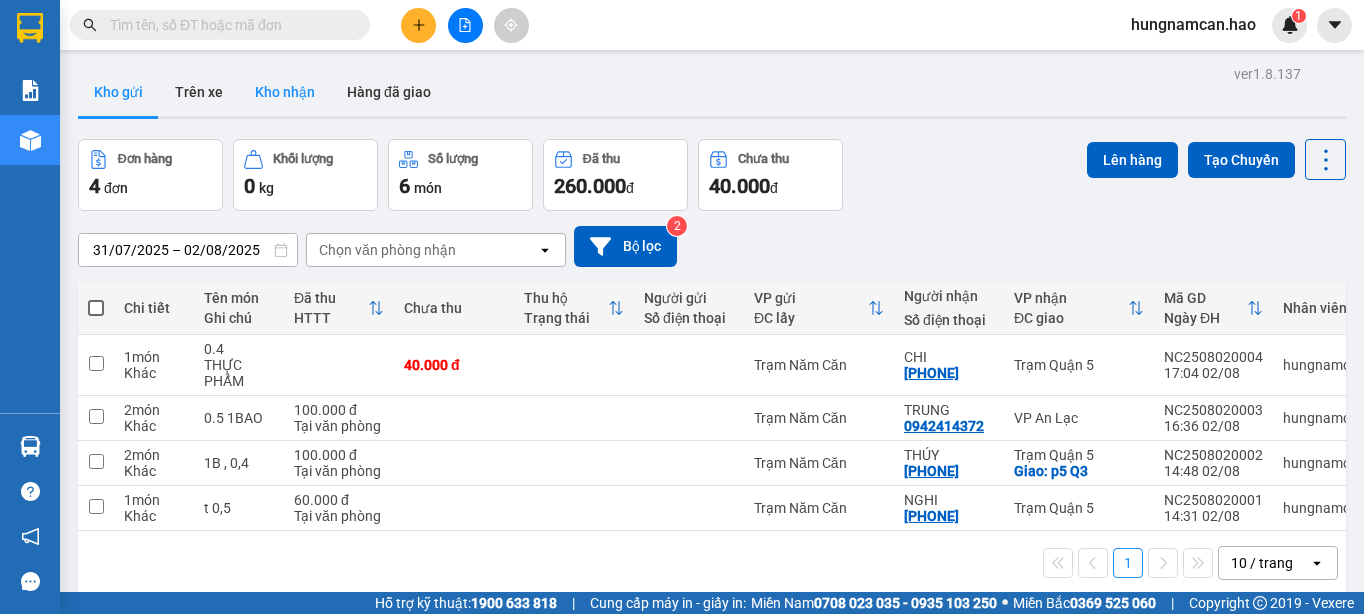 click on "Kho nhận" at bounding box center [285, 92] 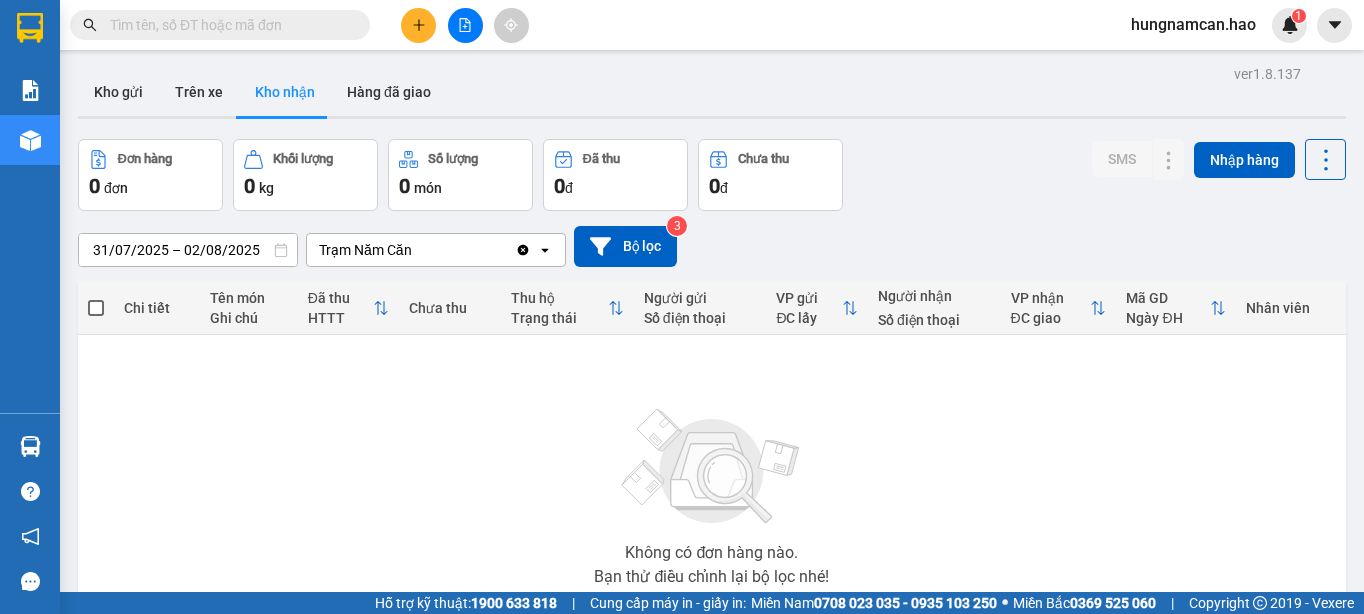 click at bounding box center [712, 117] 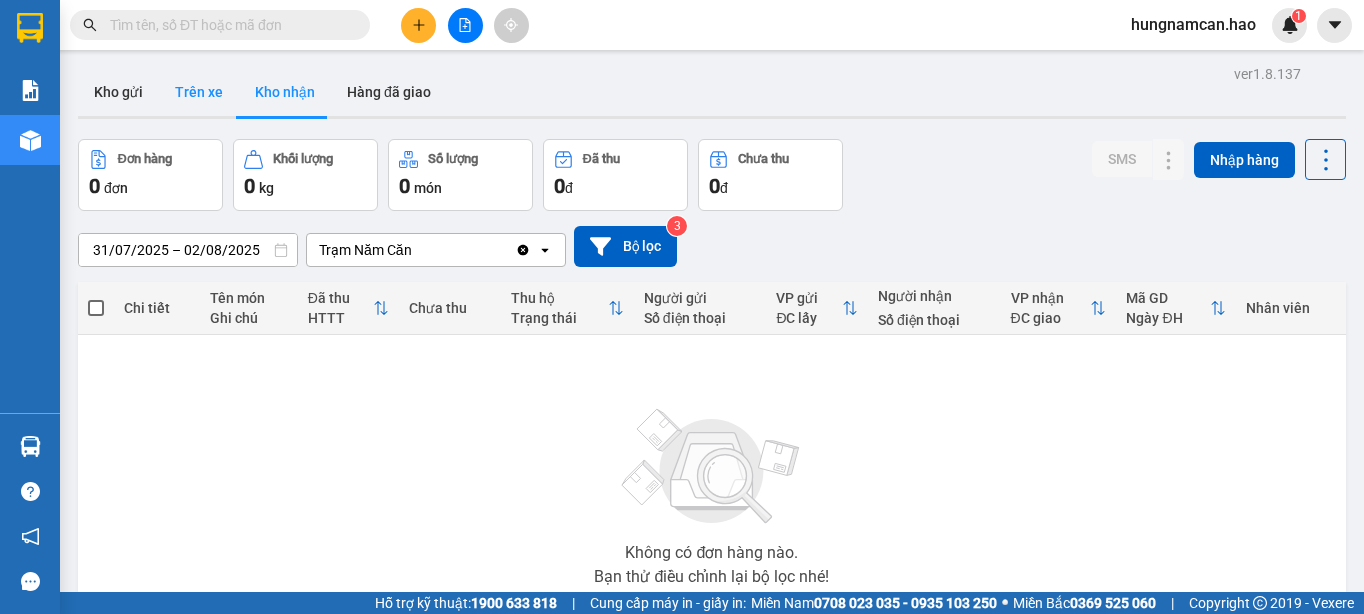 click on "Trên xe" at bounding box center (199, 92) 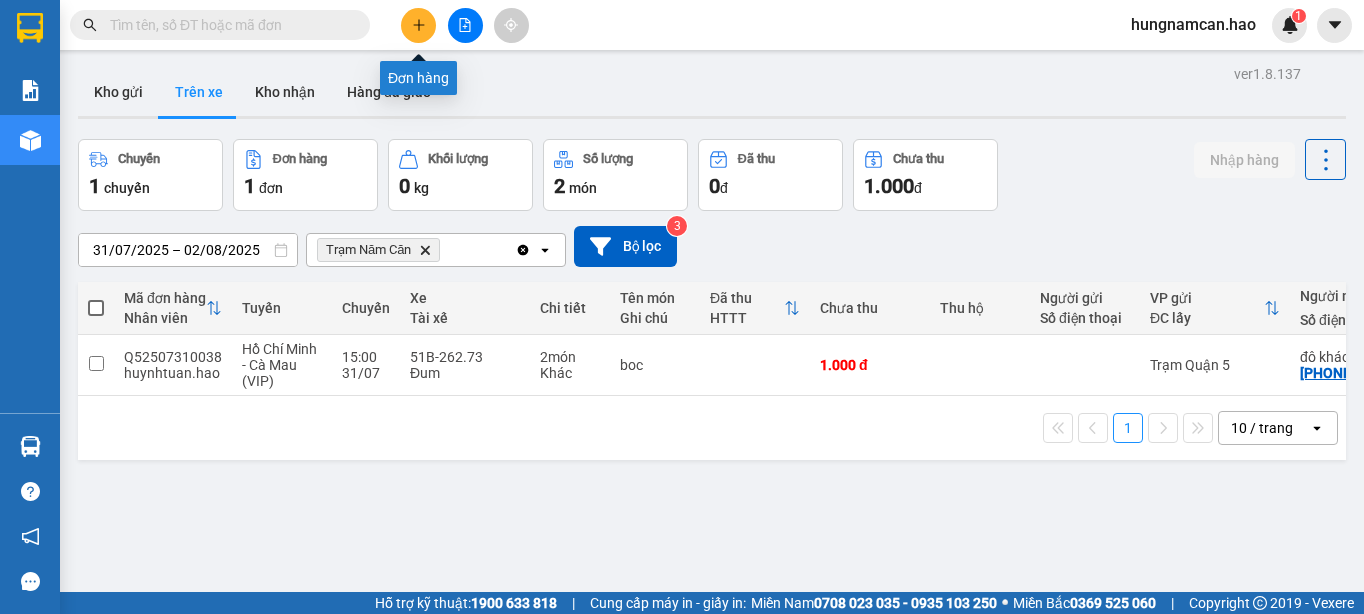 click at bounding box center [418, 25] 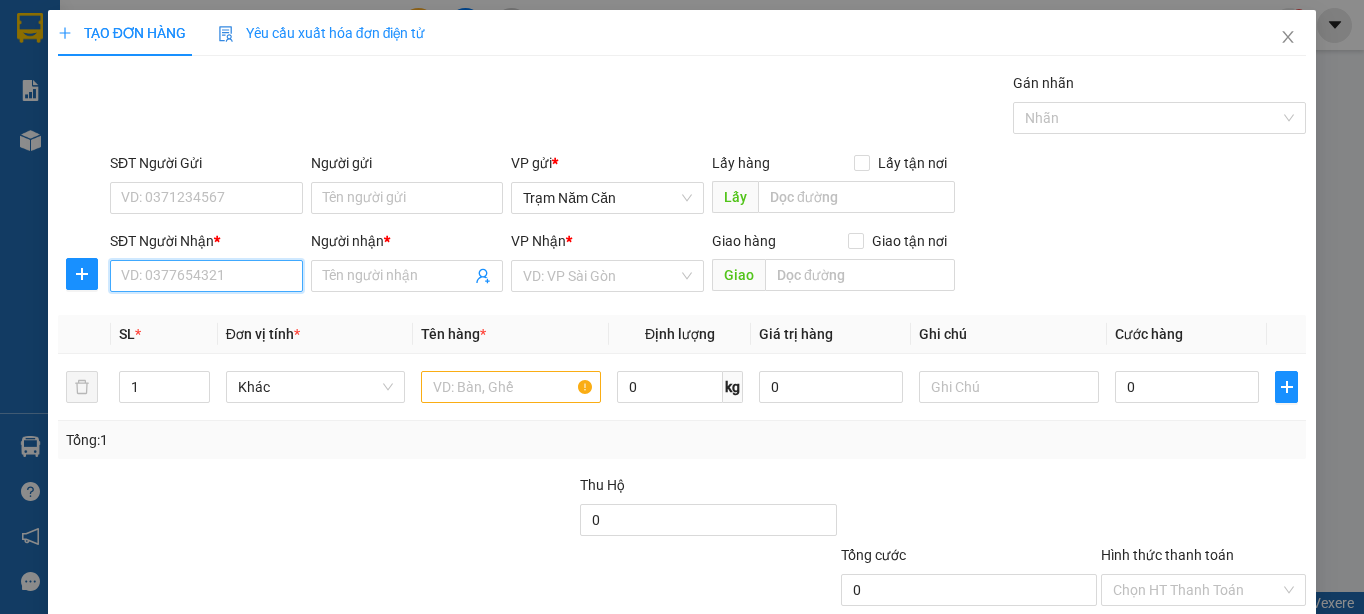 click on "SĐT Người Nhận  *" at bounding box center (206, 276) 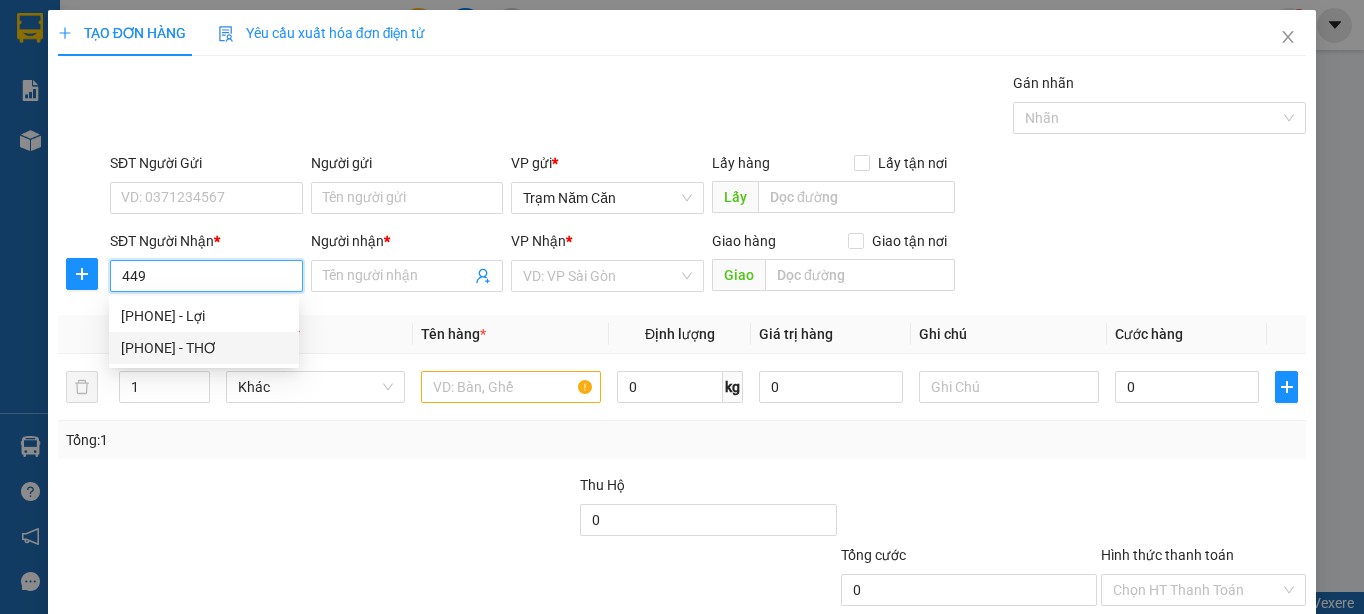 click on "[PHONE] - THƠ" at bounding box center [204, 348] 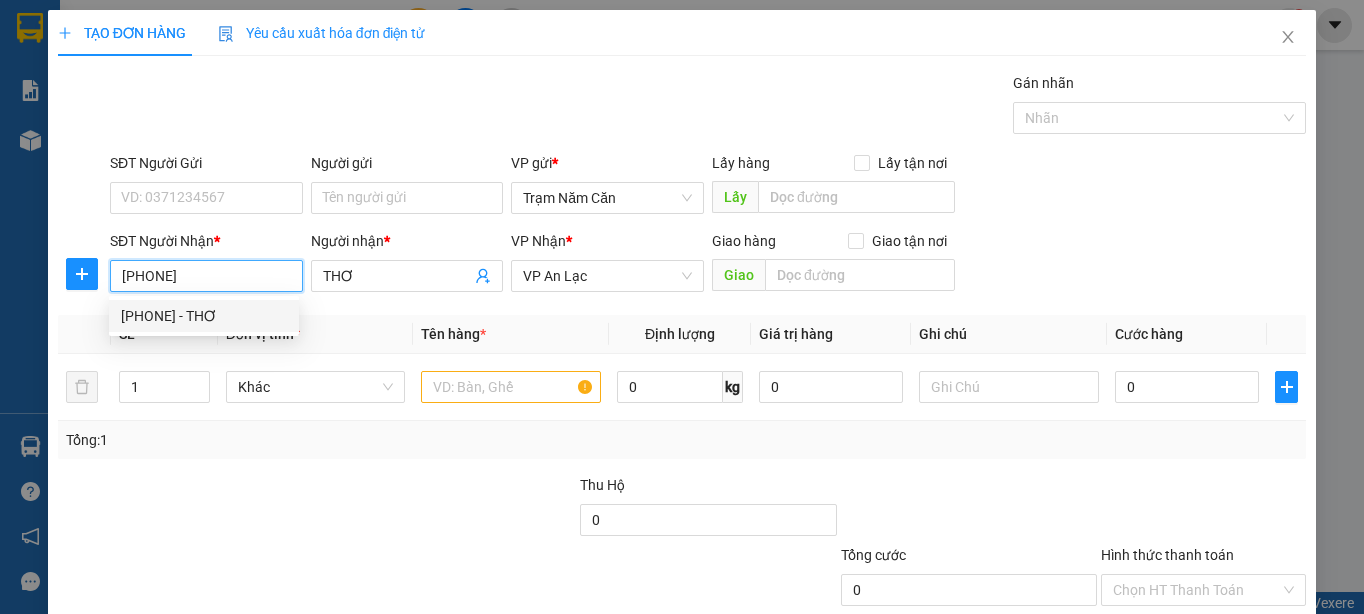 type on "40.000" 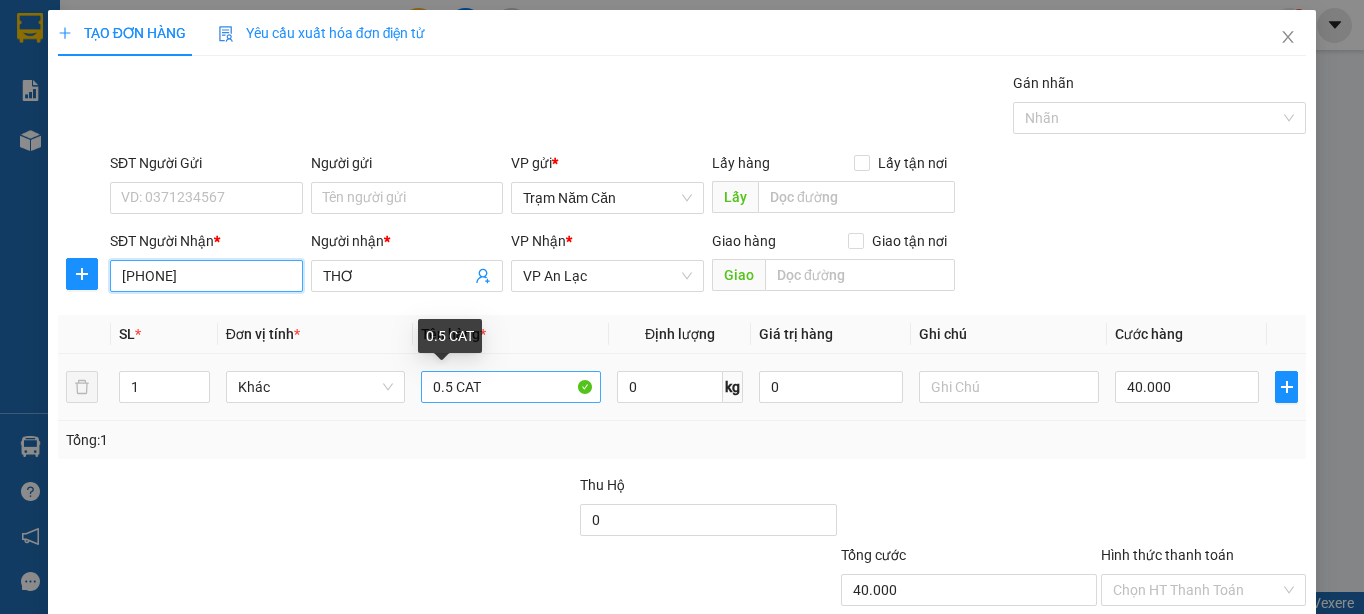 type on "[PHONE]" 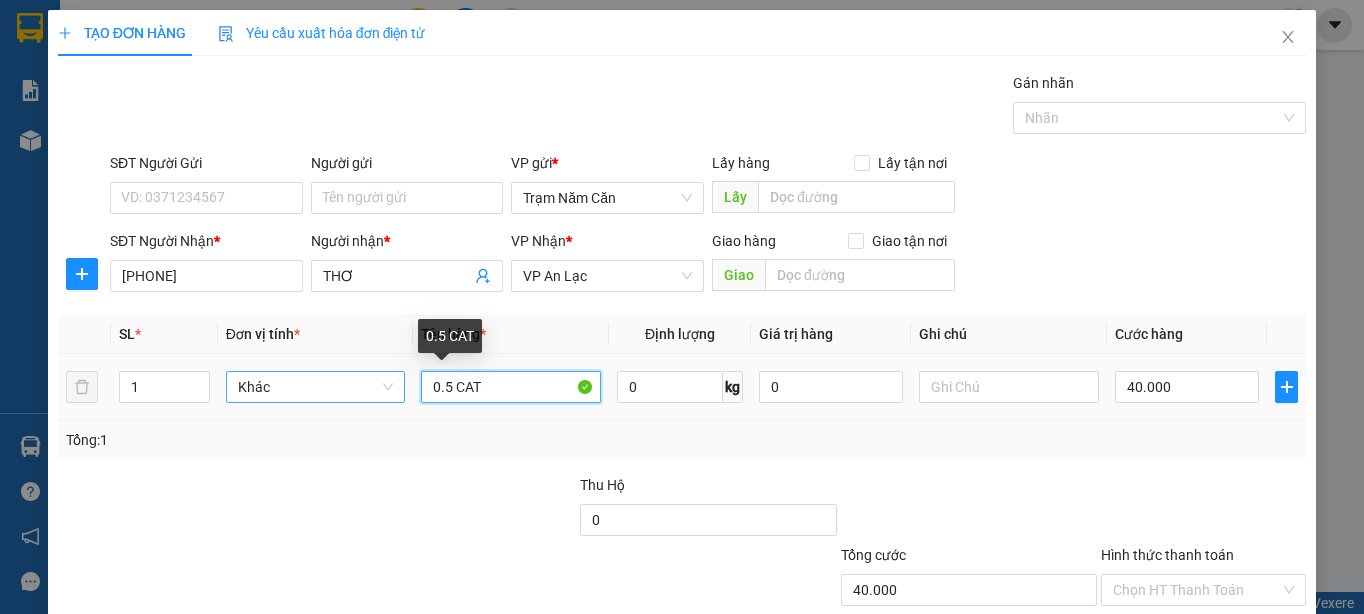 drag, startPoint x: 524, startPoint y: 393, endPoint x: 401, endPoint y: 384, distance: 123.32883 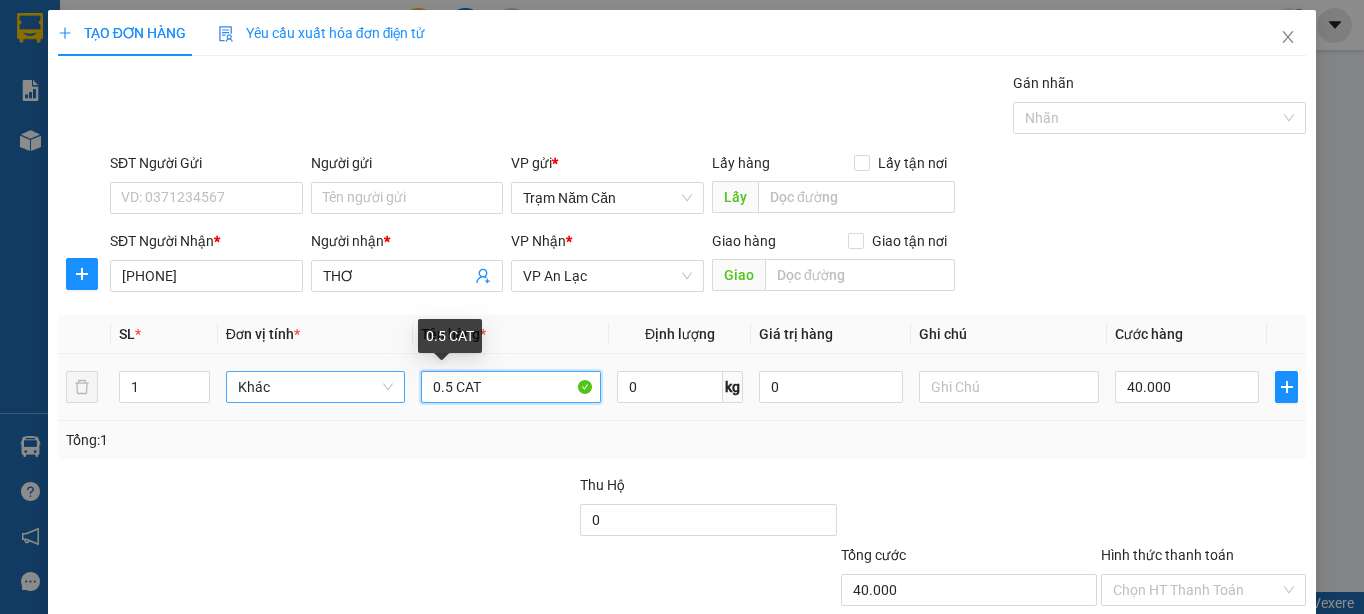 click on "1 Khác 0.5 CAT 0 kg 0 40.000" at bounding box center [682, 387] 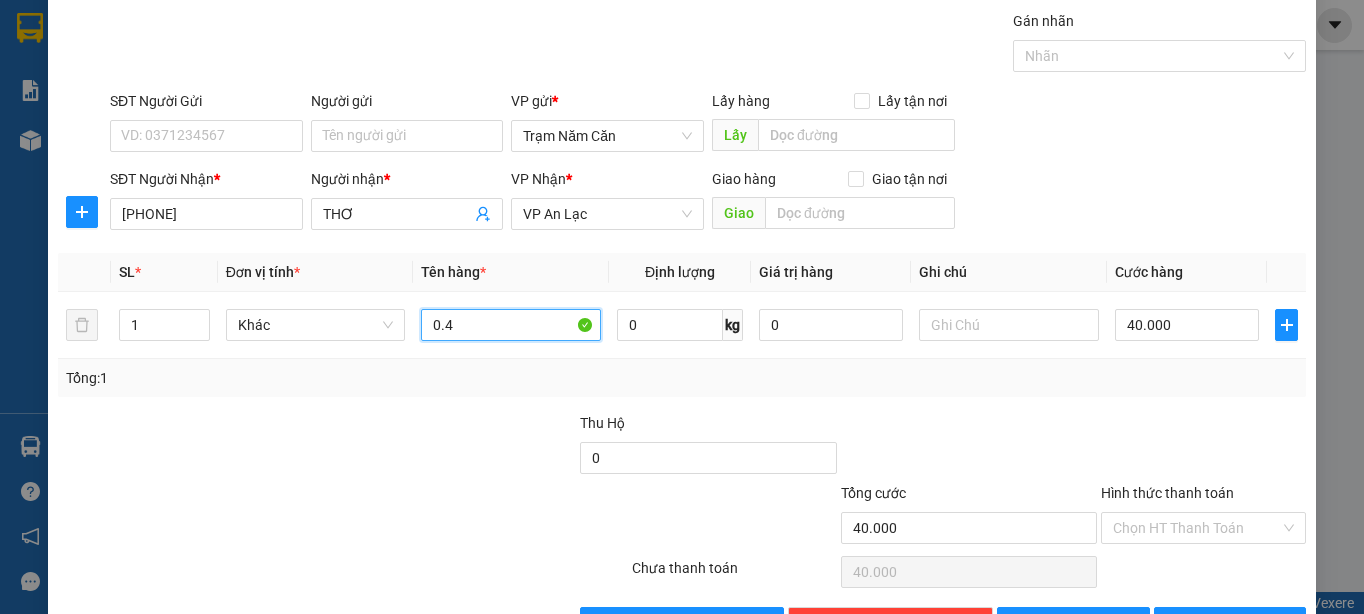 scroll, scrollTop: 126, scrollLeft: 0, axis: vertical 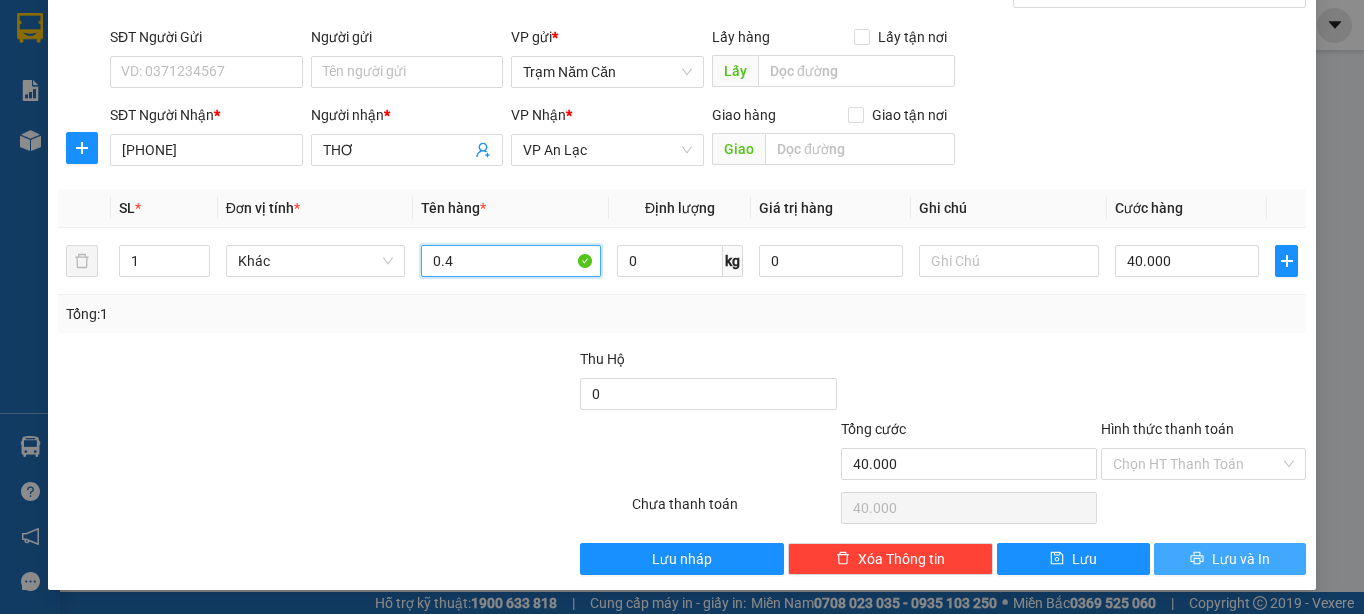 type on "0.4" 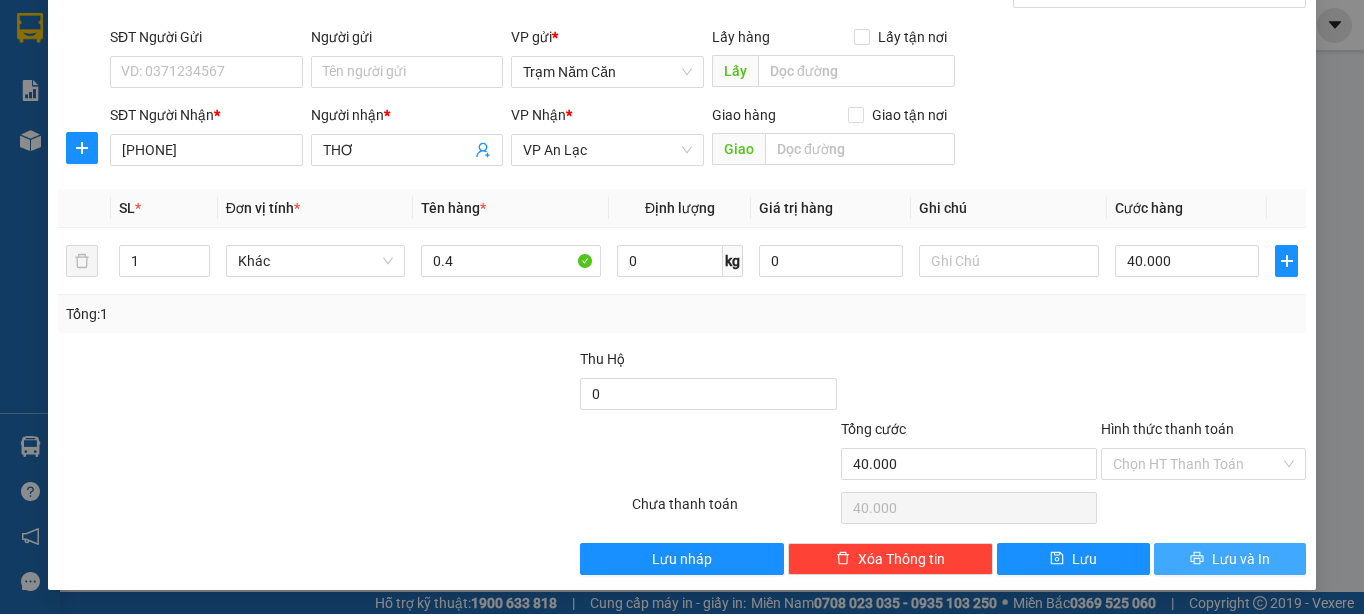 click on "Lưu và In" at bounding box center (1230, 559) 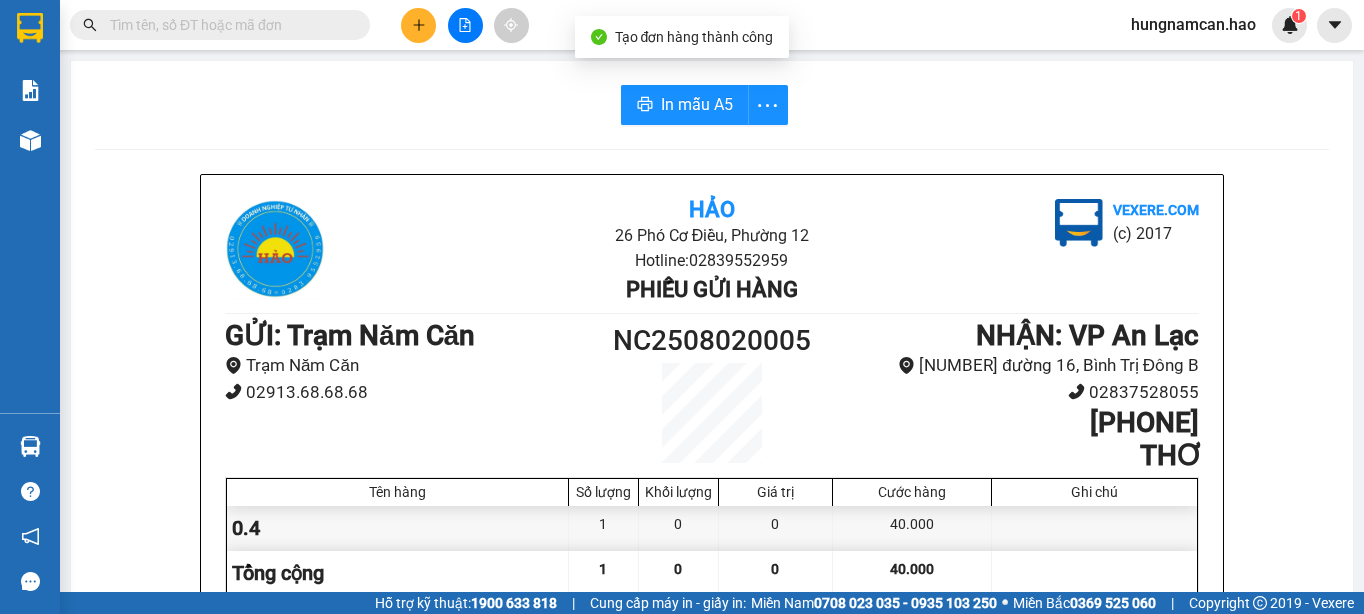 click on "In mẫu A5
Hảo [NUMBER][STREET], [CITY] [DISTRICT] Hotline:  [PHONE] Phiếu gửi hàng Vexere.com (c) 2017 GỬI :   Trạm Năm Căn   Trạm Năm Căn   02913.68.68.68 NC2508020005 NHẬN :   VP An Lạc   [NUMBER] đường 16, Bình Trị Đông B   [PHONE] THƠ Tên hàng Số lượng Khối lượng Giá trị Cước hàng Ghi chú 0.4 1 0 0 40.000 Tổng cộng 1 0 0 40.000 Loading...Chưa Cước : 40.000 Tổng phải thu: 40.000 Người gửi hàng xác nhận (Tôi đã đọc và đồng ý nộp dung phiếu gửi hàng) NV kiểm tra hàng (Kí và ghi rõ họ tên) 17:38, ngày 02 tháng 08 năm 2025 NV nhận hàng (Kí và ghi rõ họ tên) Hưng NV nhận hàng (Kí và ghi rõ họ tên) Quy định nhận/gửi hàng : Không vận chuyển hàng cấm. Vui lòng nhận hàng kể từ ngày gửi-nhận trong vòng 7 ngày. Nếu qua 7 ngày, mất mát công ty sẽ không chịu trách nhiệm.  Hảo vexere.com NC2508020005 02/08 17:38 VP Nhận:   THƠ" at bounding box center (712, 833) 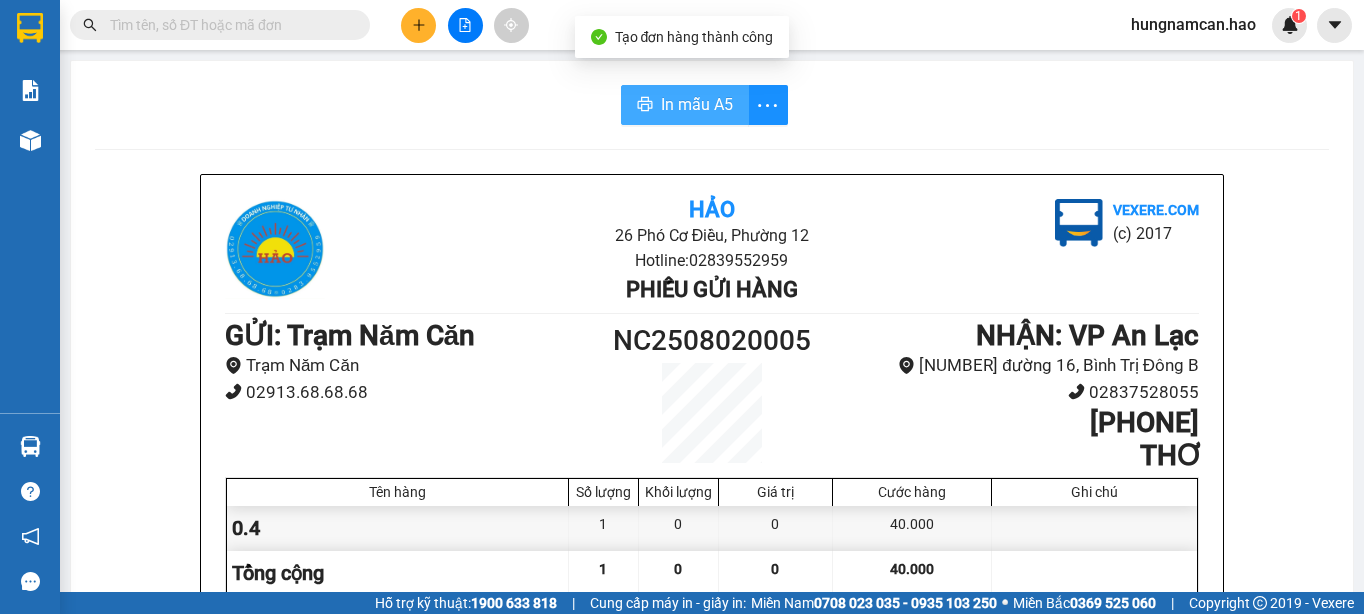 click on "In mẫu A5" at bounding box center (697, 104) 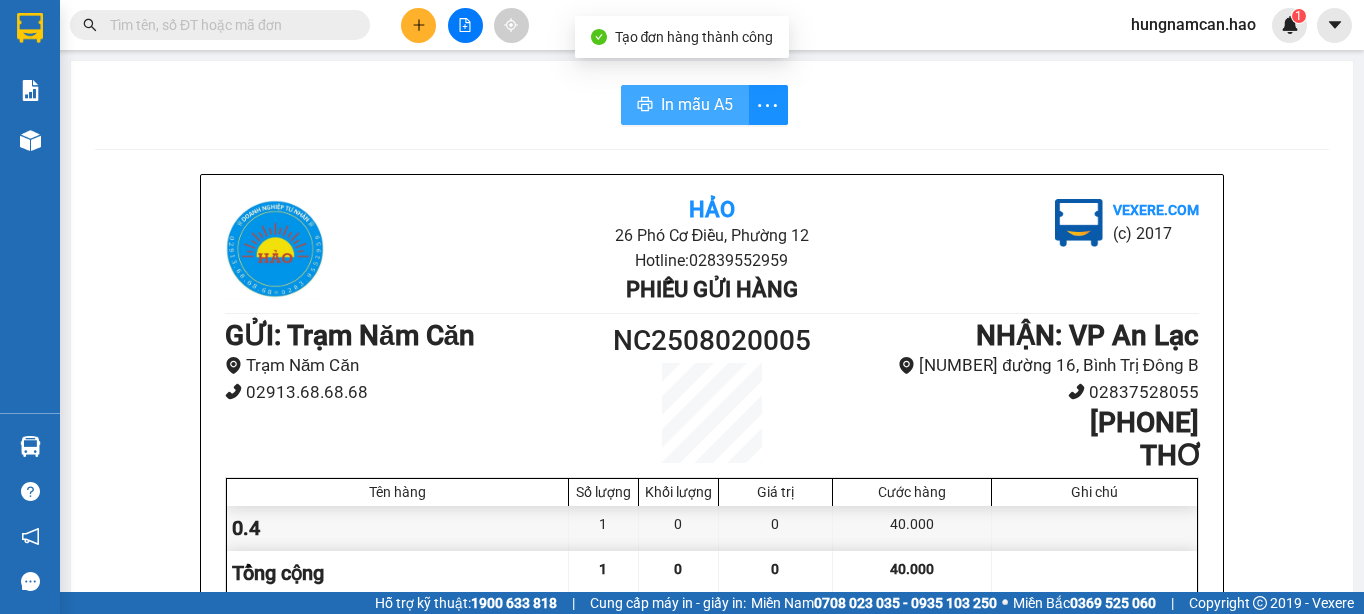 scroll, scrollTop: 0, scrollLeft: 0, axis: both 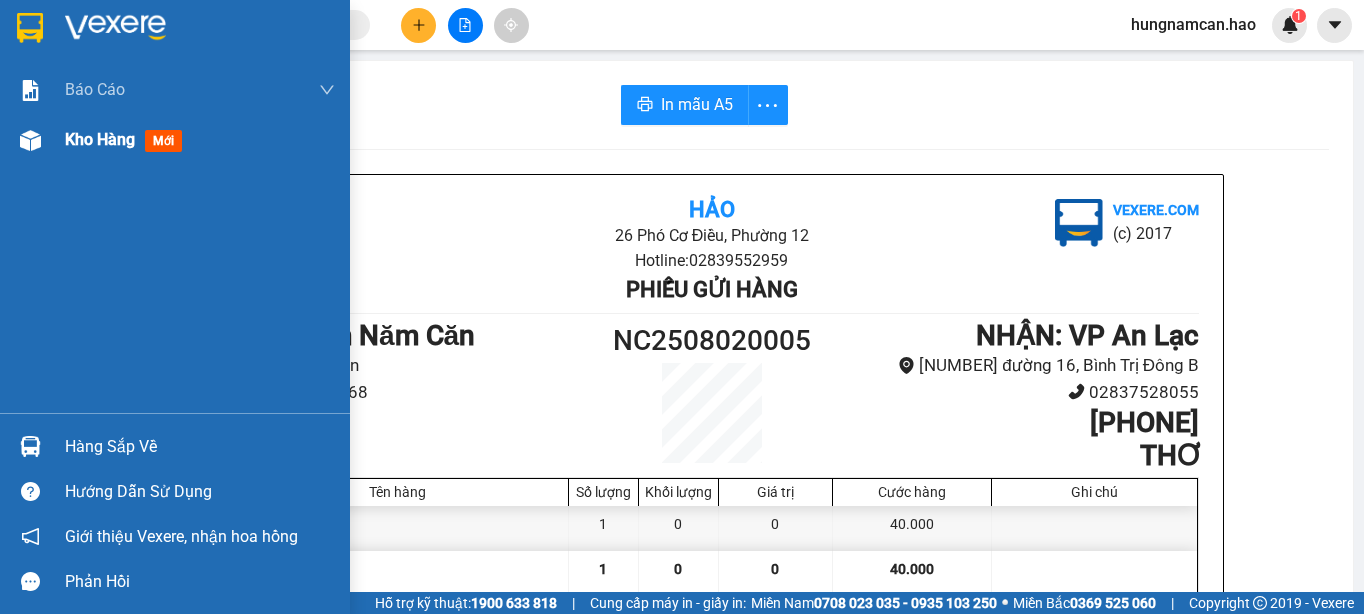 click on "Kho hàng mới" at bounding box center [175, 140] 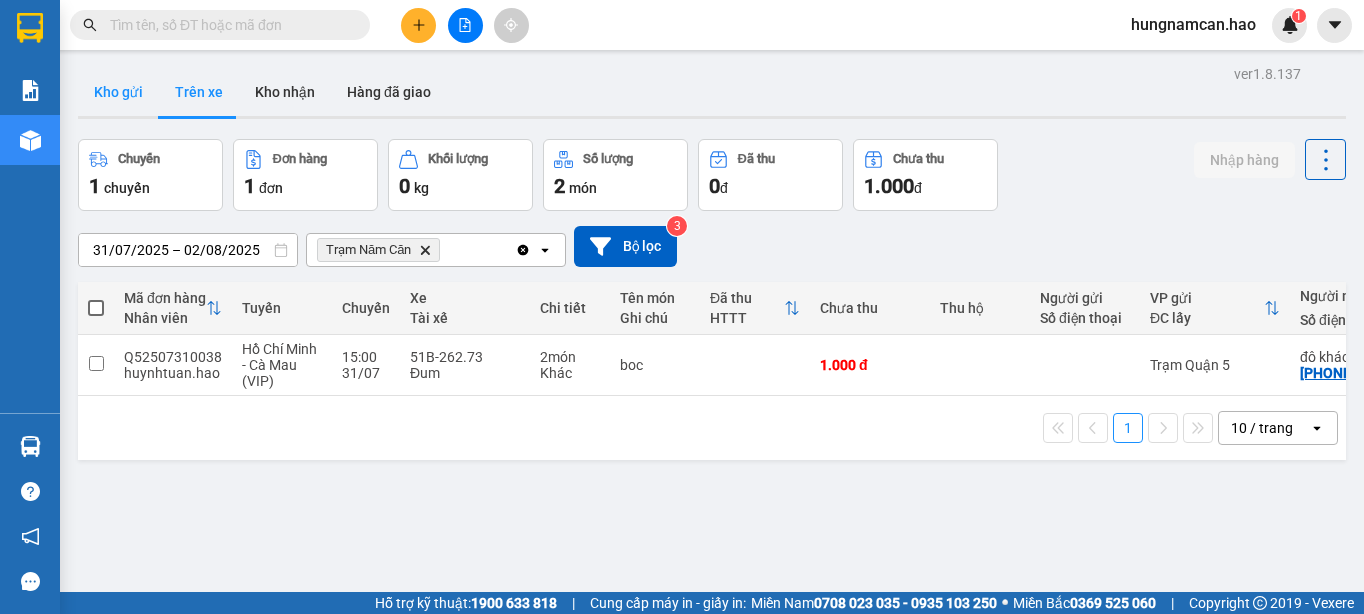 click on "Kho gửi" at bounding box center [118, 92] 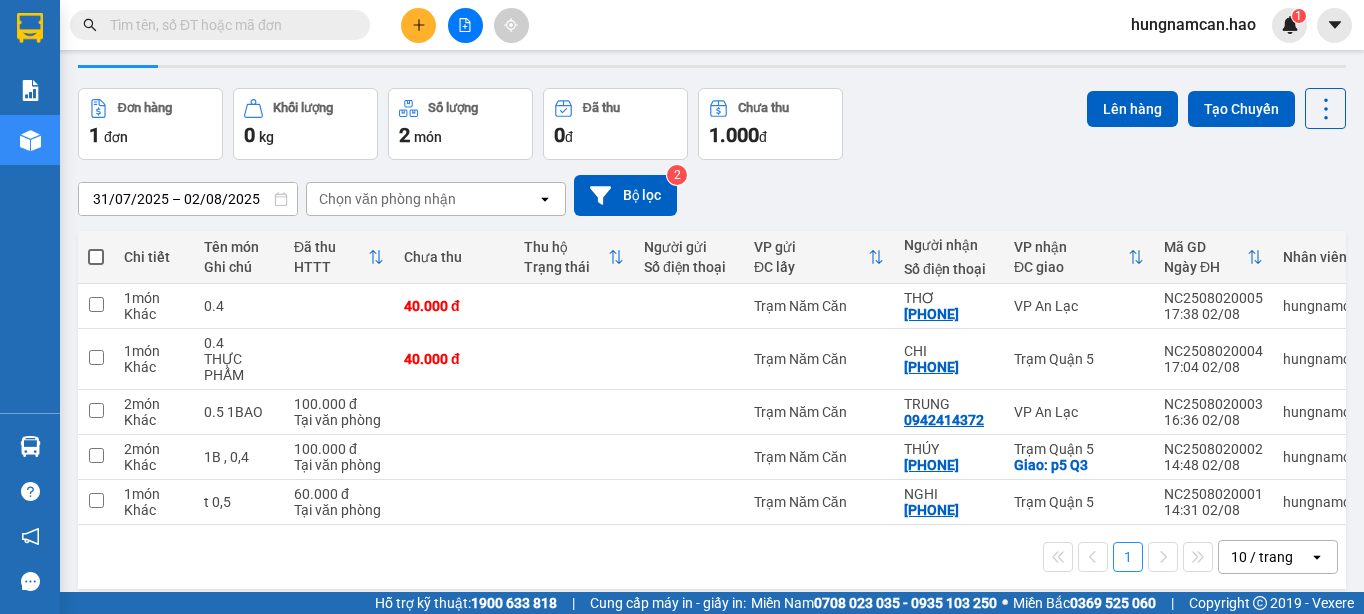 scroll, scrollTop: 92, scrollLeft: 0, axis: vertical 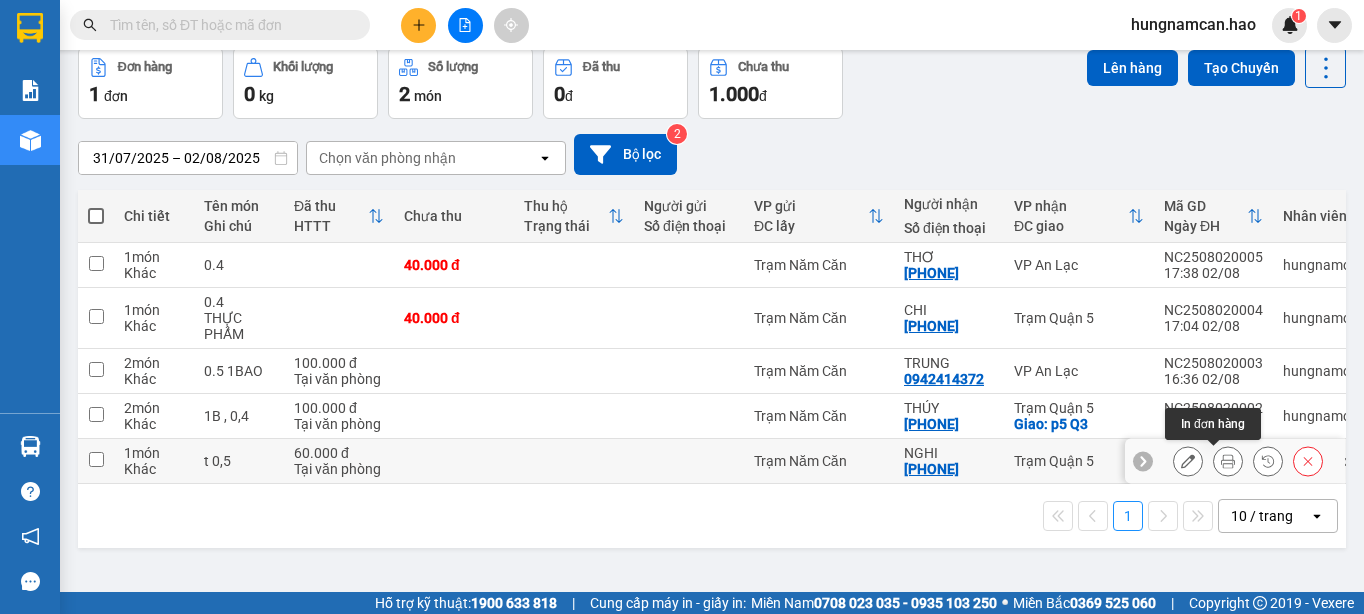 click at bounding box center [1228, 461] 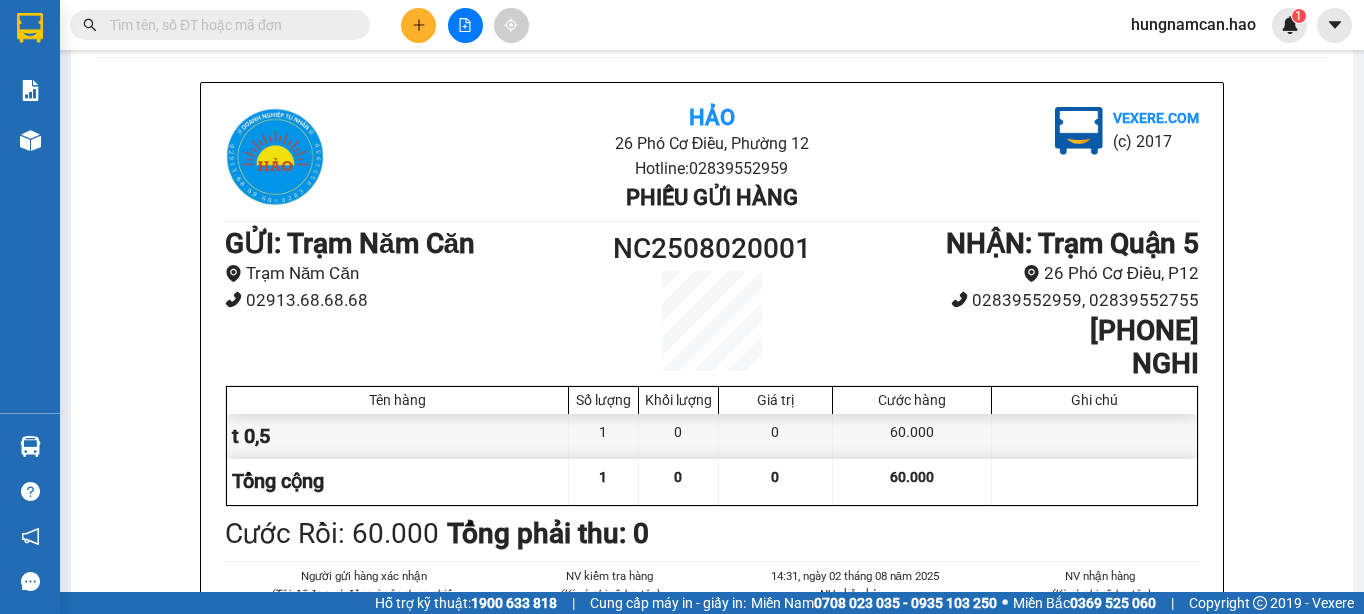 scroll, scrollTop: 0, scrollLeft: 0, axis: both 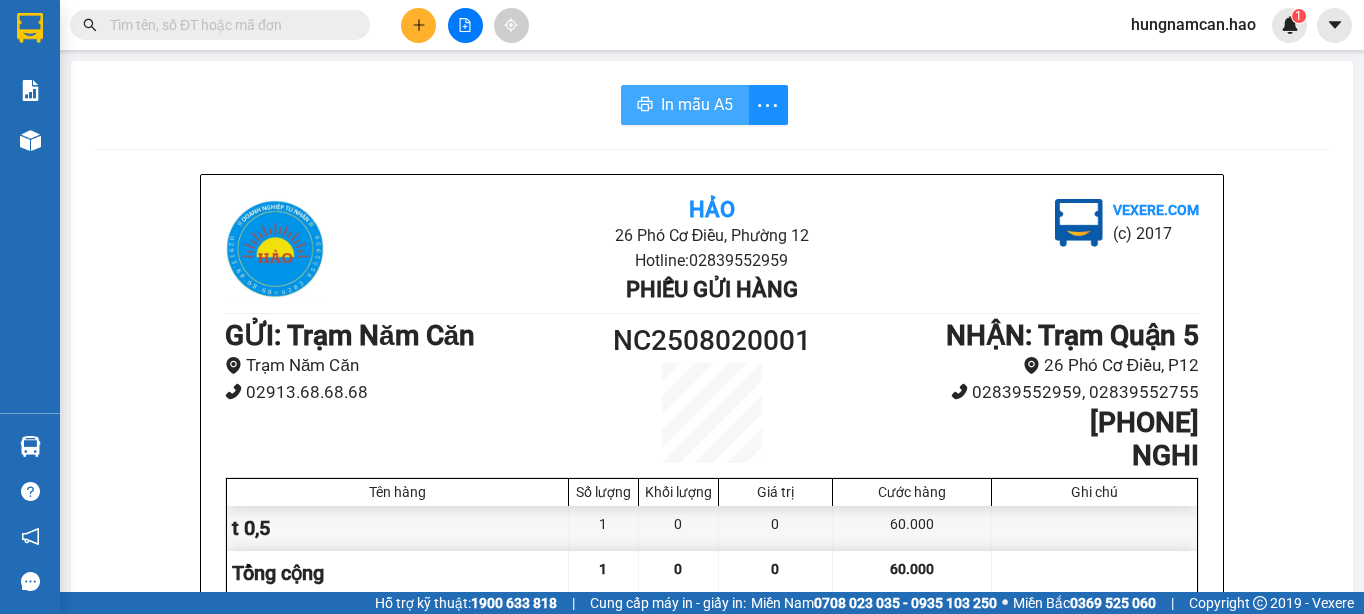 click on "In mẫu A5" at bounding box center (697, 104) 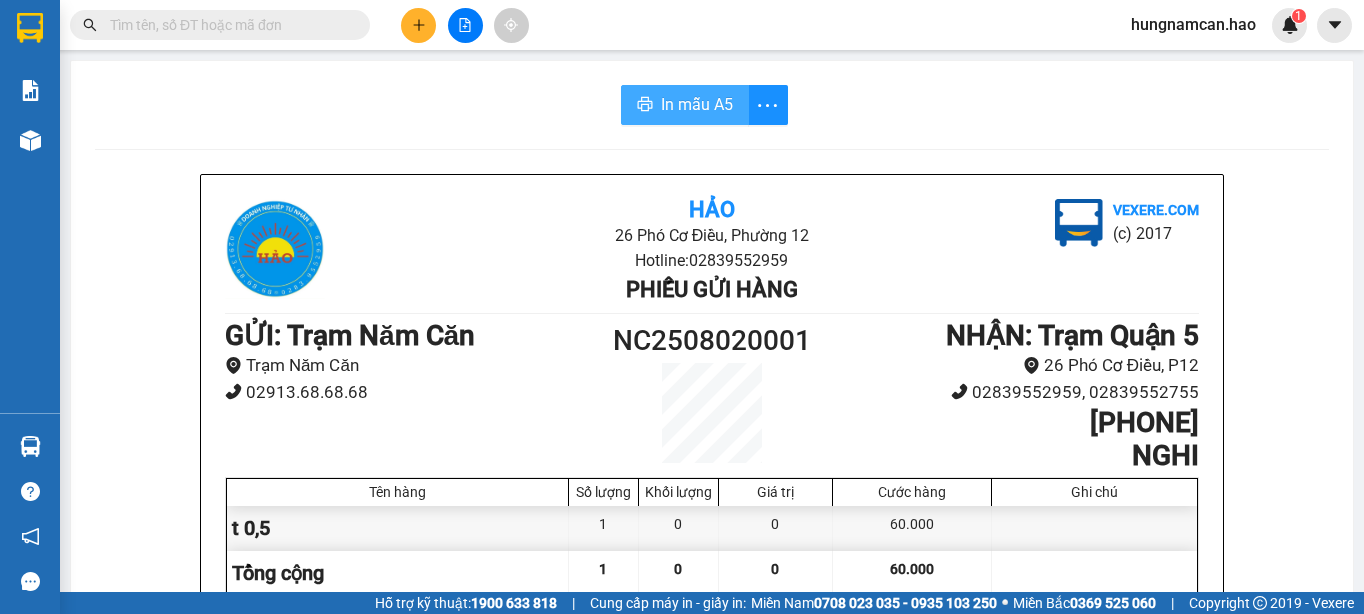 scroll, scrollTop: 0, scrollLeft: 0, axis: both 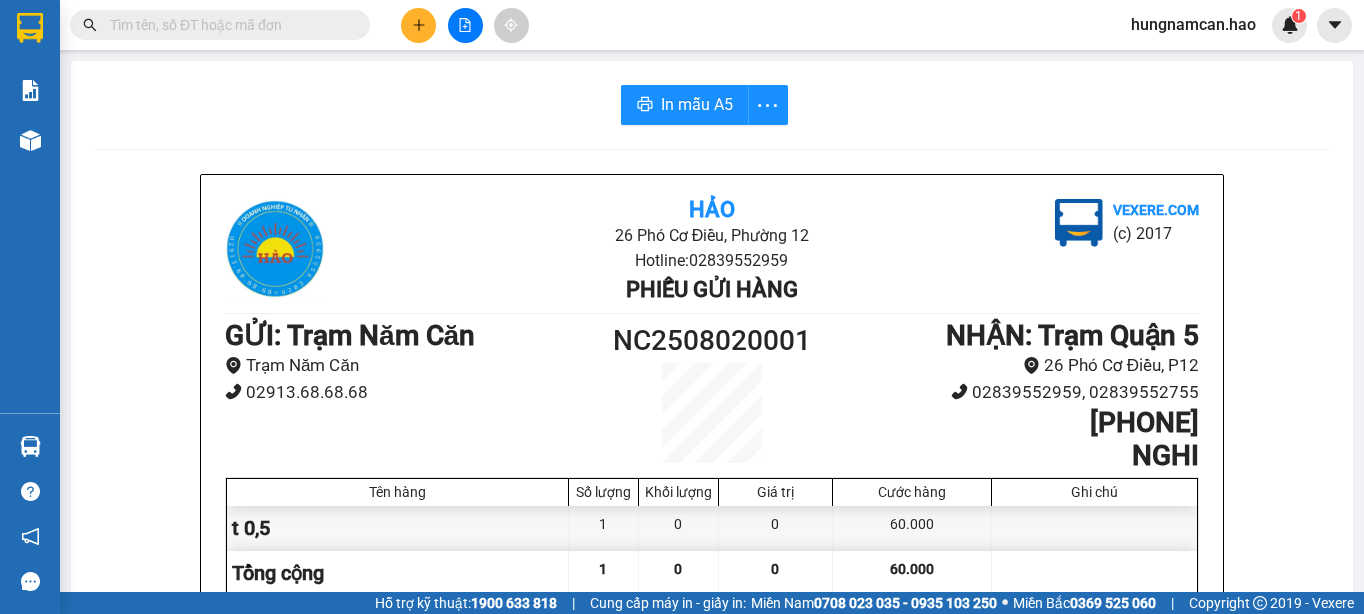 drag, startPoint x: 993, startPoint y: 99, endPoint x: 965, endPoint y: 111, distance: 30.463093 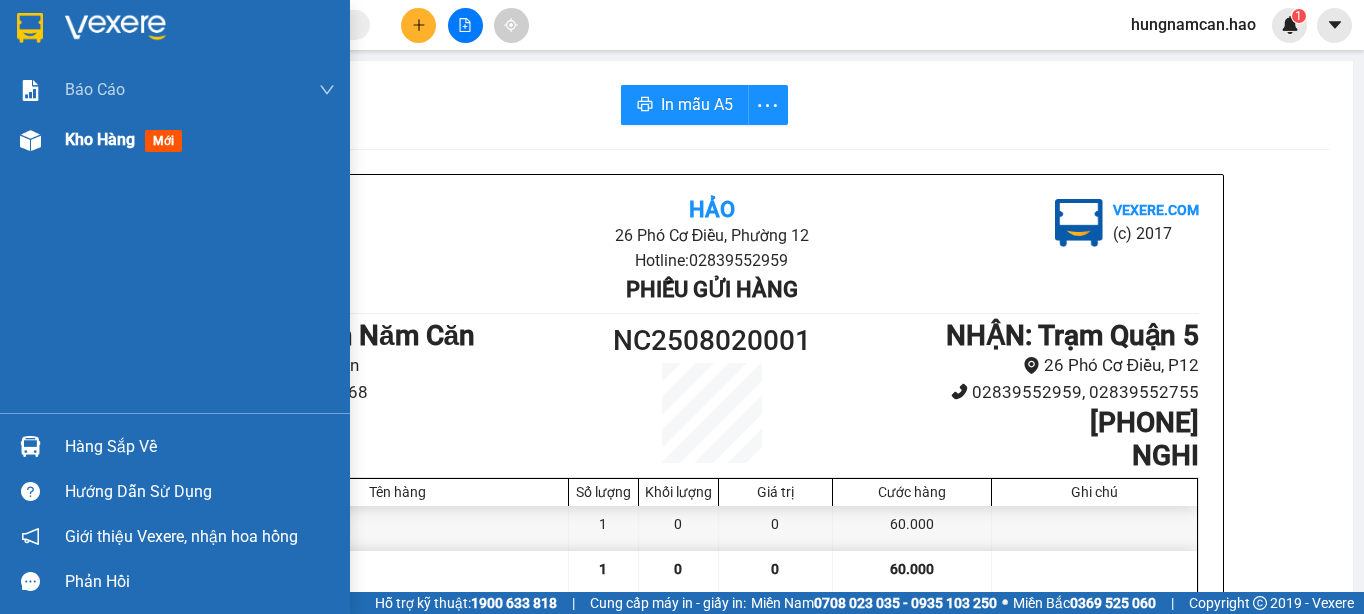 click at bounding box center (30, 140) 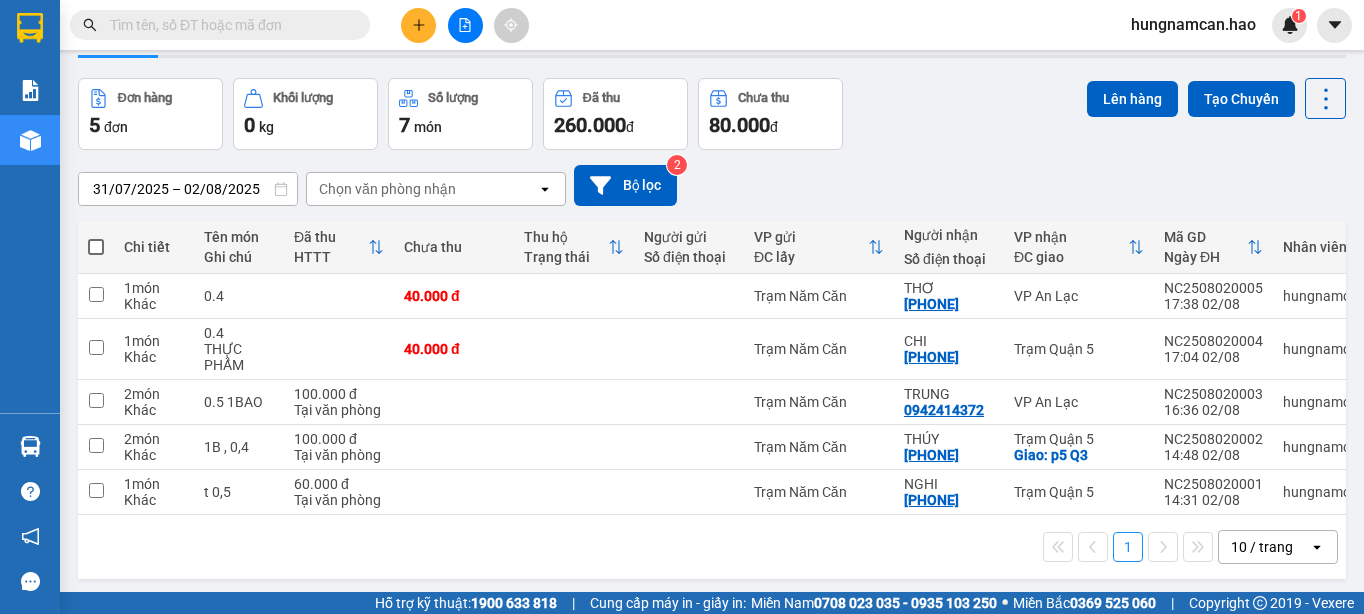 scroll, scrollTop: 92, scrollLeft: 0, axis: vertical 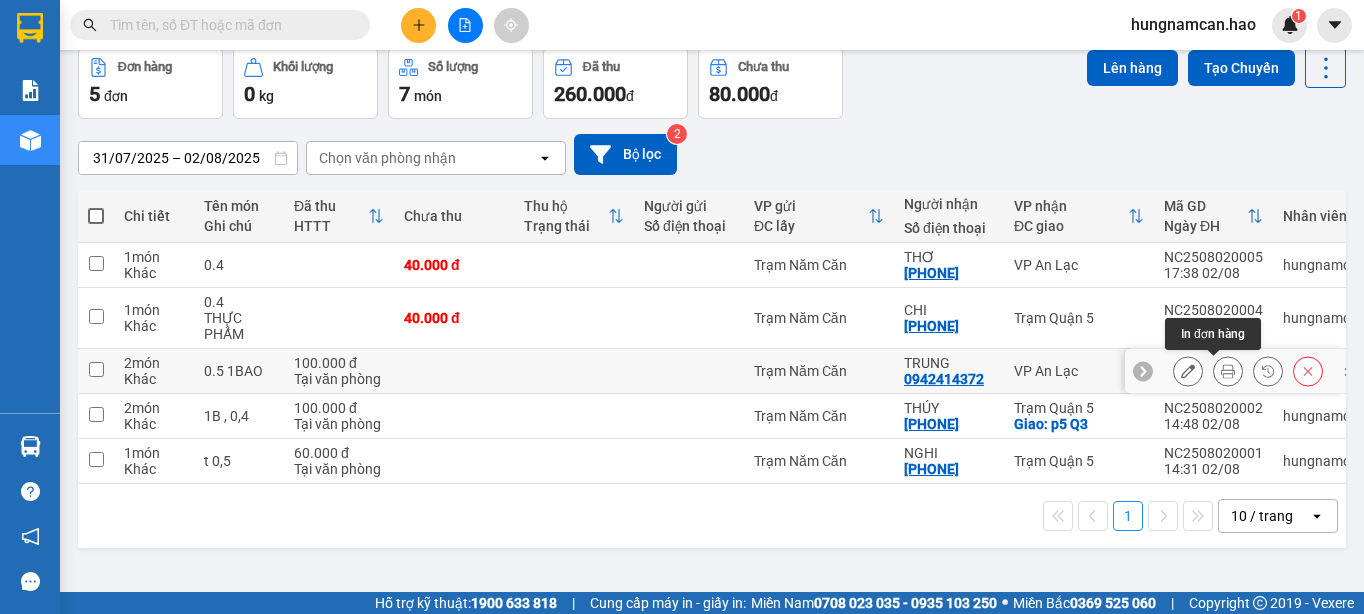 click 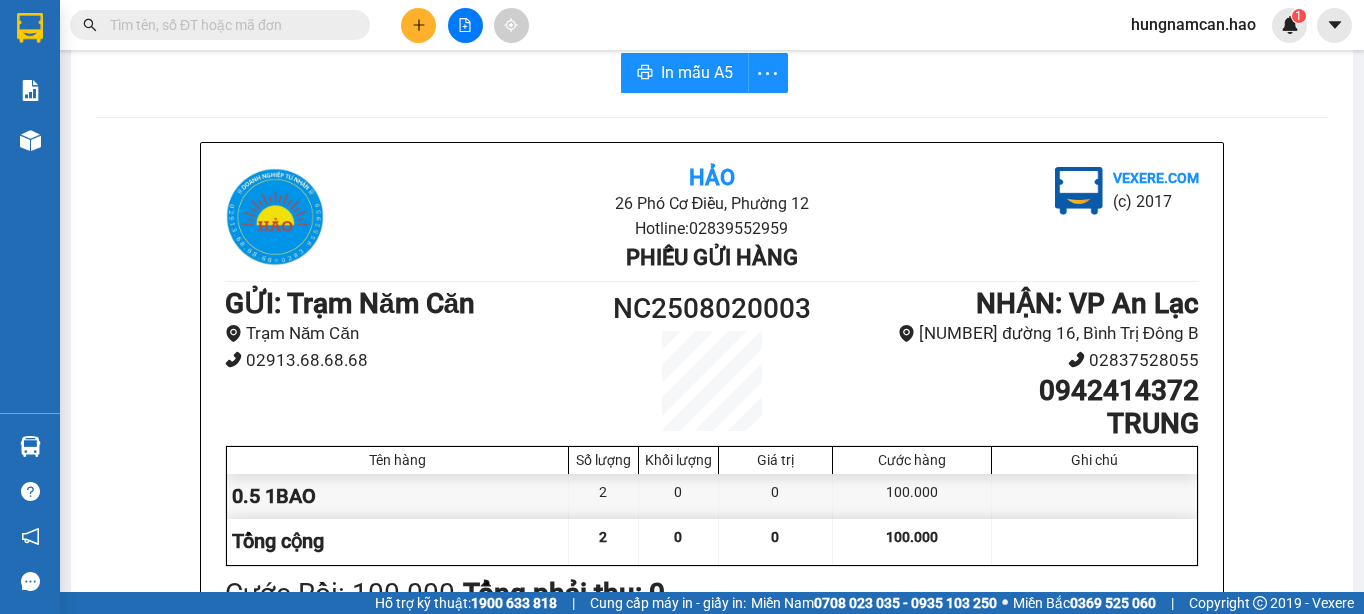 scroll, scrollTop: 0, scrollLeft: 0, axis: both 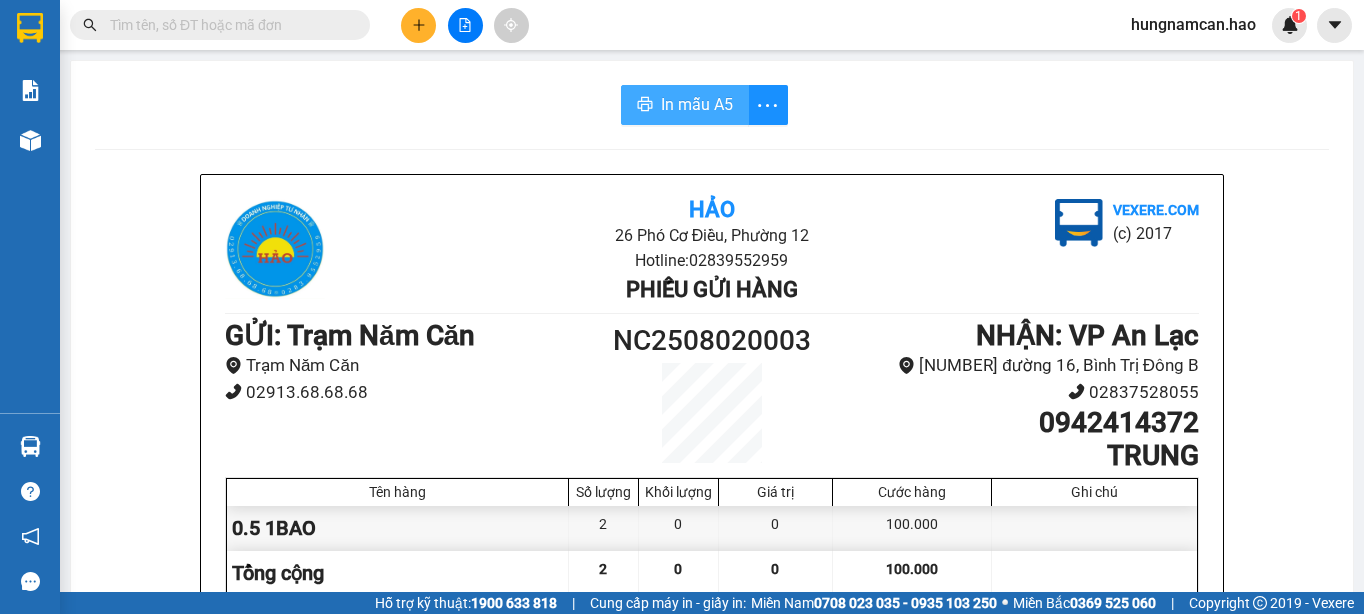 click on "In mẫu A5" at bounding box center [685, 105] 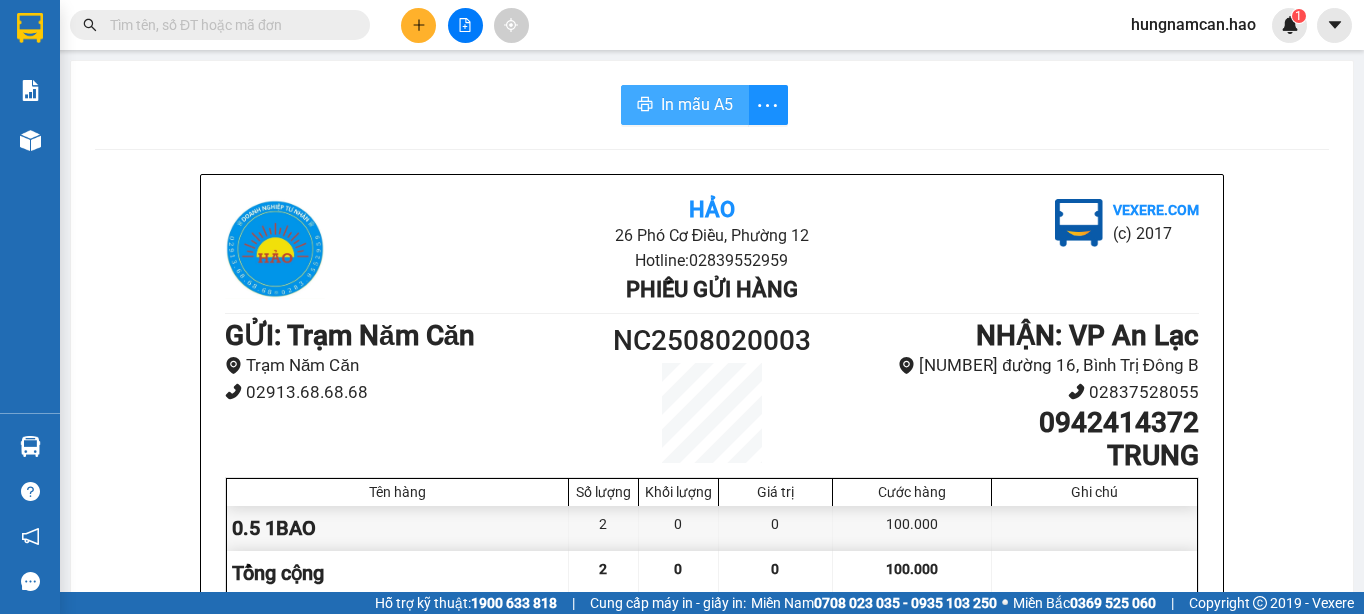 scroll, scrollTop: 0, scrollLeft: 0, axis: both 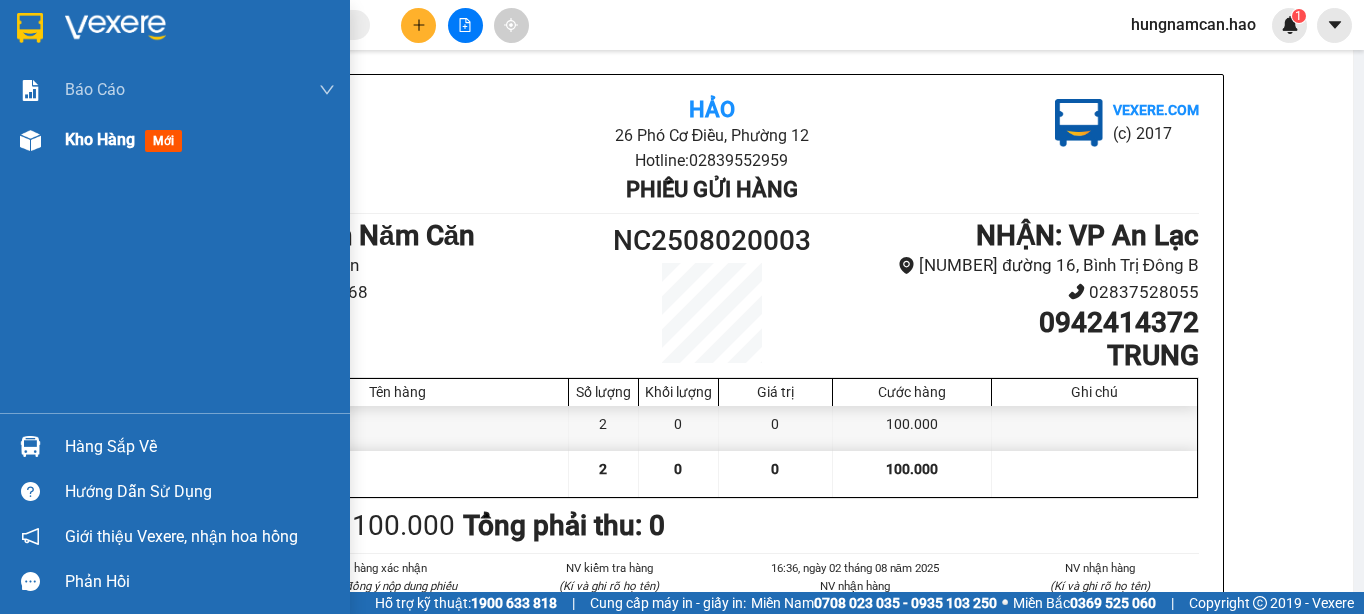 click on "Kho hàng mới" at bounding box center [175, 140] 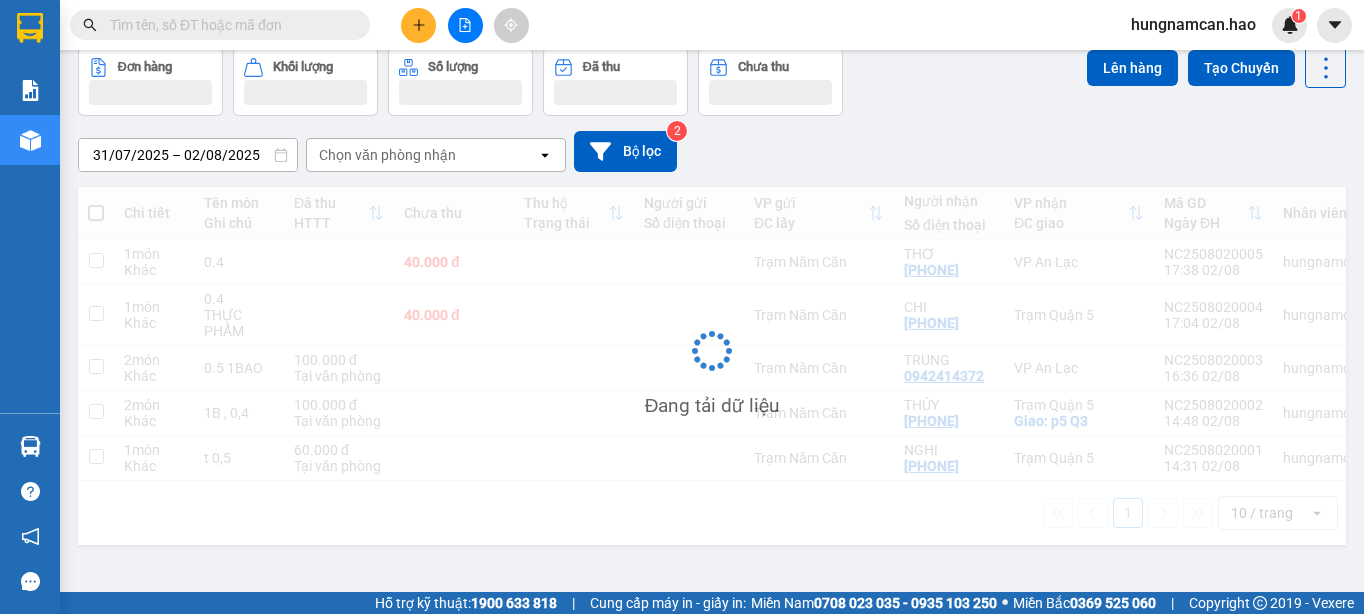 scroll, scrollTop: 92, scrollLeft: 0, axis: vertical 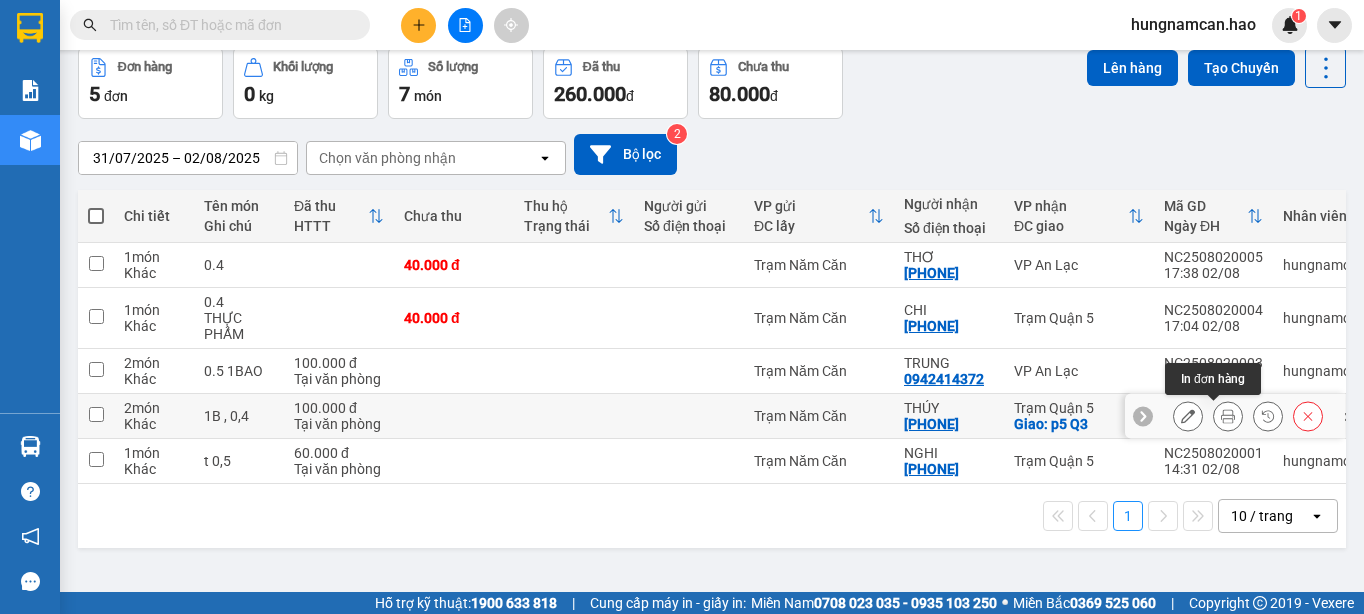 click at bounding box center [1228, 416] 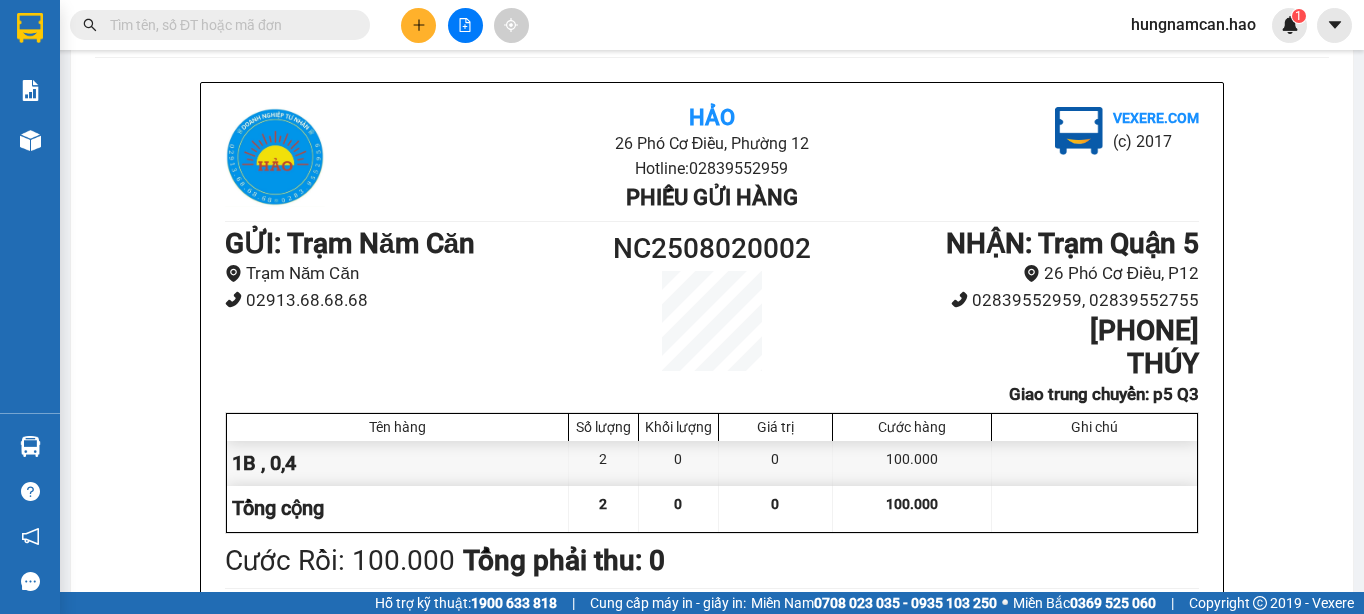 scroll, scrollTop: 0, scrollLeft: 0, axis: both 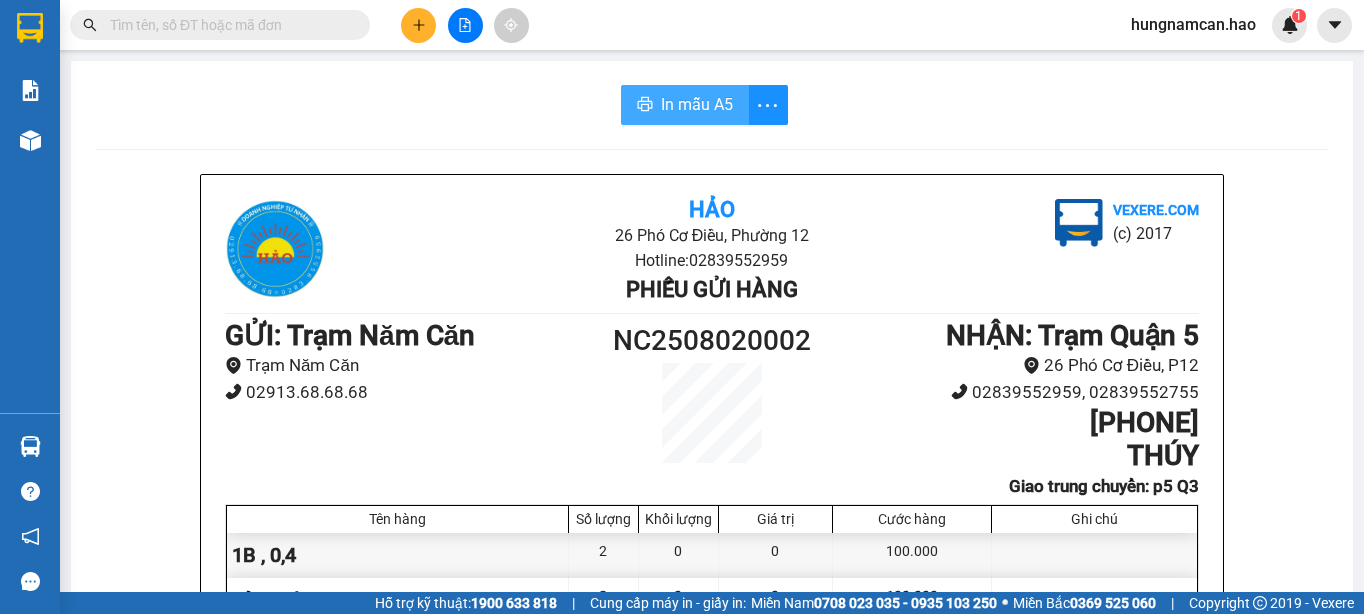 click on "In mẫu A5" at bounding box center (697, 104) 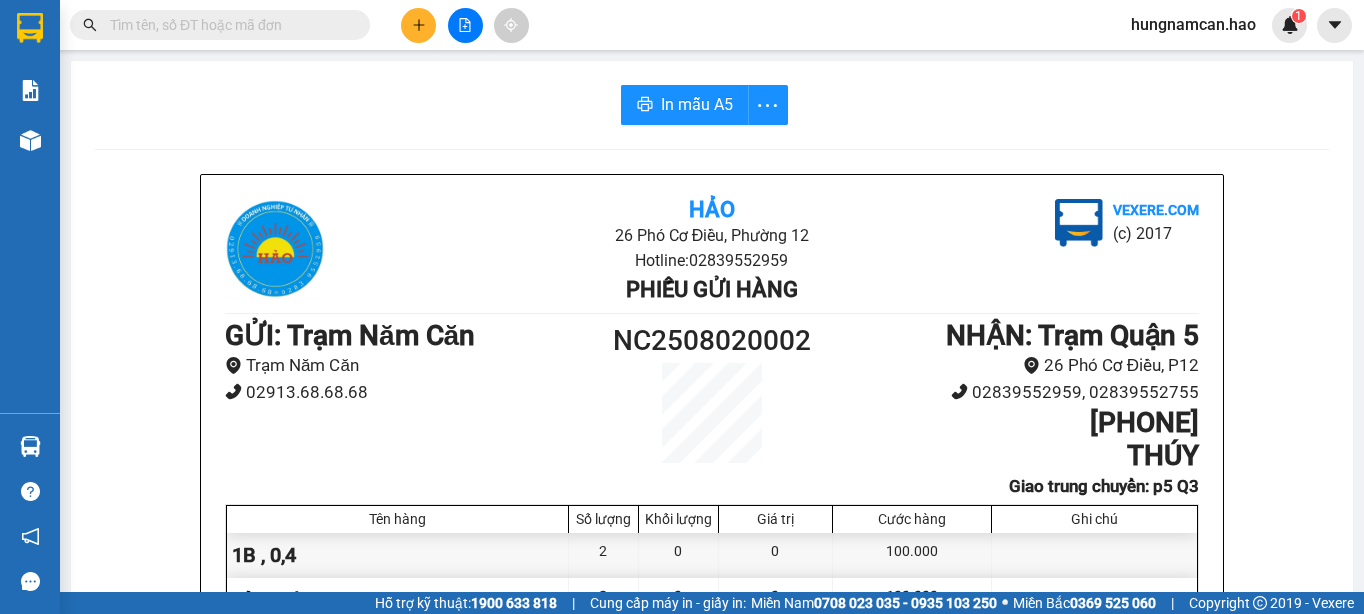 scroll, scrollTop: 1486, scrollLeft: 0, axis: vertical 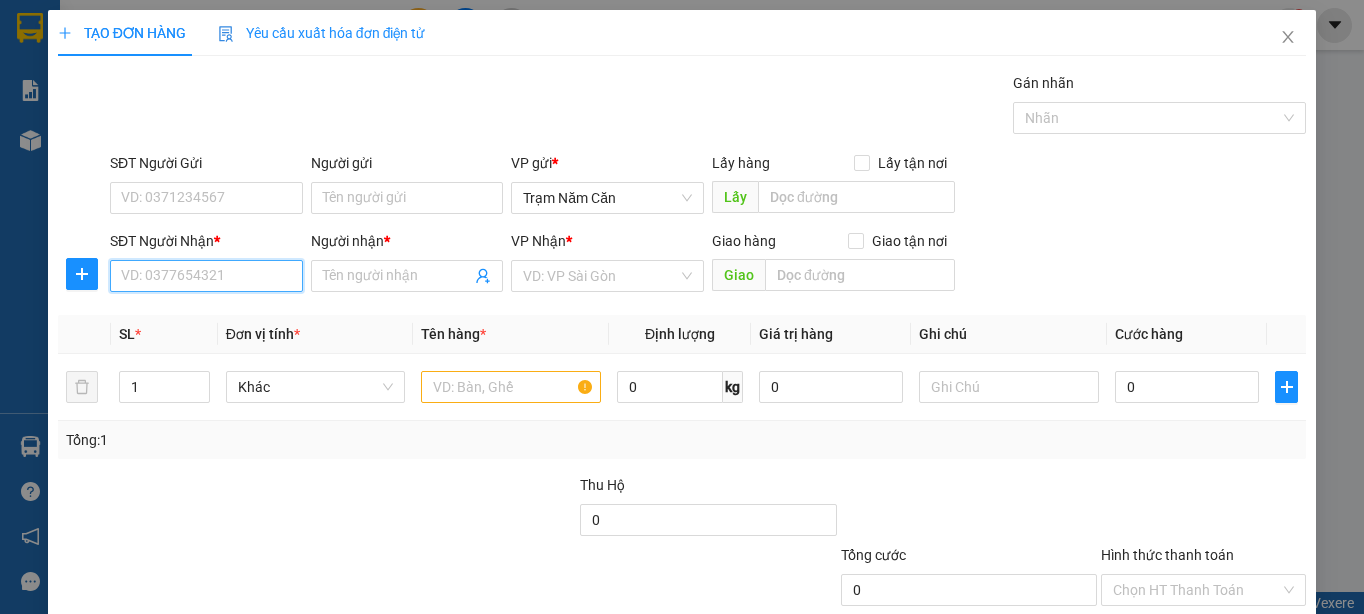 click on "SĐT Người Nhận  *" at bounding box center [206, 276] 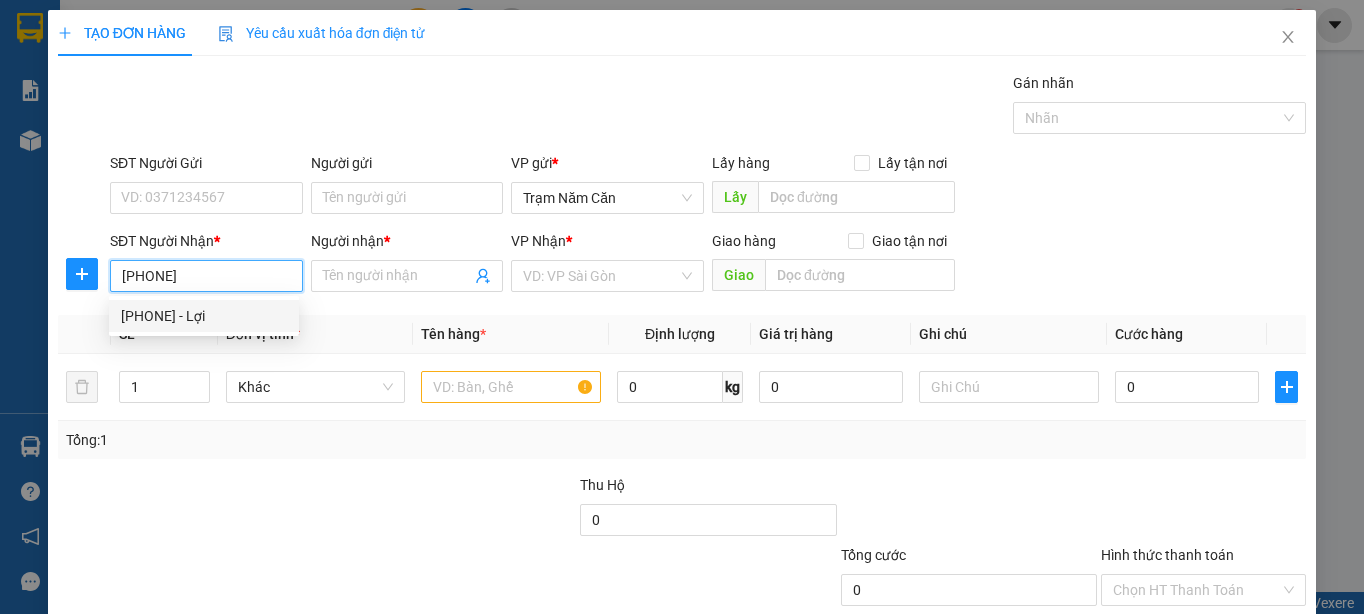 click on "[PHONE] - Lợi" at bounding box center (204, 316) 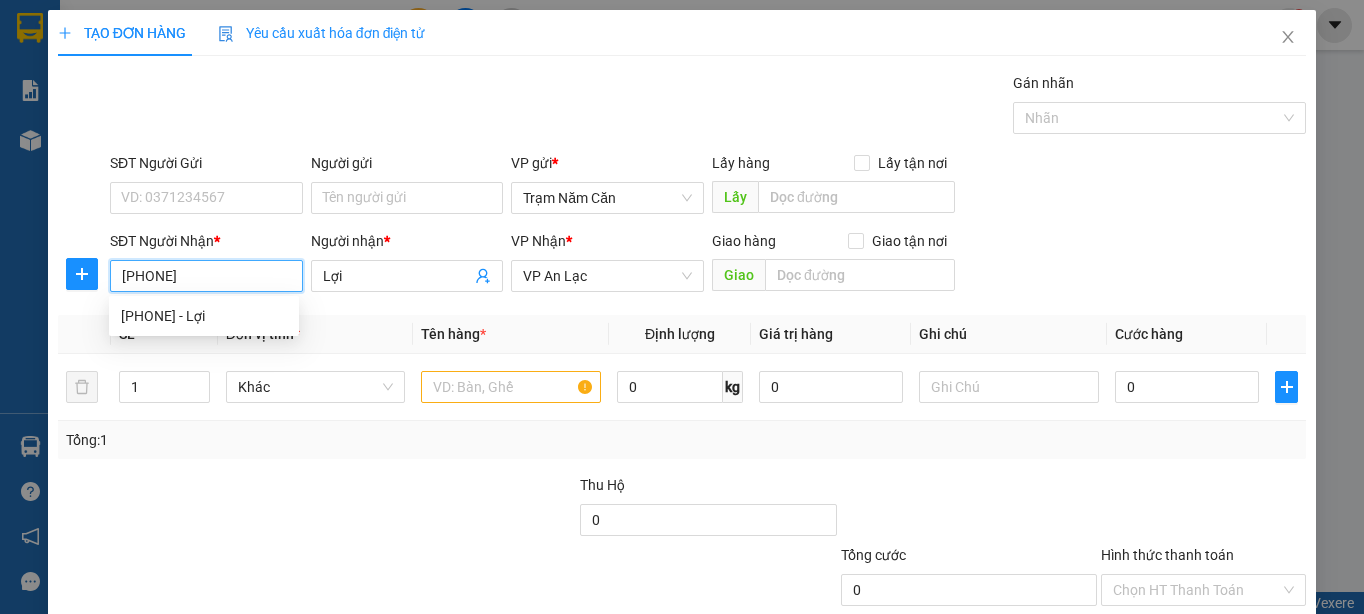 type on "60.000" 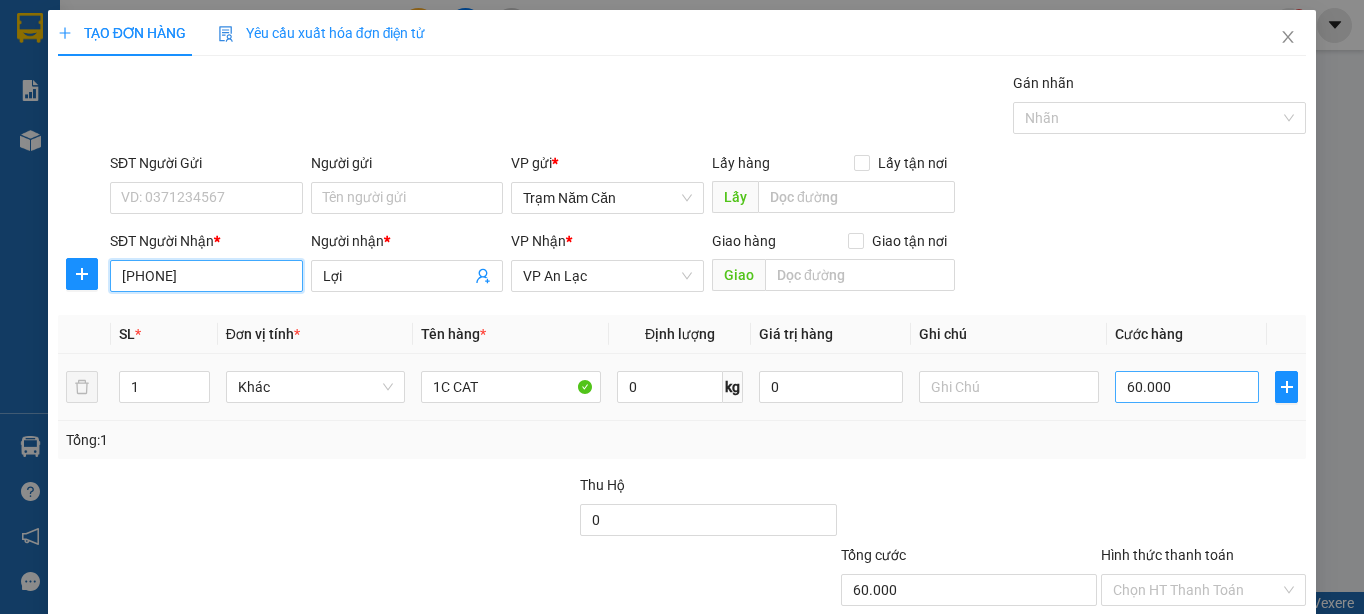 type on "[PHONE]" 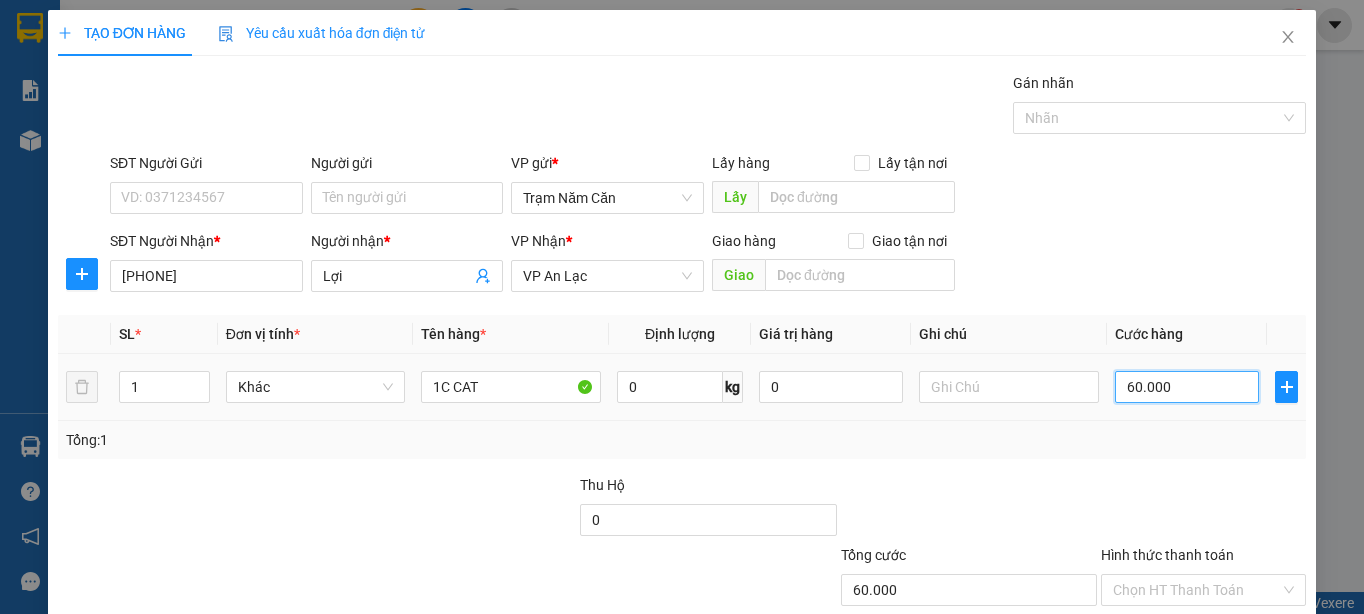 click on "60.000" at bounding box center (1187, 387) 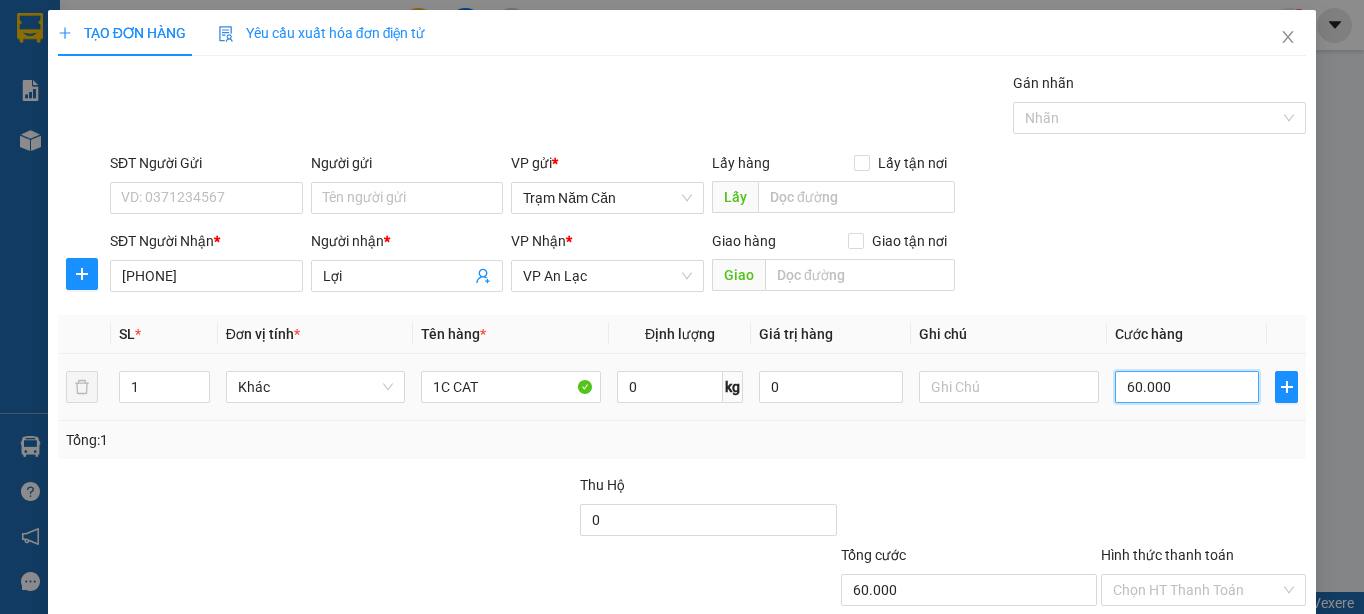 type on "0" 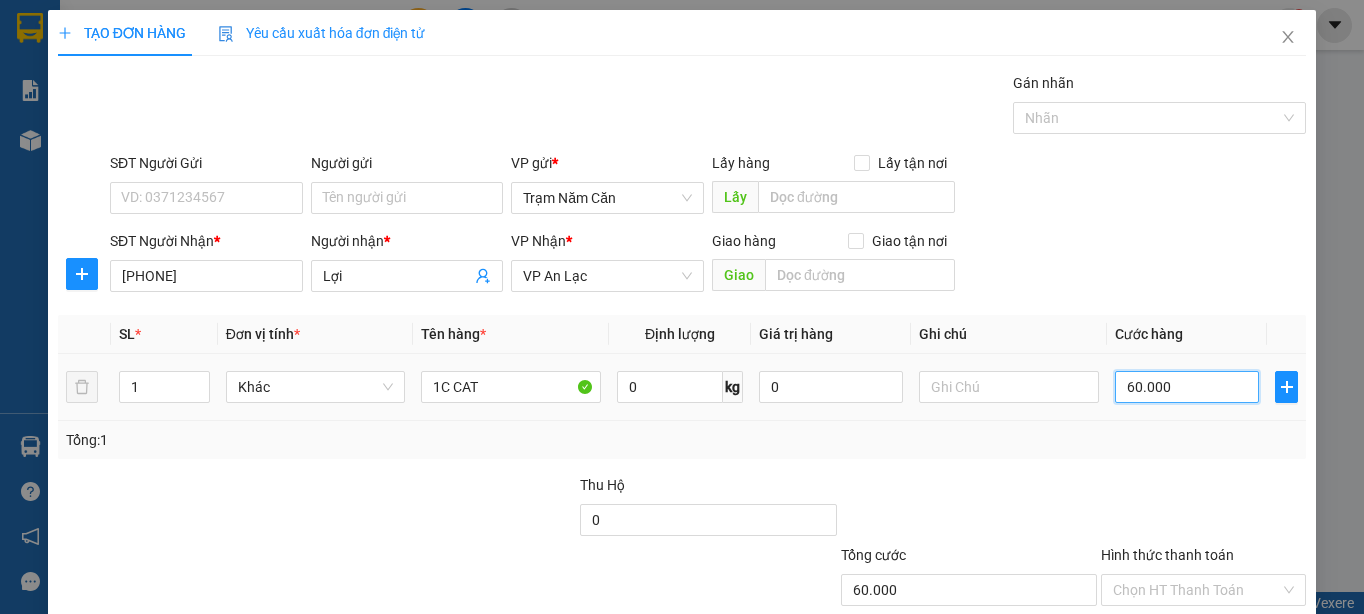 type on "0" 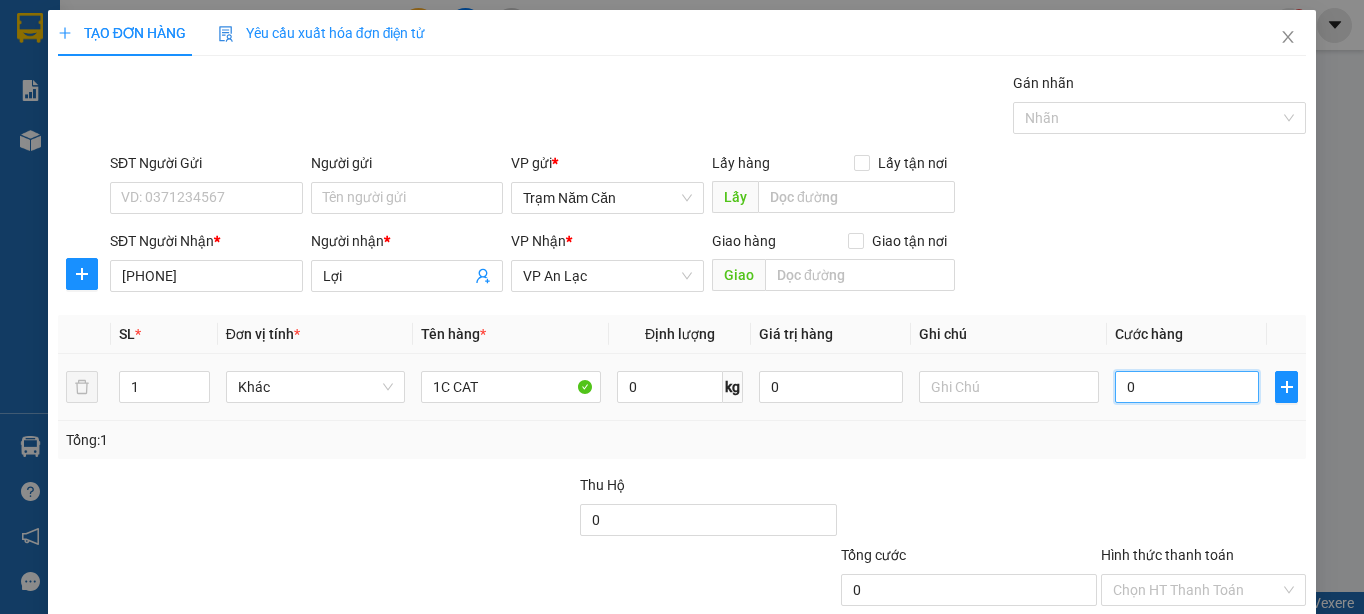type on "4" 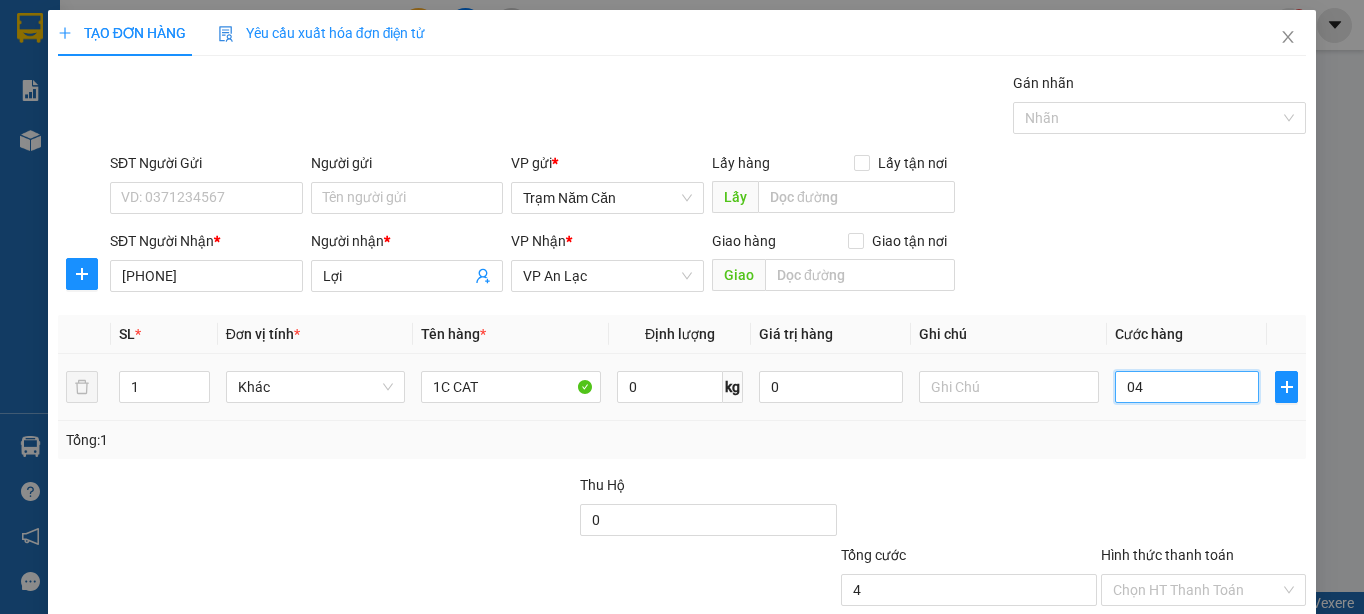type on "40" 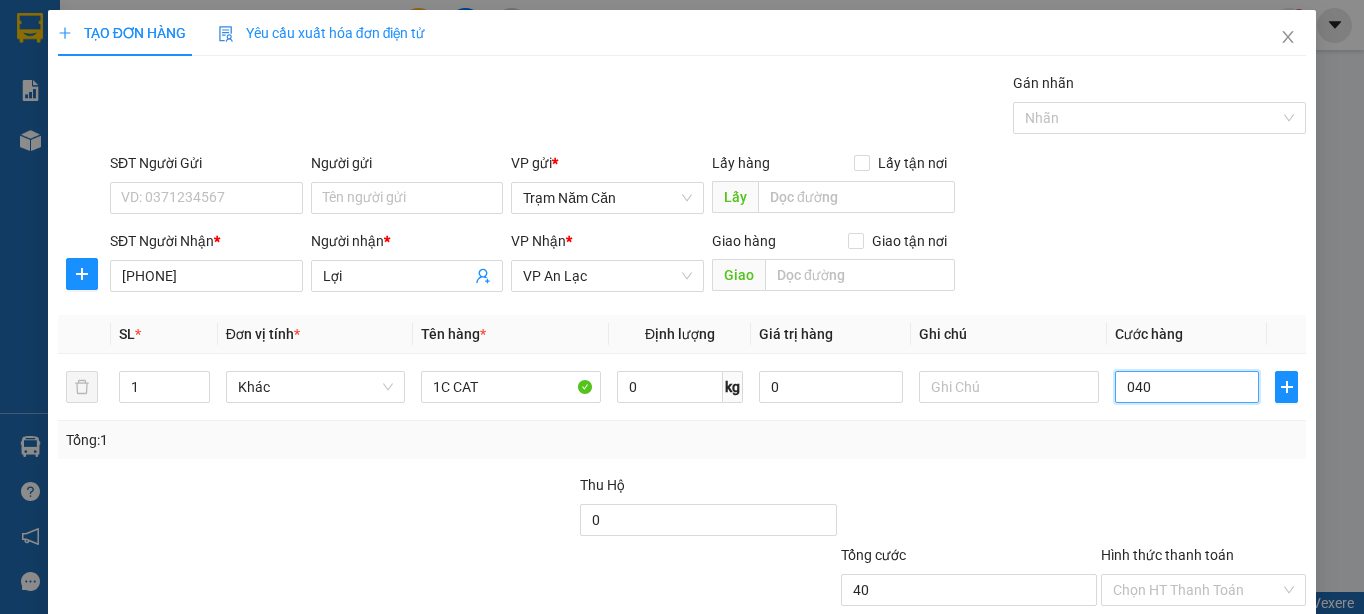 type on "040" 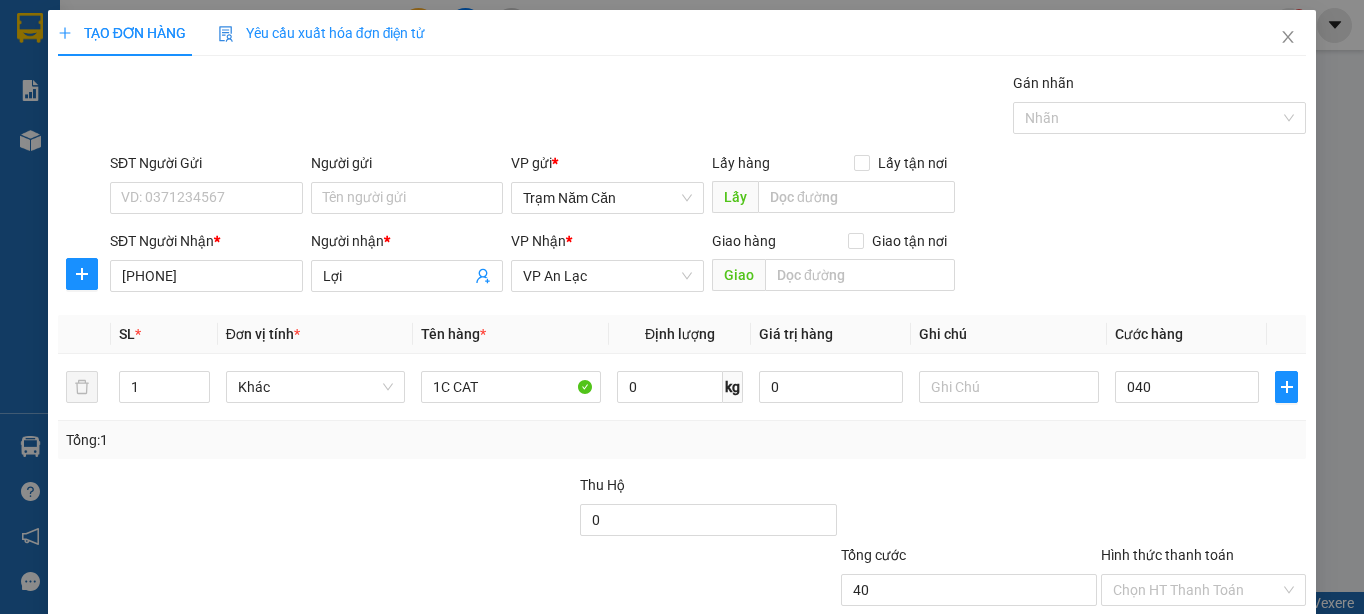 type on "40.000" 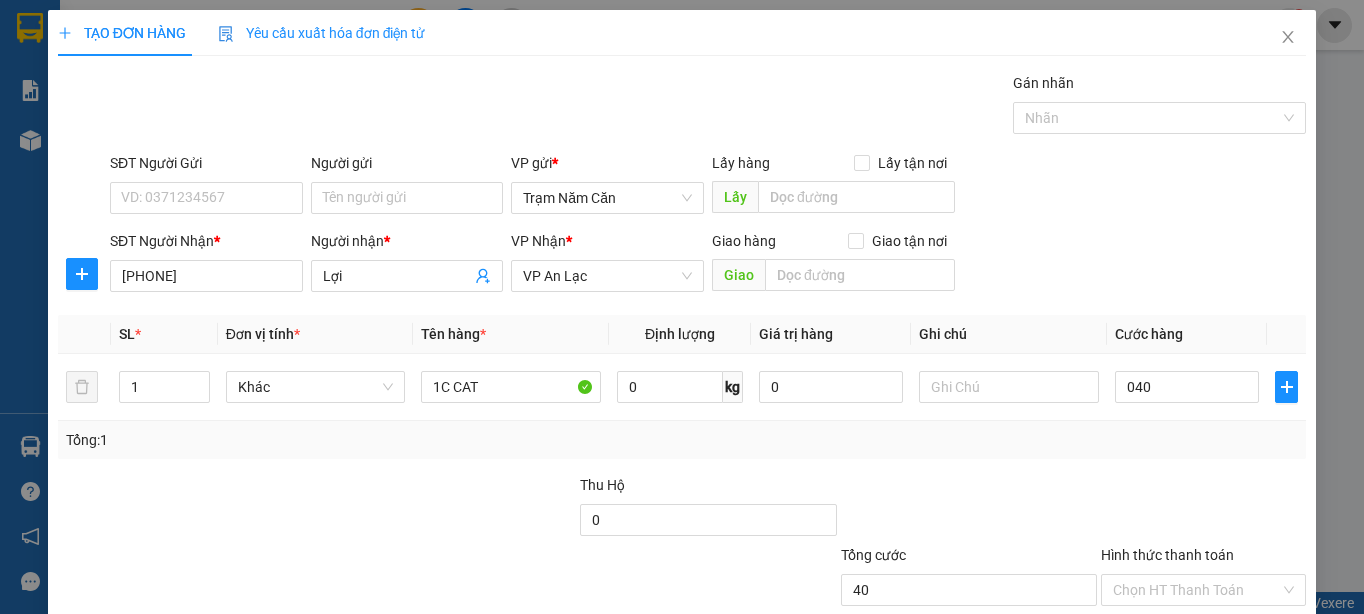 type on "40.000" 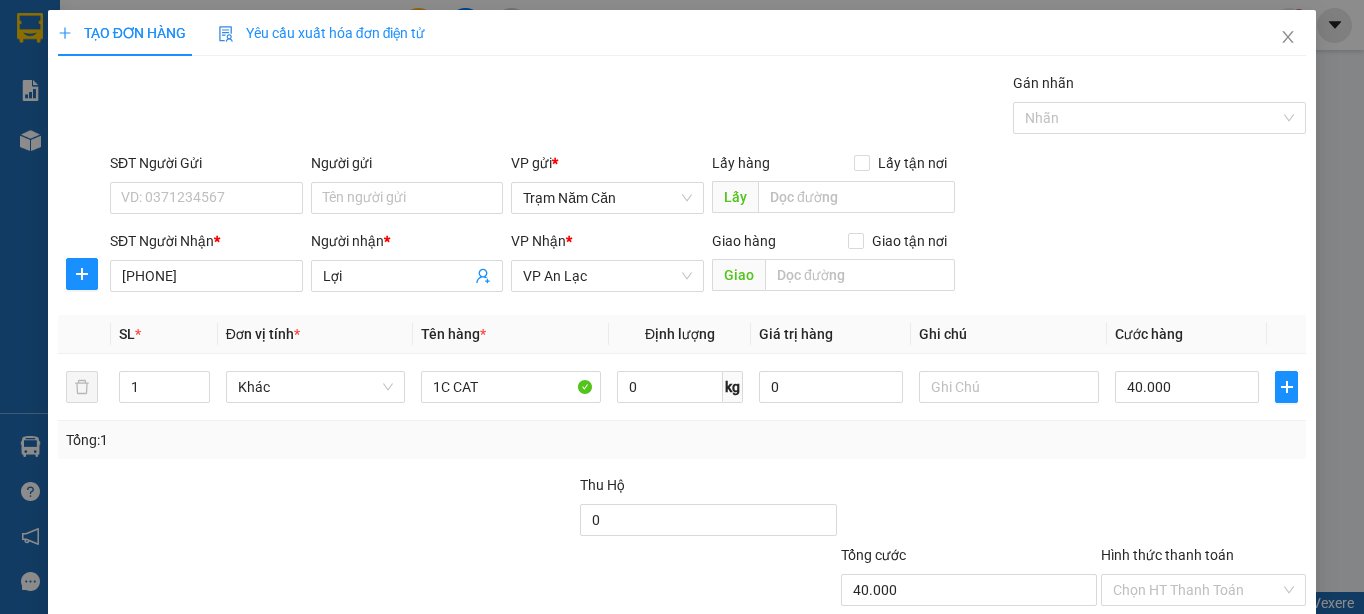 click on "Transit Pickup Surcharge Ids Transit Deliver Surcharge Ids Transit Deliver Surcharge Transit Deliver Surcharge Gán nhãn   Nhãn SĐT Người Gửi VD: [PHONE] Người gửi Tên người gửi VP gửi  * Trạm Năm Căn Lấy hàng Lấy tận nơi Lấy SĐT Người Nhận  * [PHONE] Người nhận  * Lợi VP Nhận  * VP An Lạc Giao hàng Giao tận nơi Giao SL  * Đơn vị tính  * Tên hàng  * Định lượng Giá trị hàng Ghi chú Cước hàng                   1 Khác 1C CAT 0 kg 0 40.000 Tổng:  1 Thu Hộ 0 Tổng cước 40.000 Hình thức thanh toán Chọn HT Thanh Toán Số tiền thu trước 0 Chưa thanh toán 40.000 Chọn HT Thanh Toán Lưu nháp Xóa Thông tin Lưu Lưu và In" at bounding box center [682, 386] 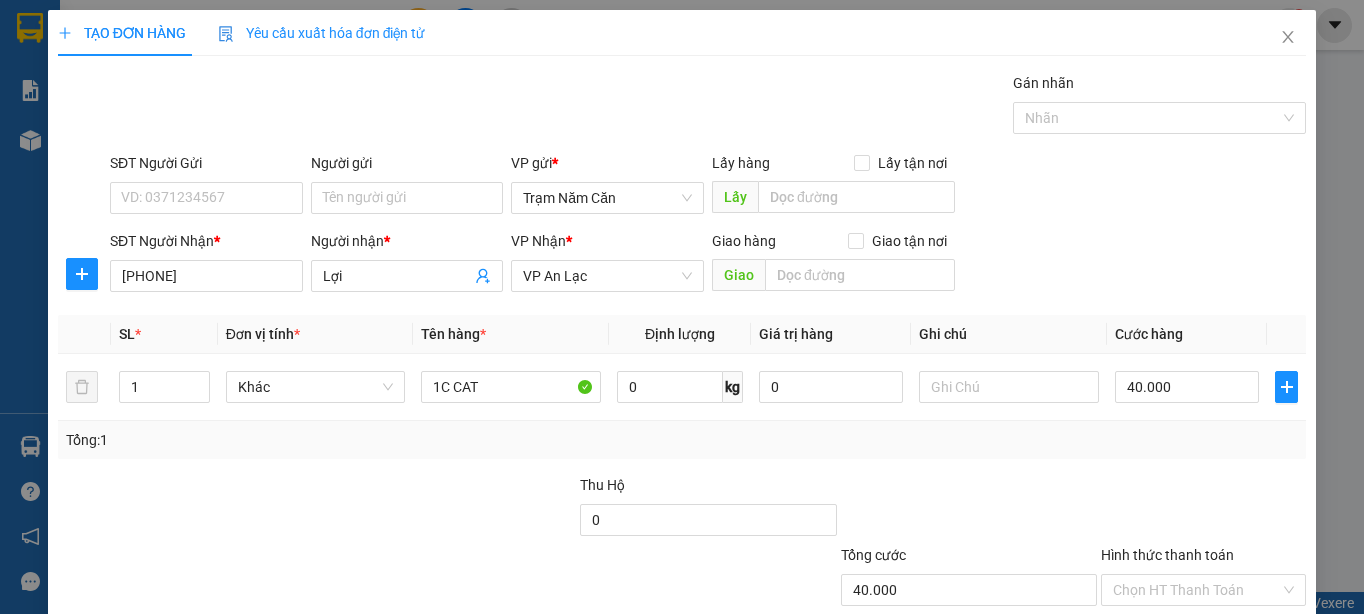 scroll, scrollTop: 126, scrollLeft: 0, axis: vertical 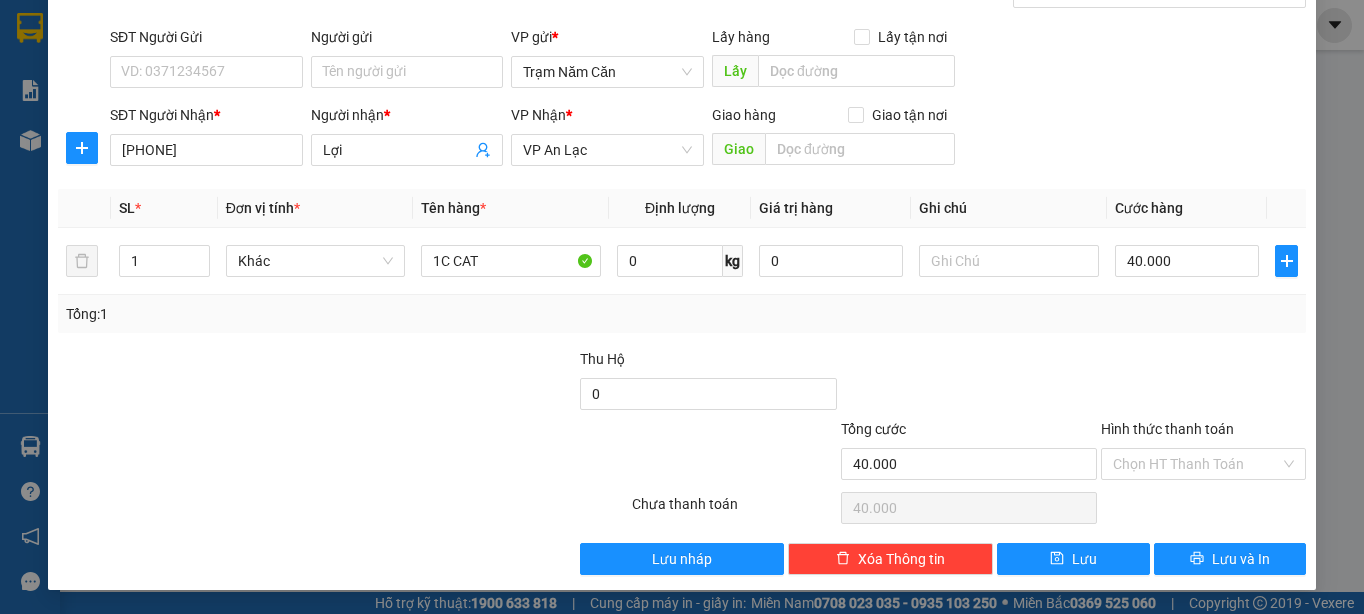 drag, startPoint x: 1238, startPoint y: 409, endPoint x: 1223, endPoint y: 426, distance: 22.671568 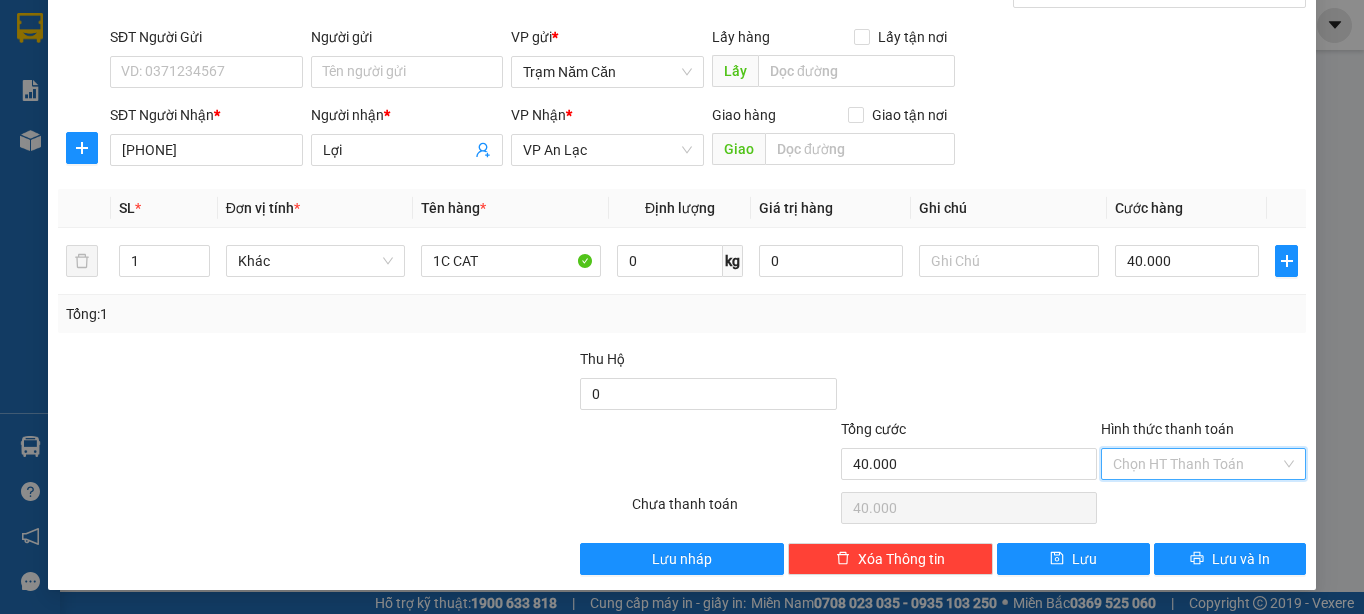 click on "Hình thức thanh toán" at bounding box center [1196, 464] 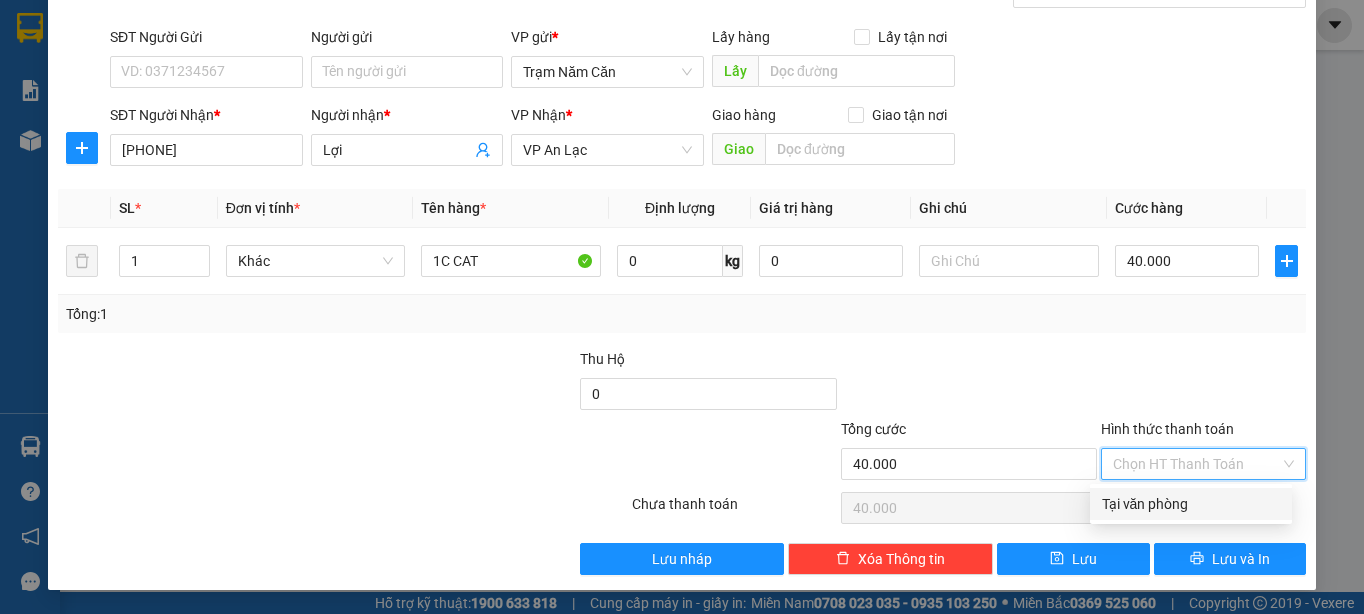click on "Tại văn phòng" at bounding box center [1191, 504] 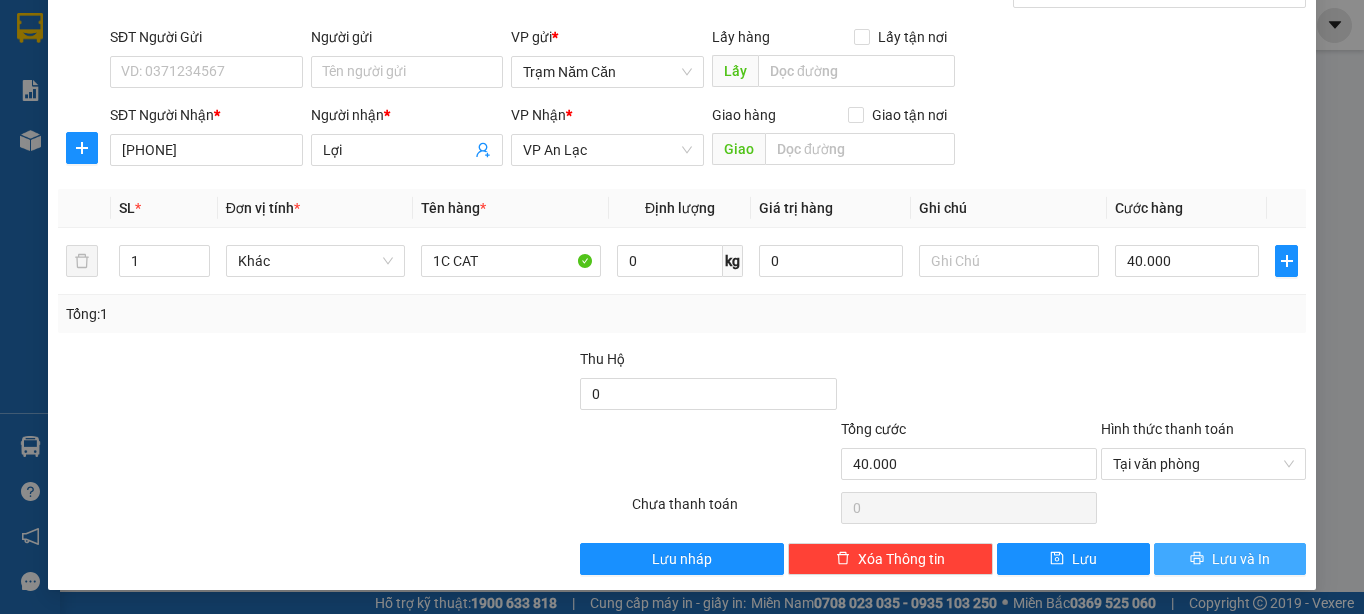 click on "Lưu và In" at bounding box center (1230, 559) 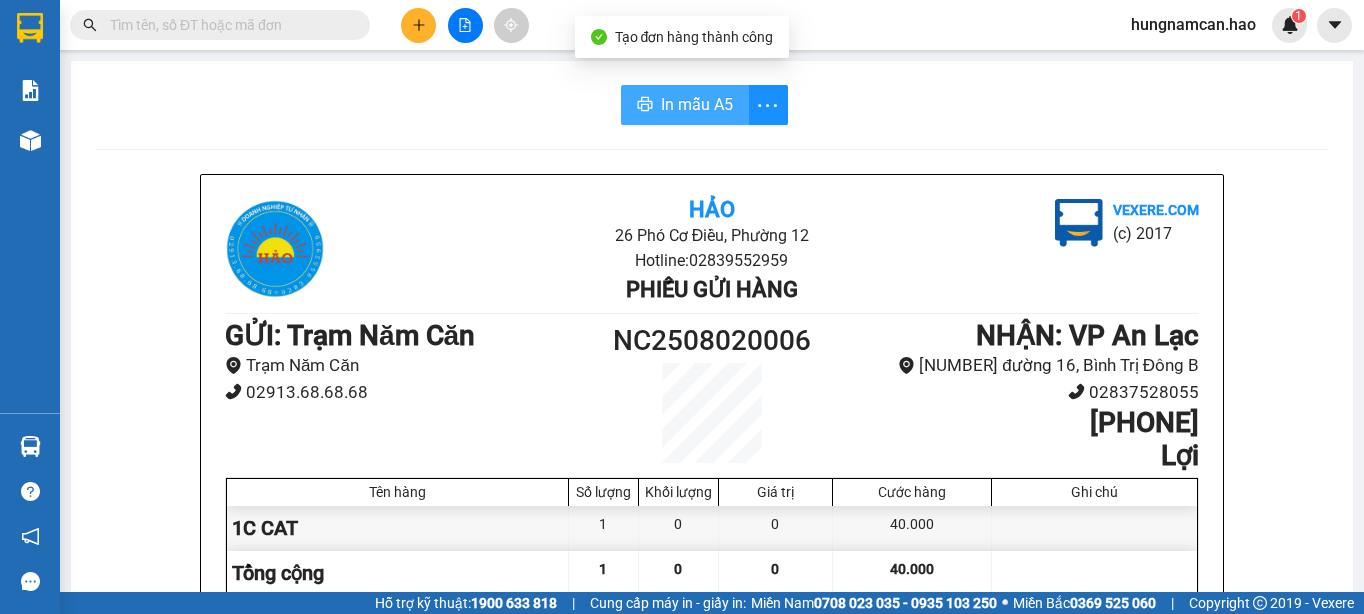 click on "In mẫu A5" at bounding box center (697, 104) 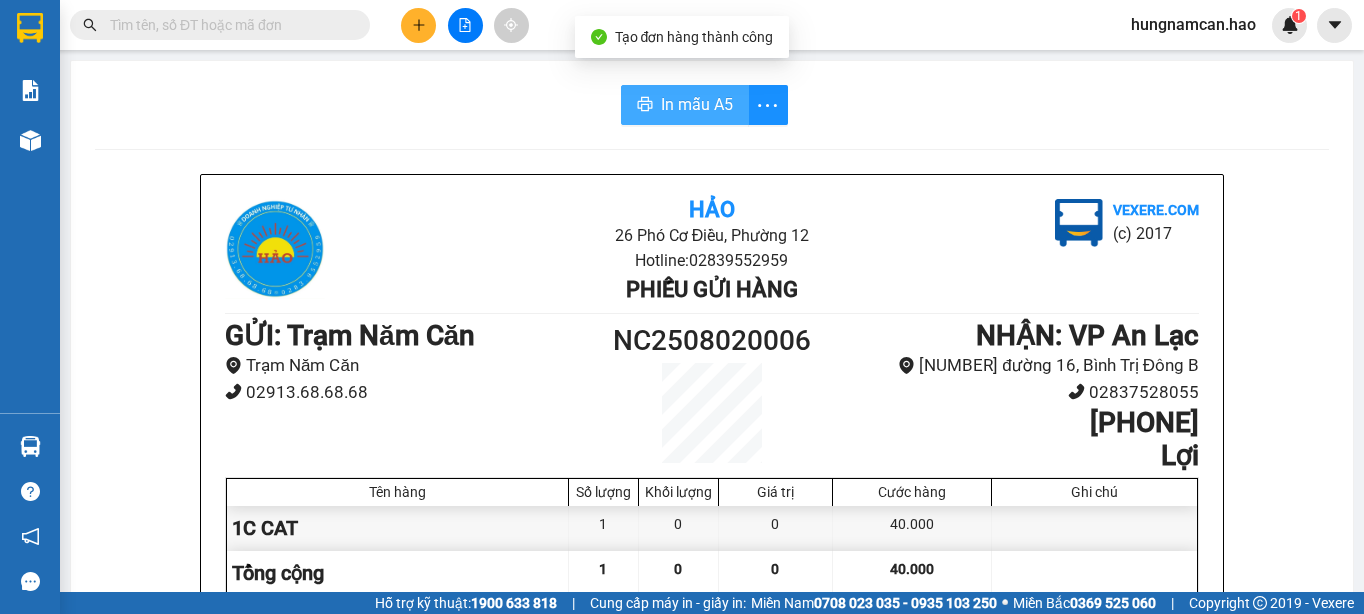scroll, scrollTop: 0, scrollLeft: 0, axis: both 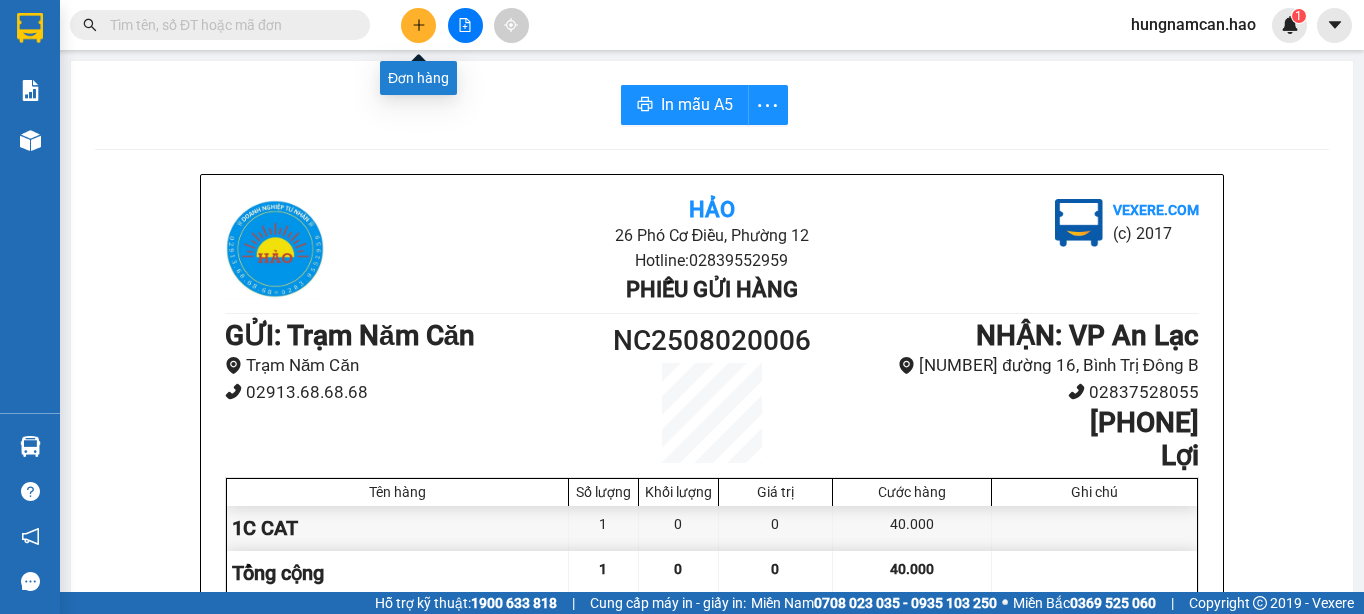 click at bounding box center (418, 25) 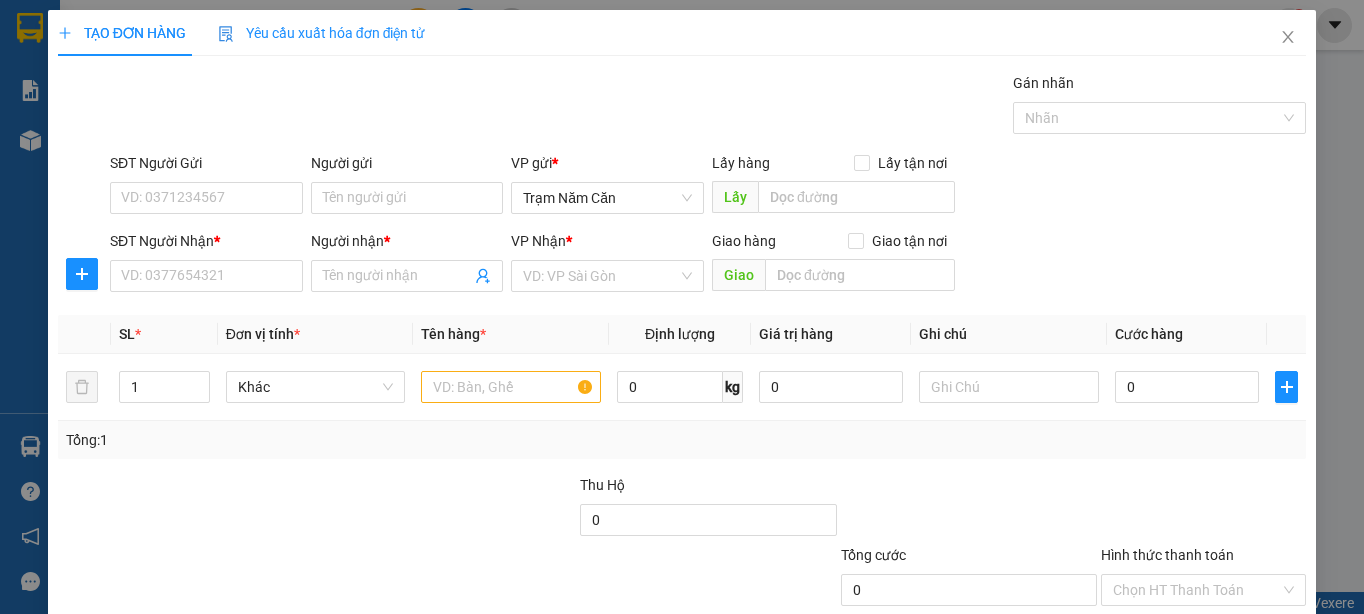 click on "SĐT Người Nhận  * VD: 0377654321" at bounding box center (206, 265) 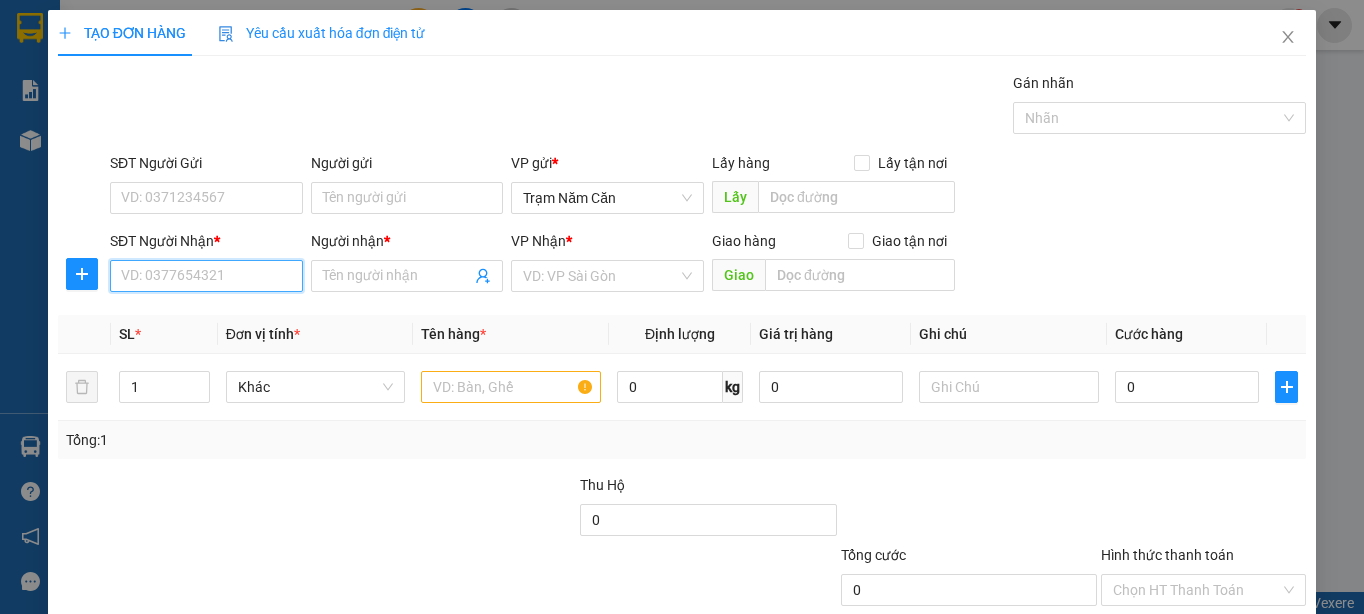 click on "SĐT Người Nhận  *" at bounding box center [206, 276] 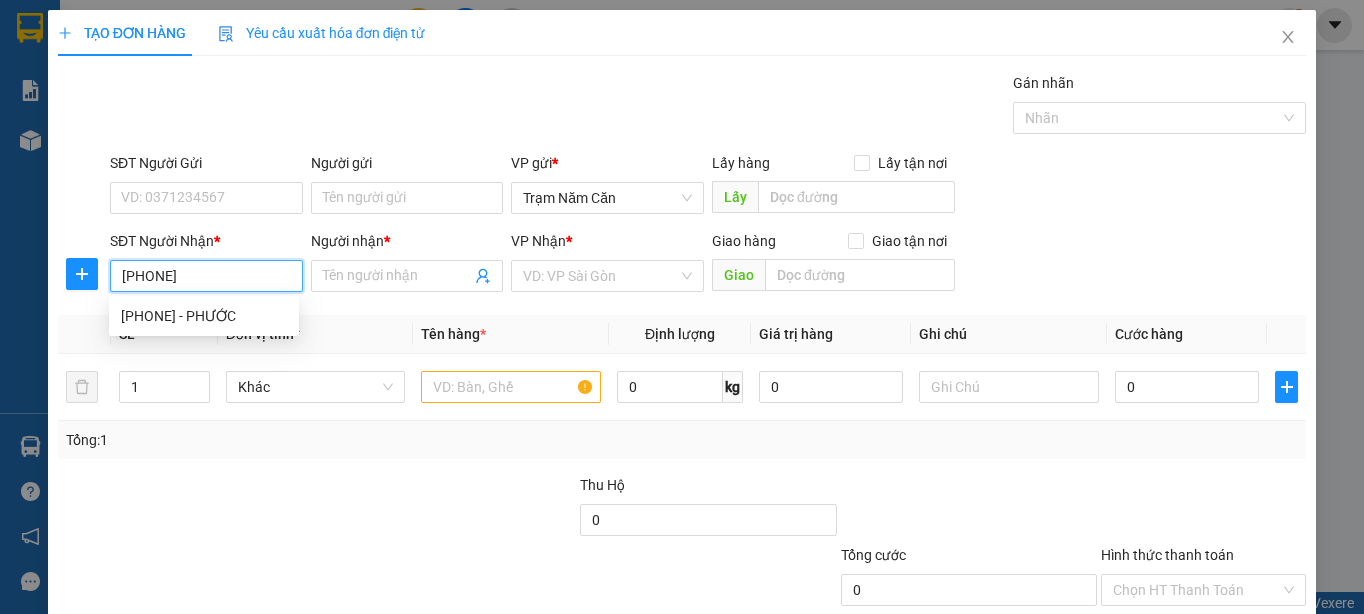 type on "[PHONE]" 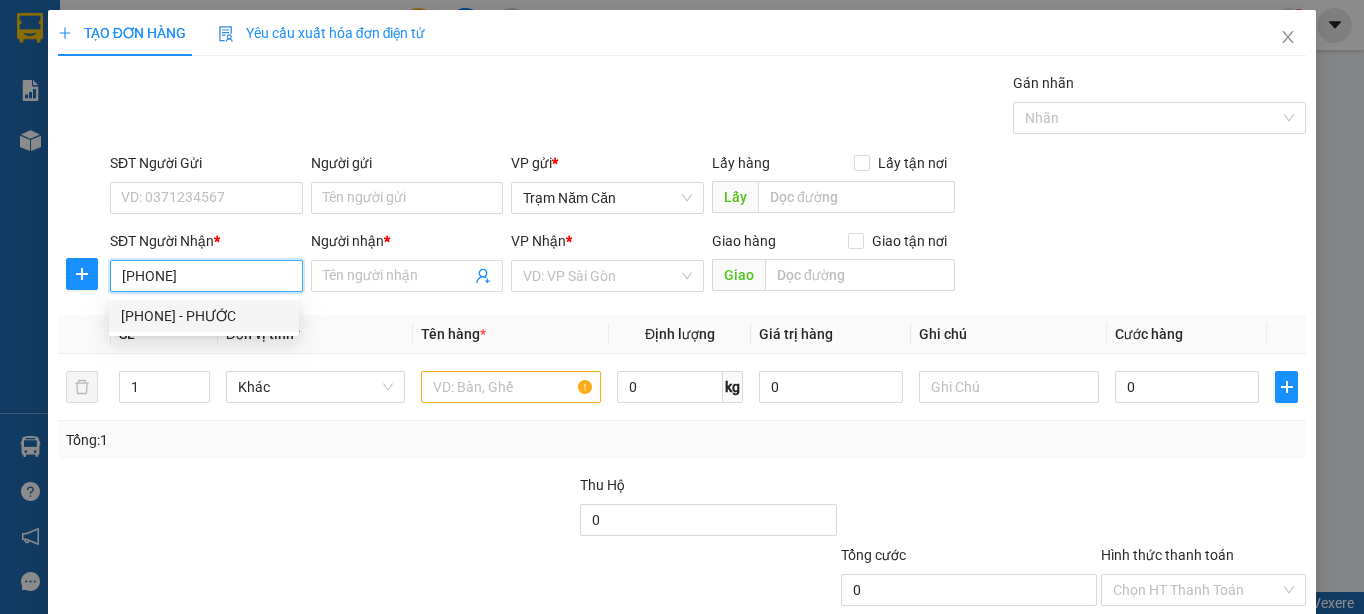 click on "[PHONE] - PHƯỚC" at bounding box center (204, 316) 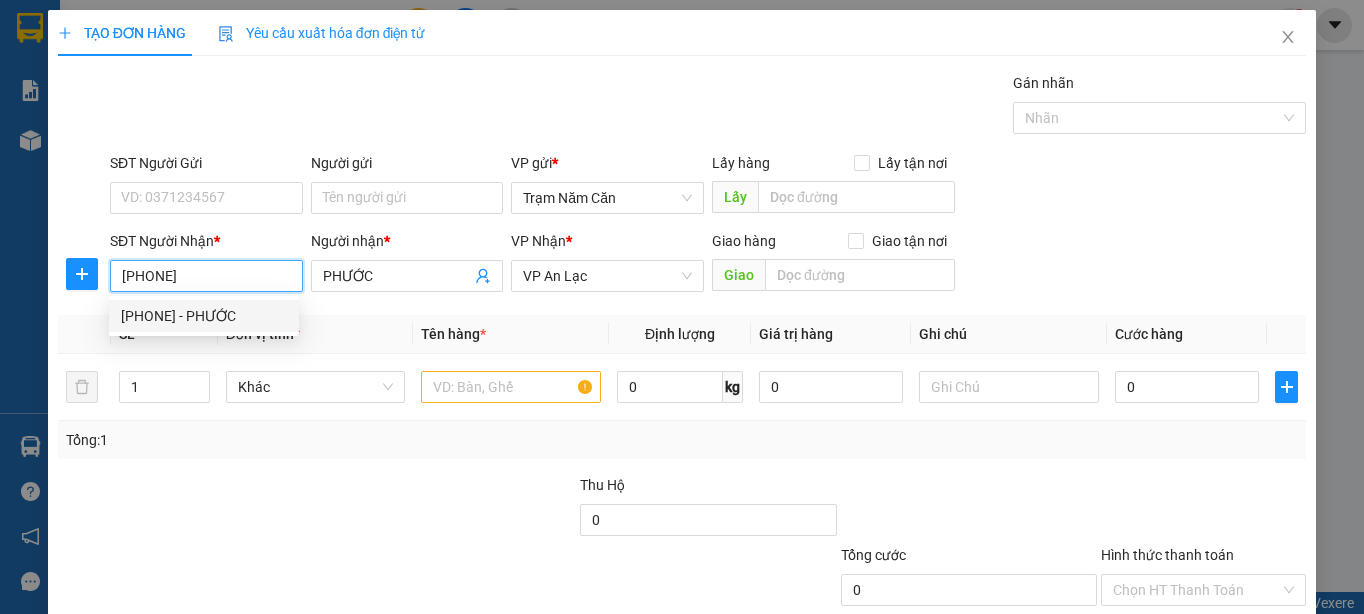 type on "130.000" 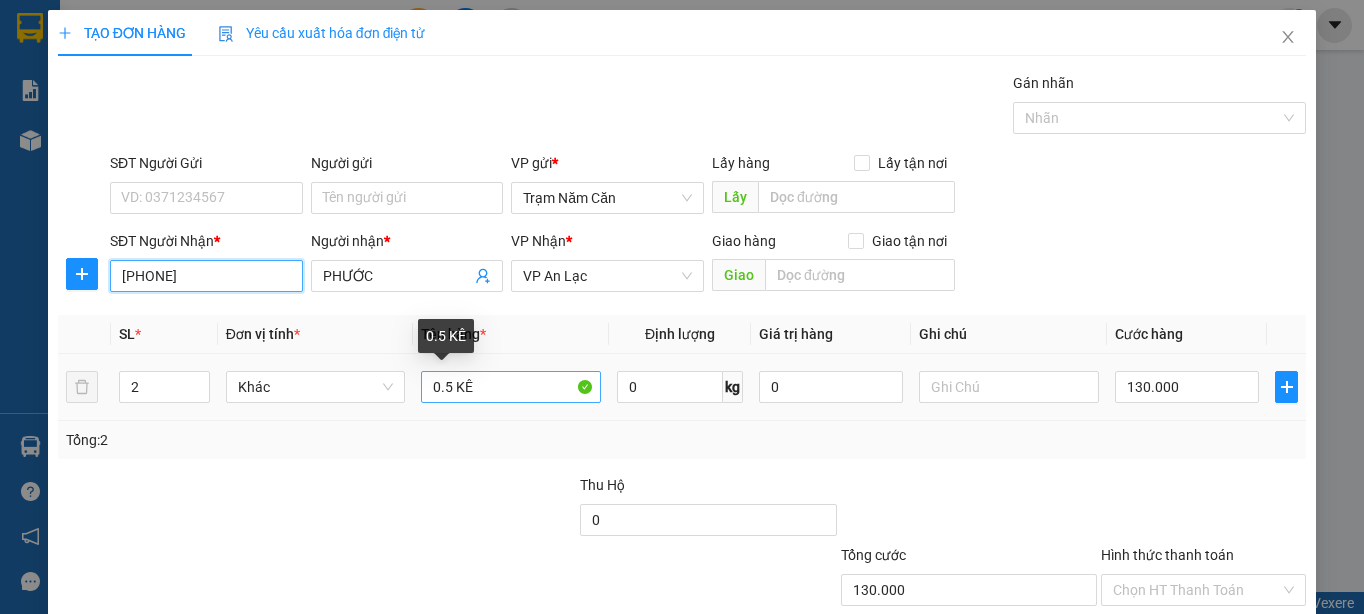 type on "[PHONE]" 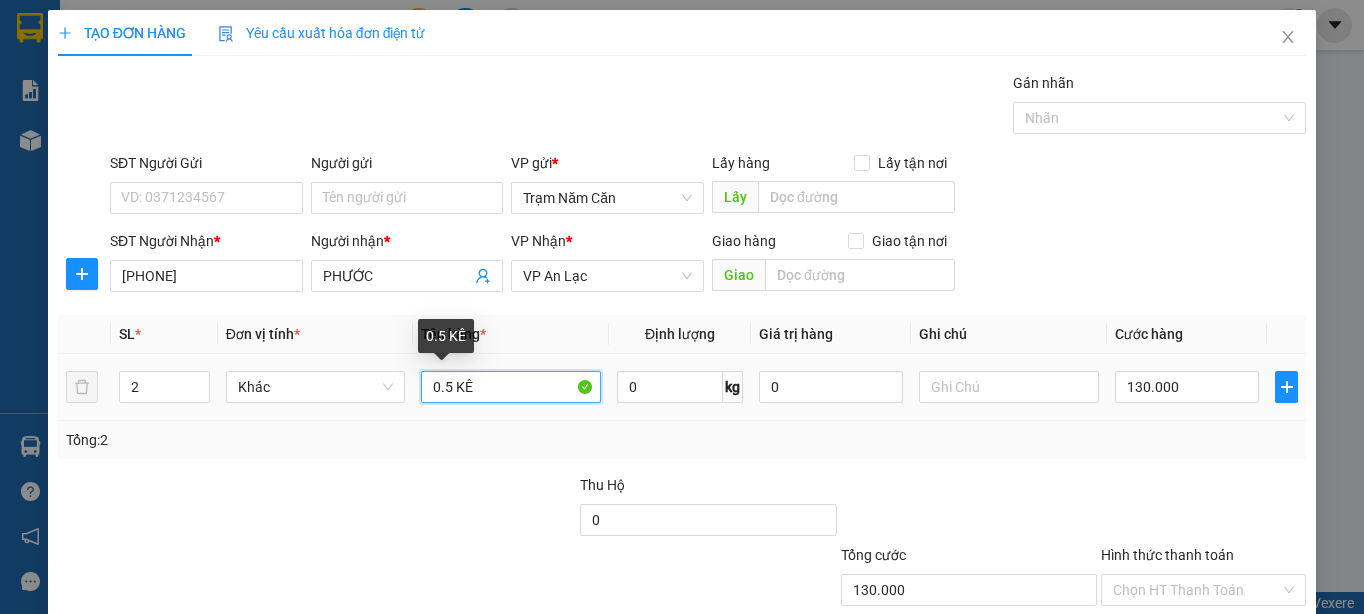 click on "0.5 KÊ" at bounding box center (511, 387) 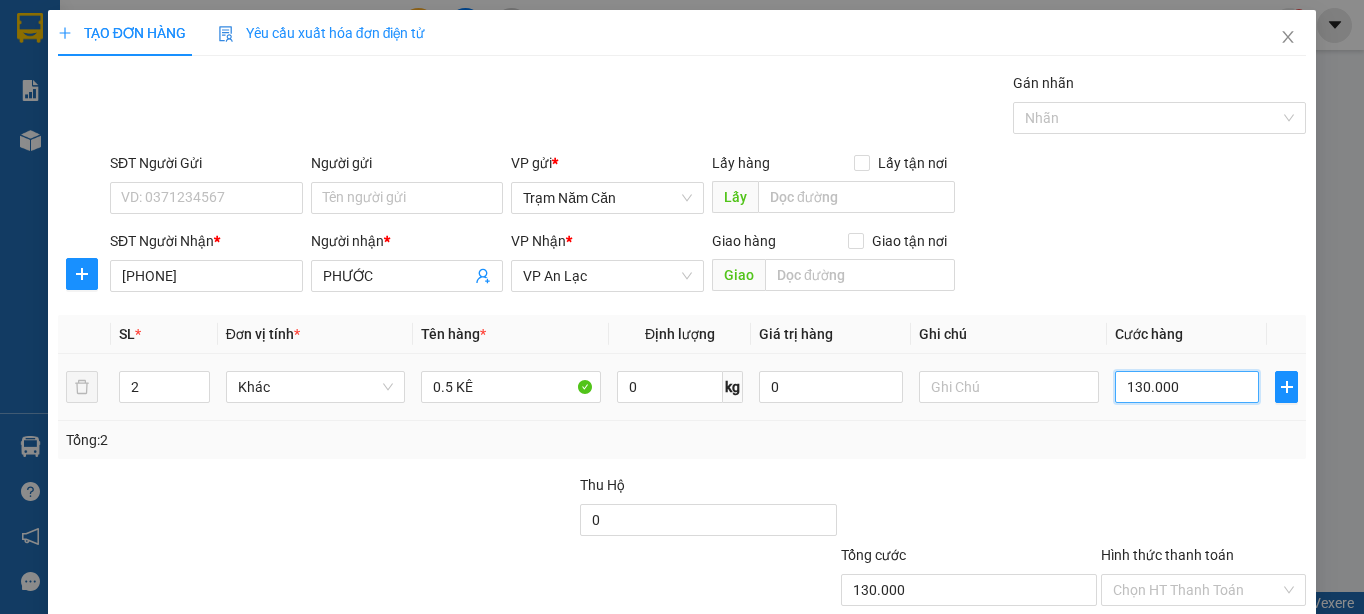 click on "130.000" at bounding box center (1187, 387) 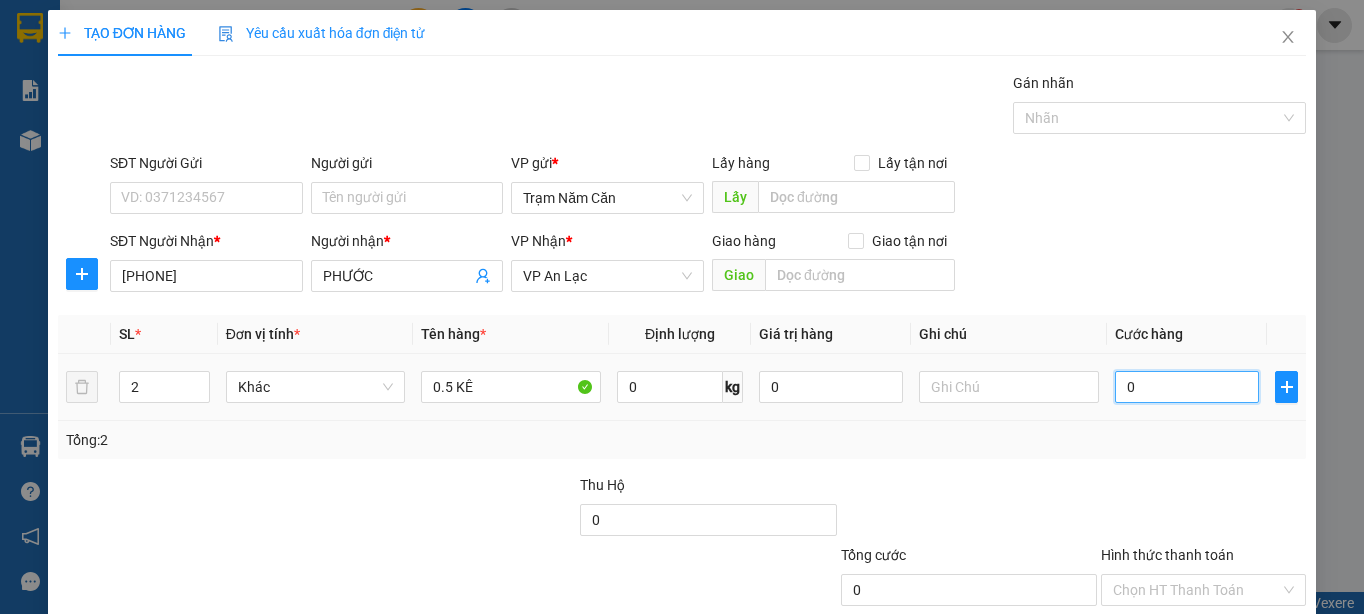 type on "07" 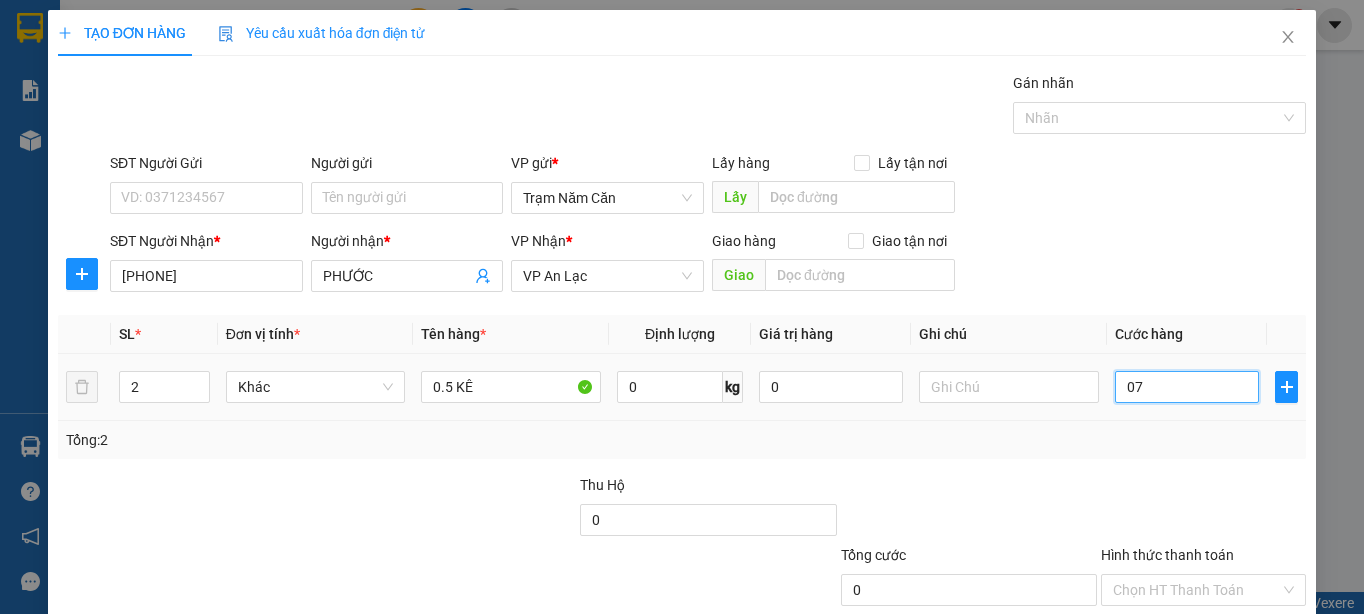 type on "7" 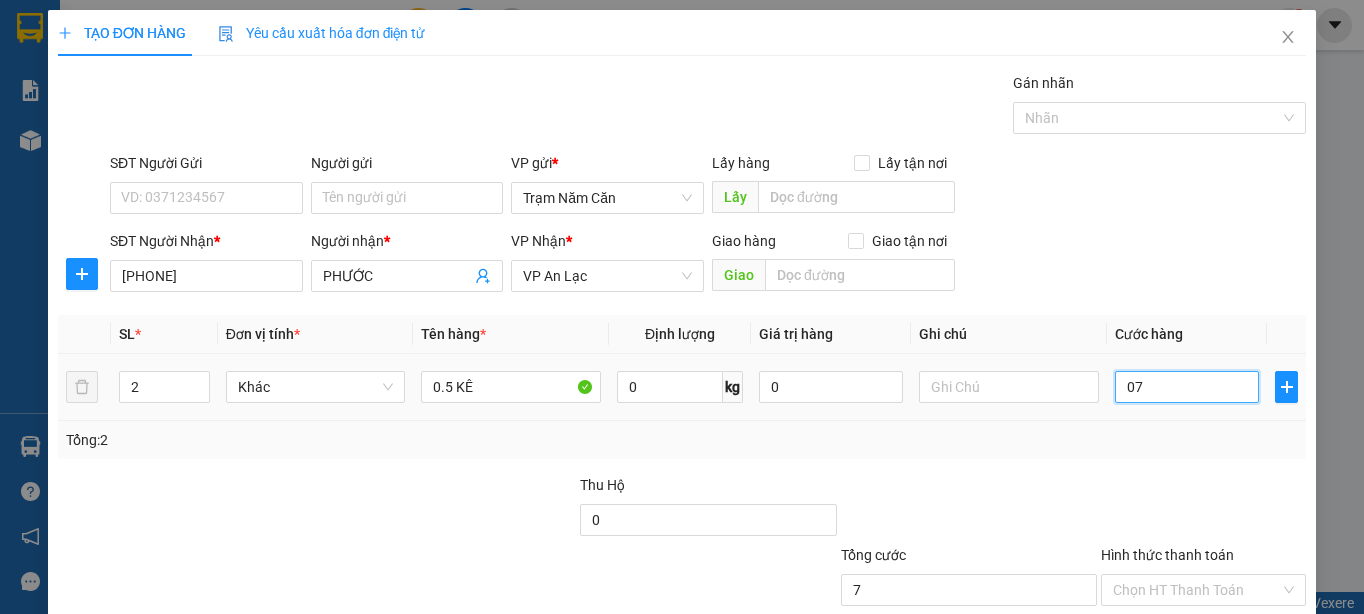 type on "070" 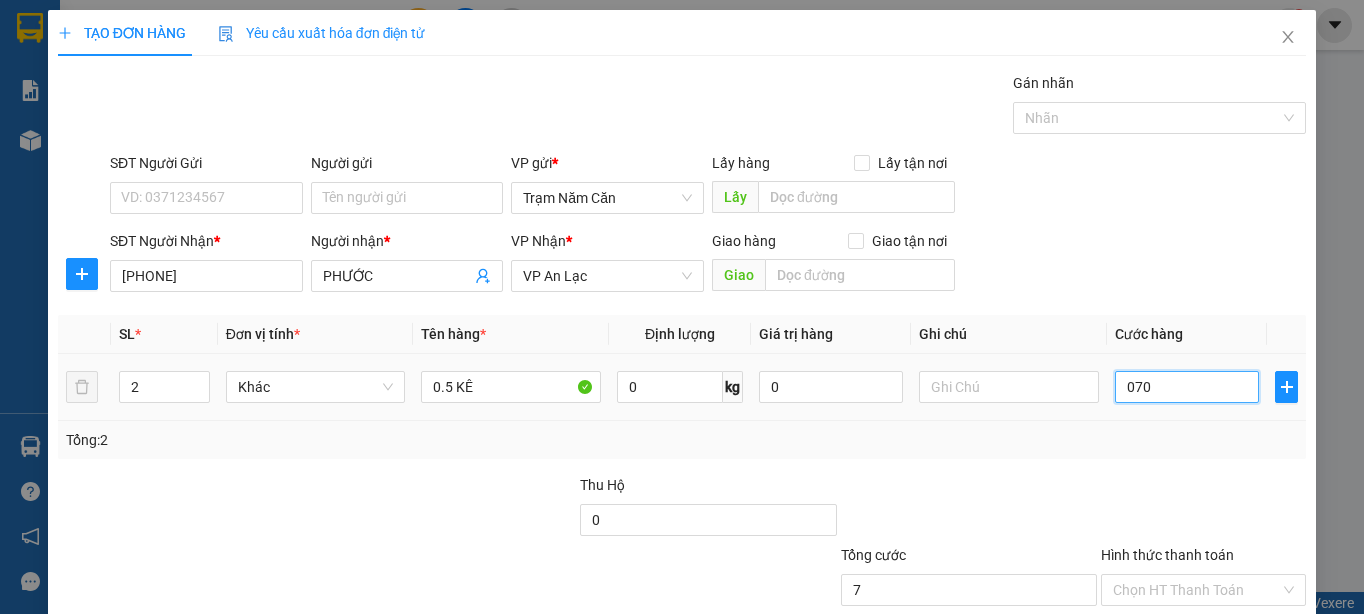 type on "70" 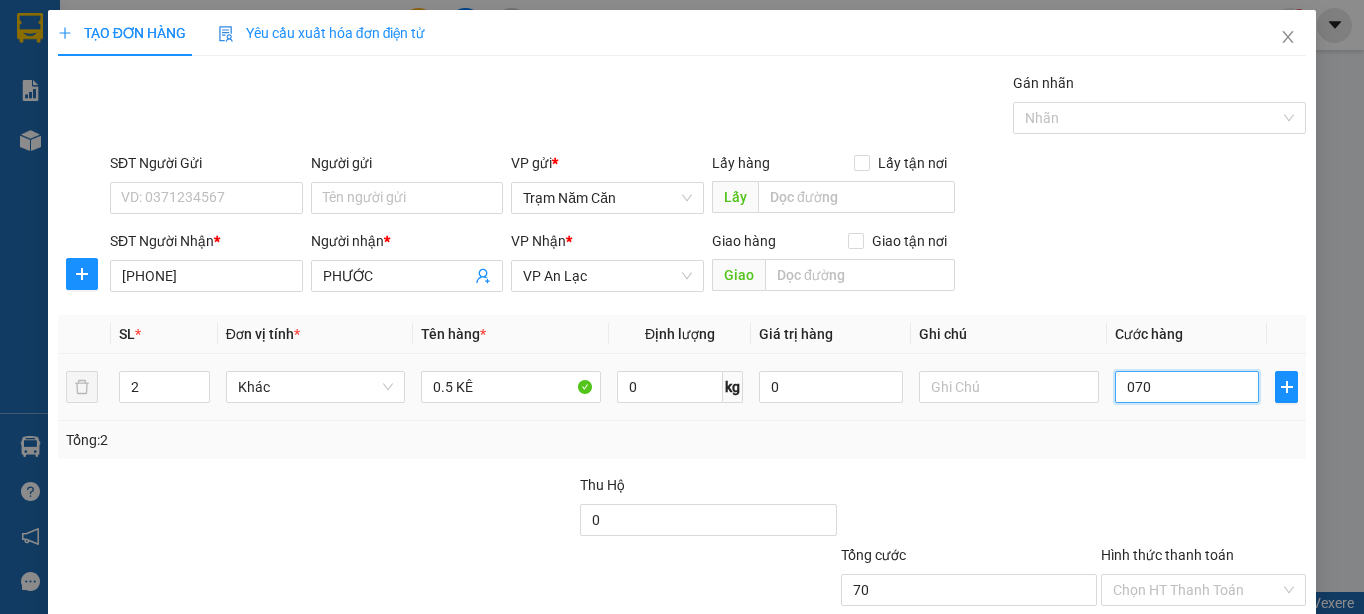 type on "070" 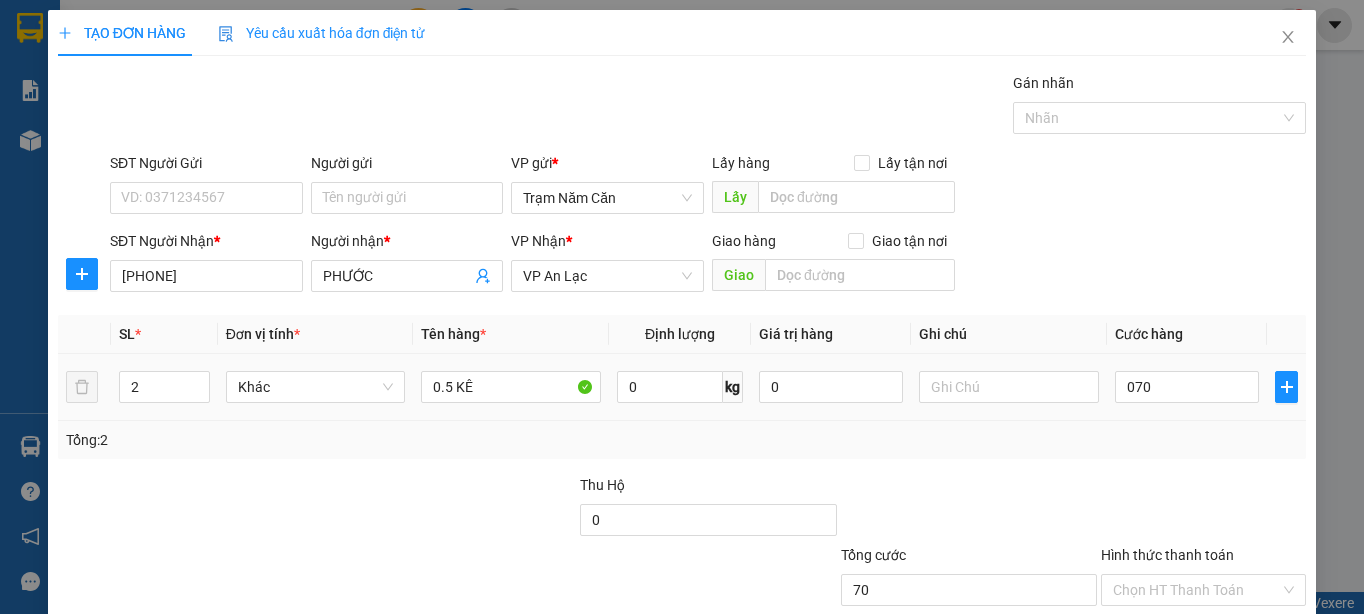 type on "70.000" 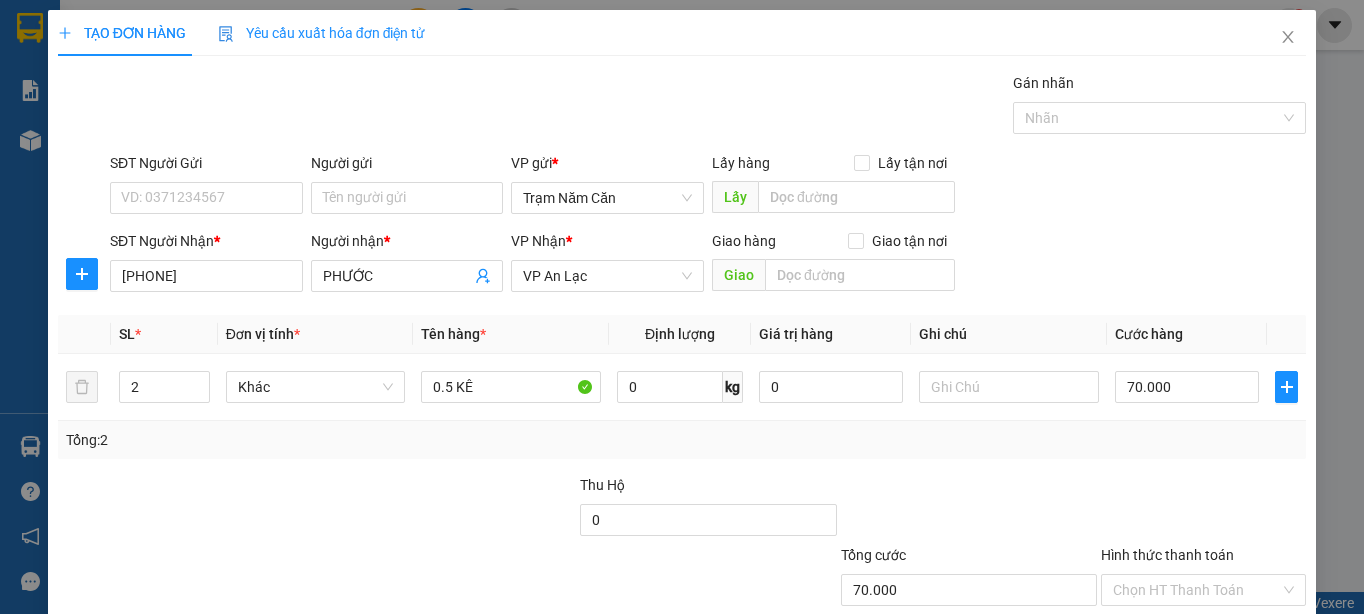 click on "Tổng:  2" at bounding box center (682, 440) 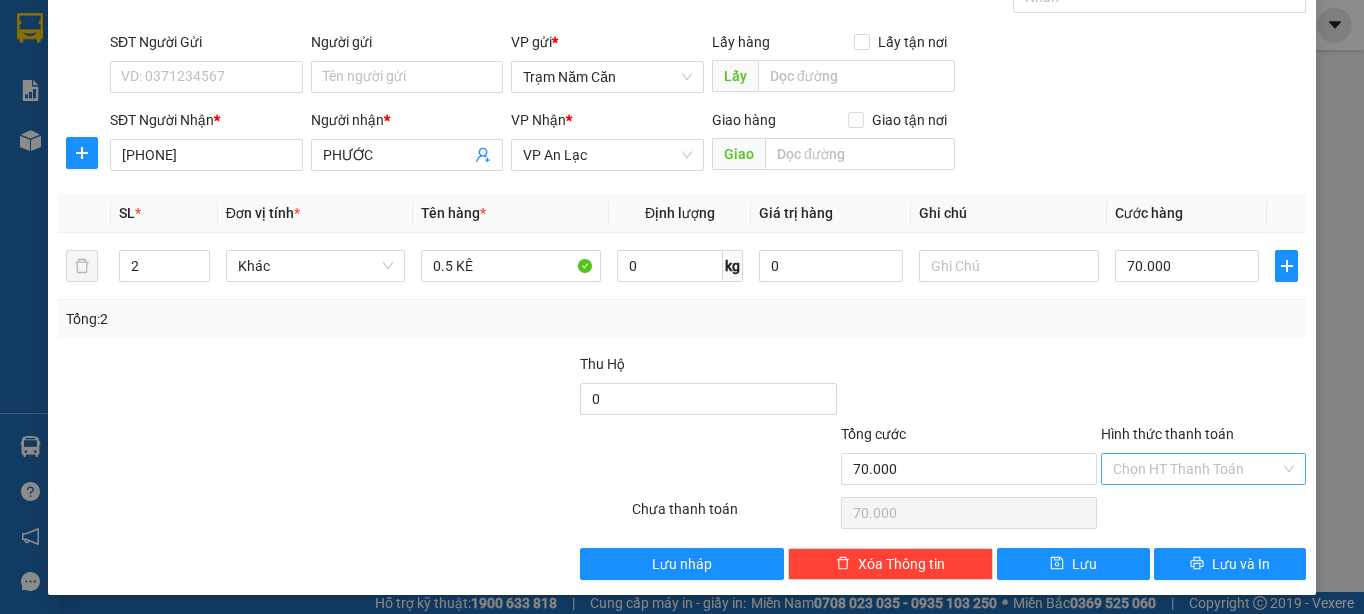 scroll, scrollTop: 126, scrollLeft: 0, axis: vertical 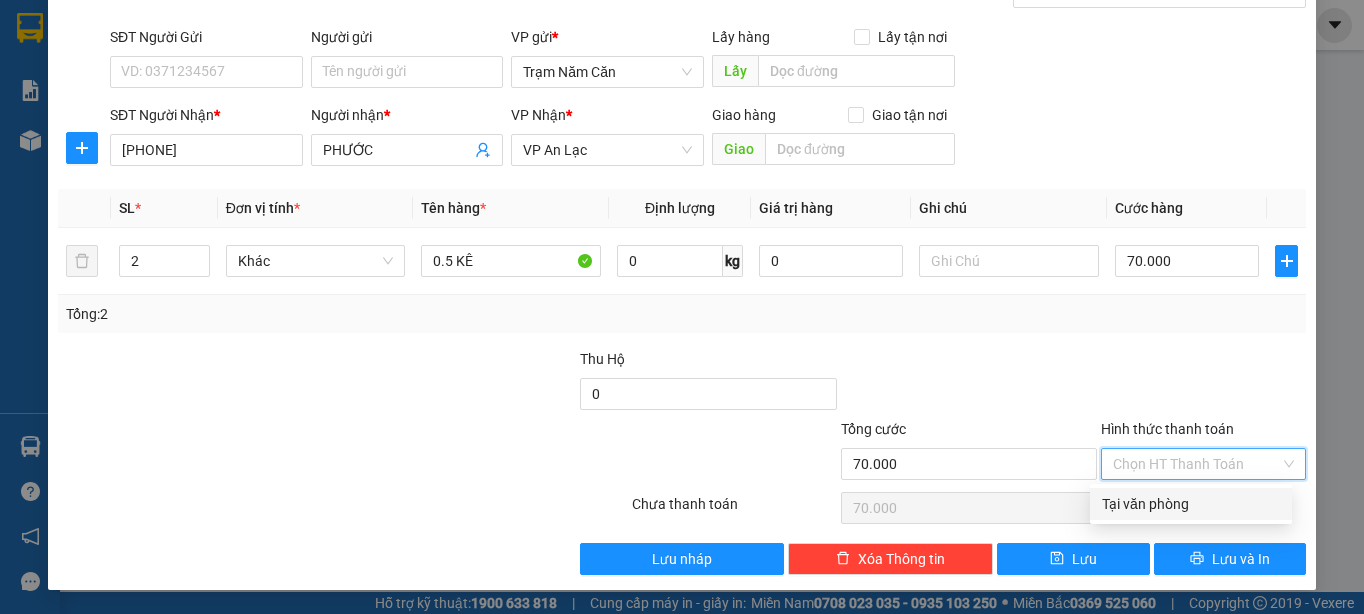 click on "Hình thức thanh toán" at bounding box center (1196, 464) 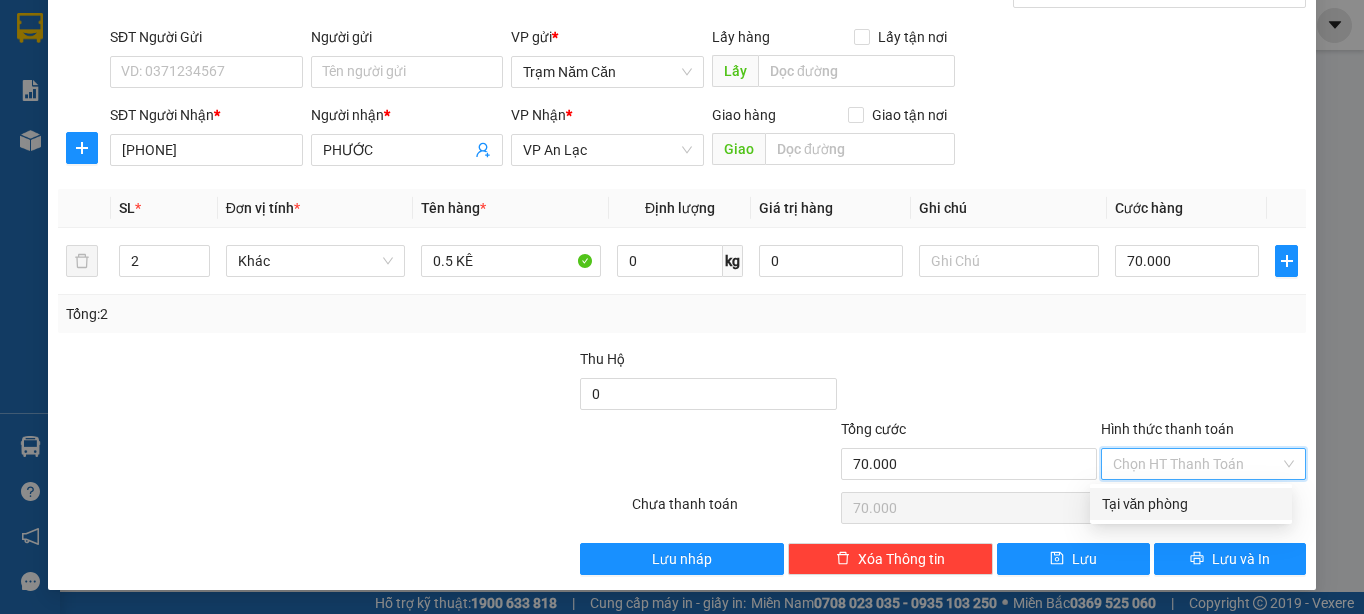 click on "Tại văn phòng" at bounding box center [1191, 504] 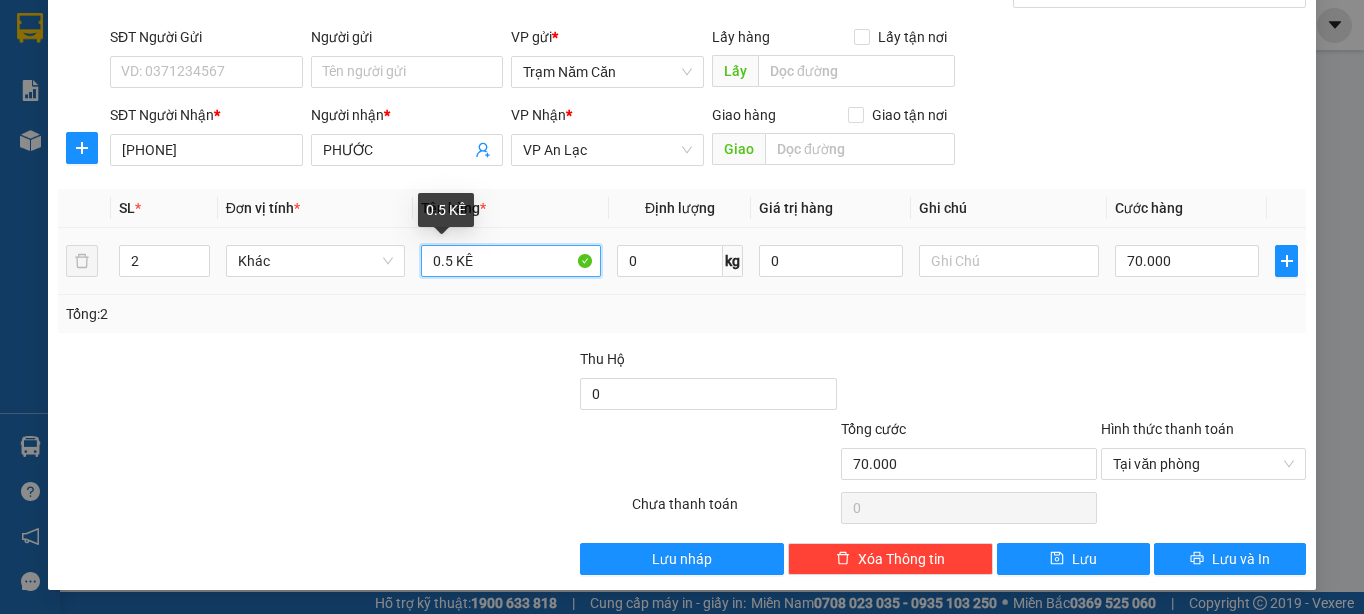 drag, startPoint x: 534, startPoint y: 252, endPoint x: 580, endPoint y: 316, distance: 78.81624 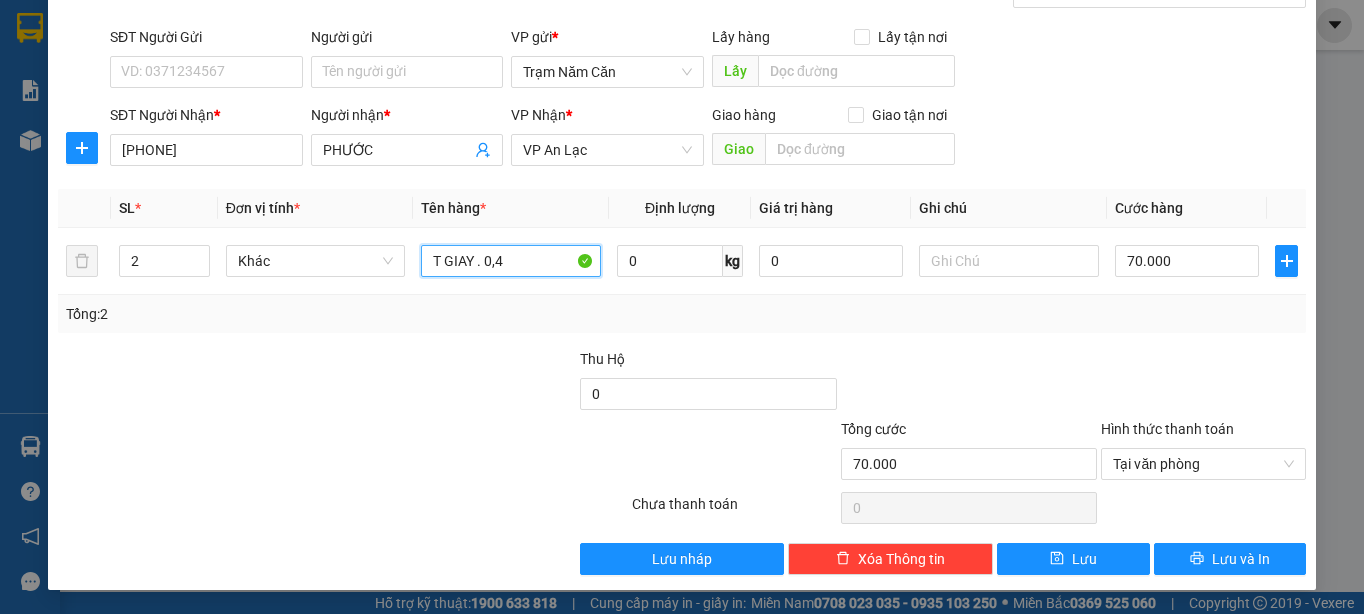 type on "T GIAY . 0,4" 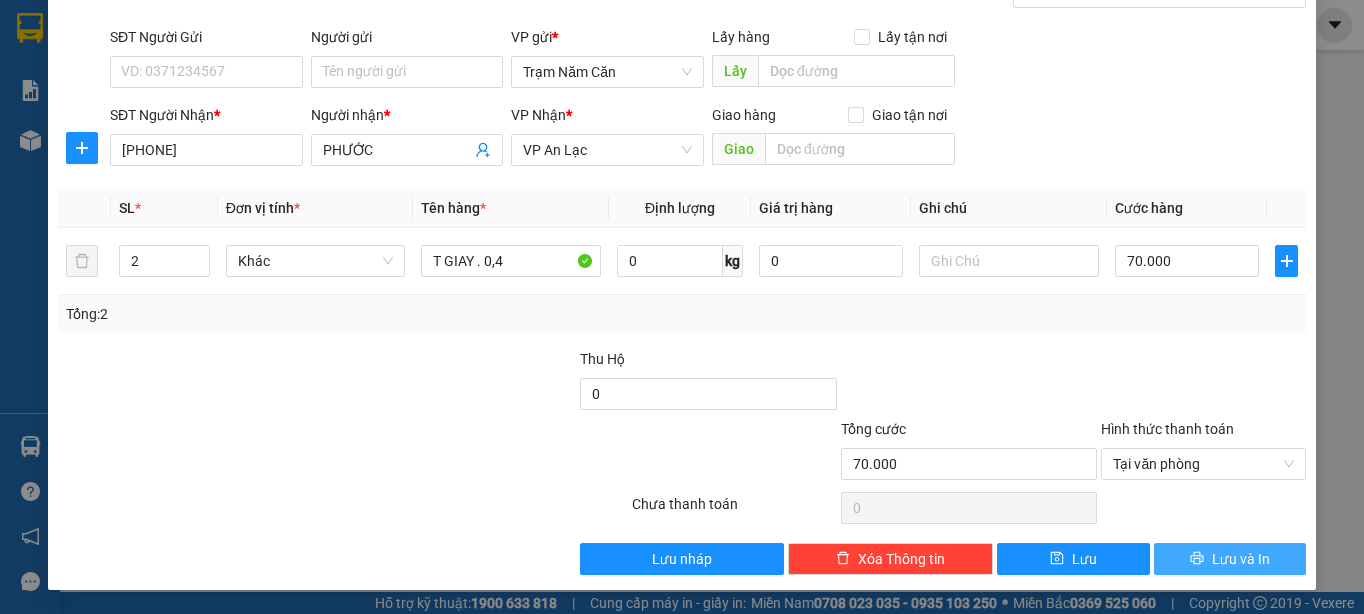 click on "Lưu và In" at bounding box center (1241, 559) 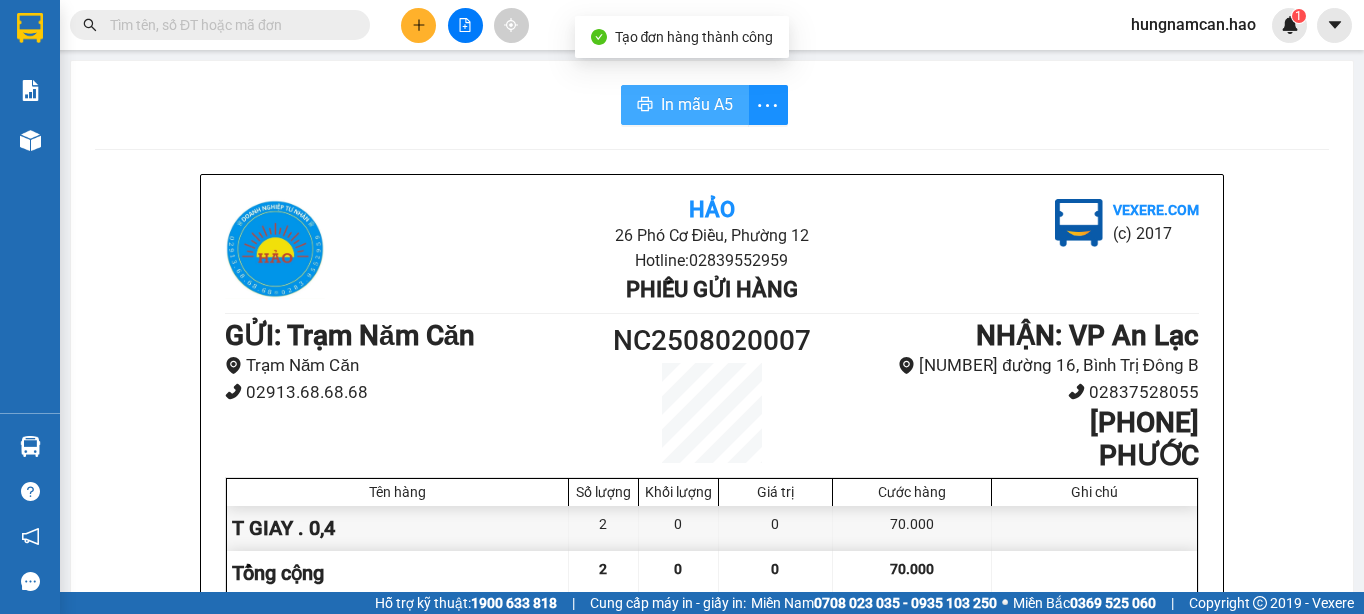 click at bounding box center (645, 105) 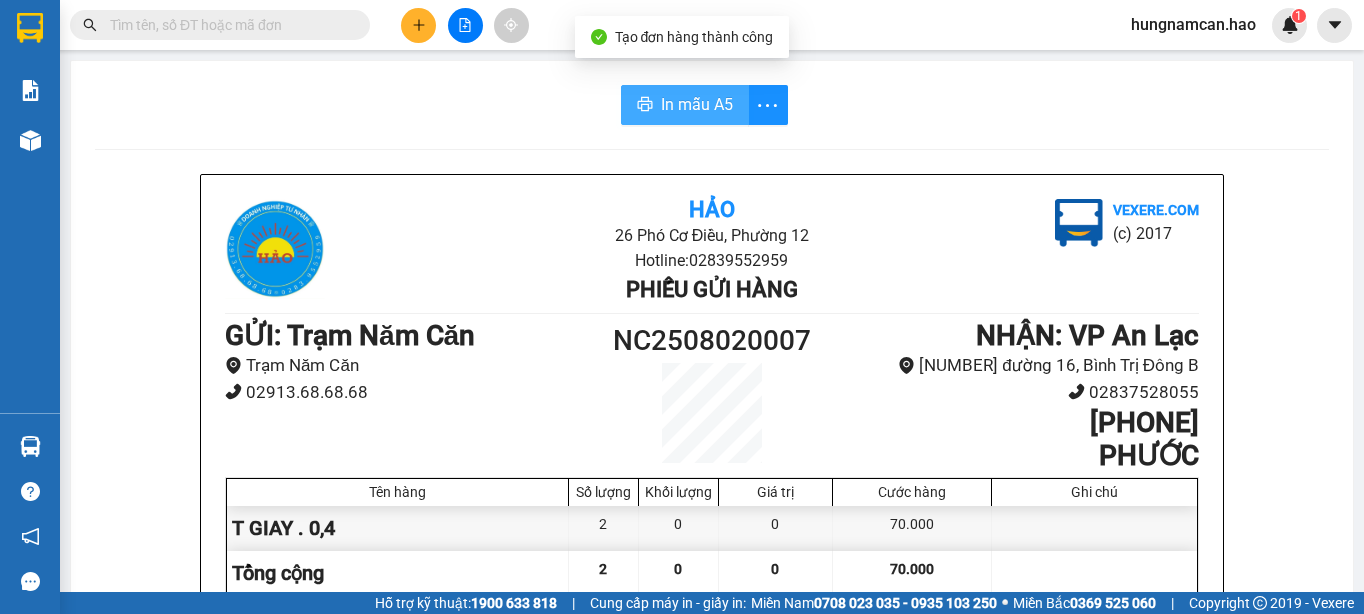 scroll, scrollTop: 0, scrollLeft: 0, axis: both 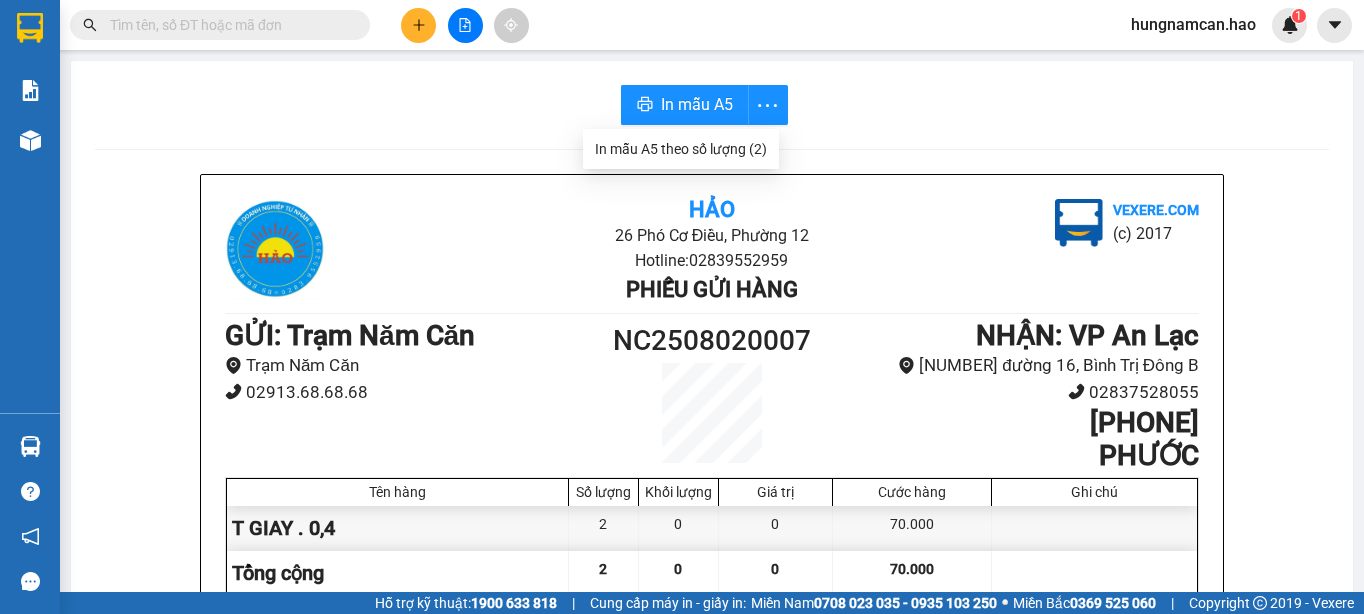 click at bounding box center (418, 25) 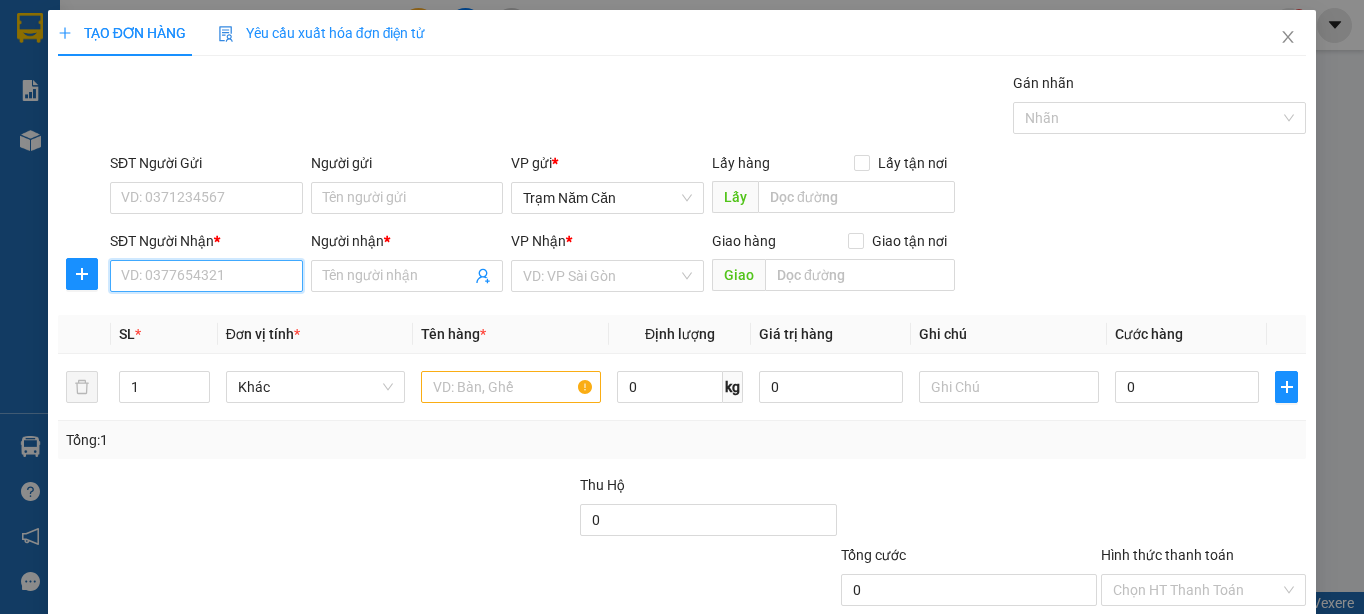 click on "SĐT Người Nhận  *" at bounding box center [206, 276] 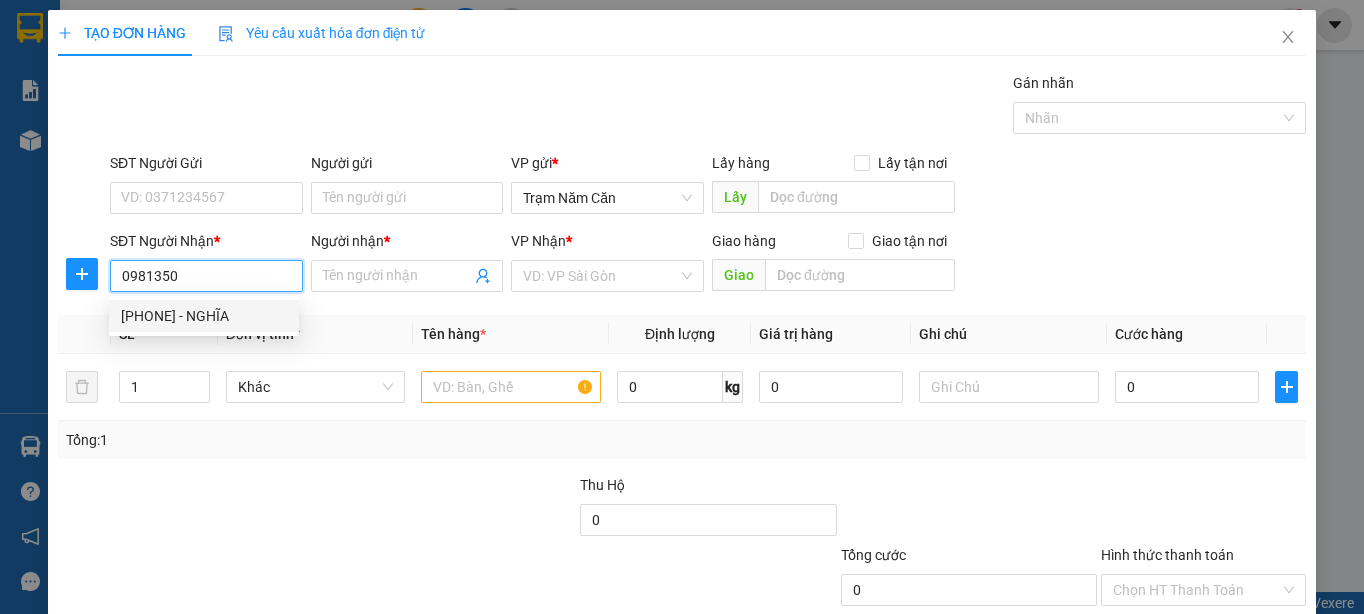 click on "[PHONE] - NGHĨA" at bounding box center [204, 316] 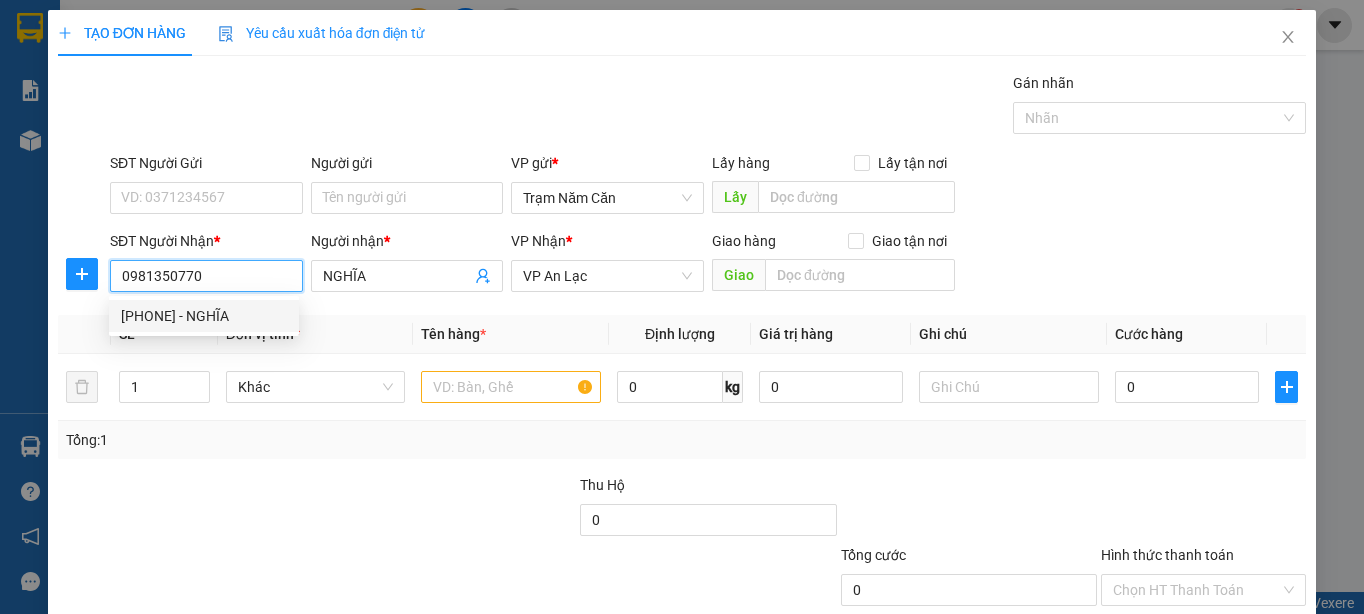 type on "100.000" 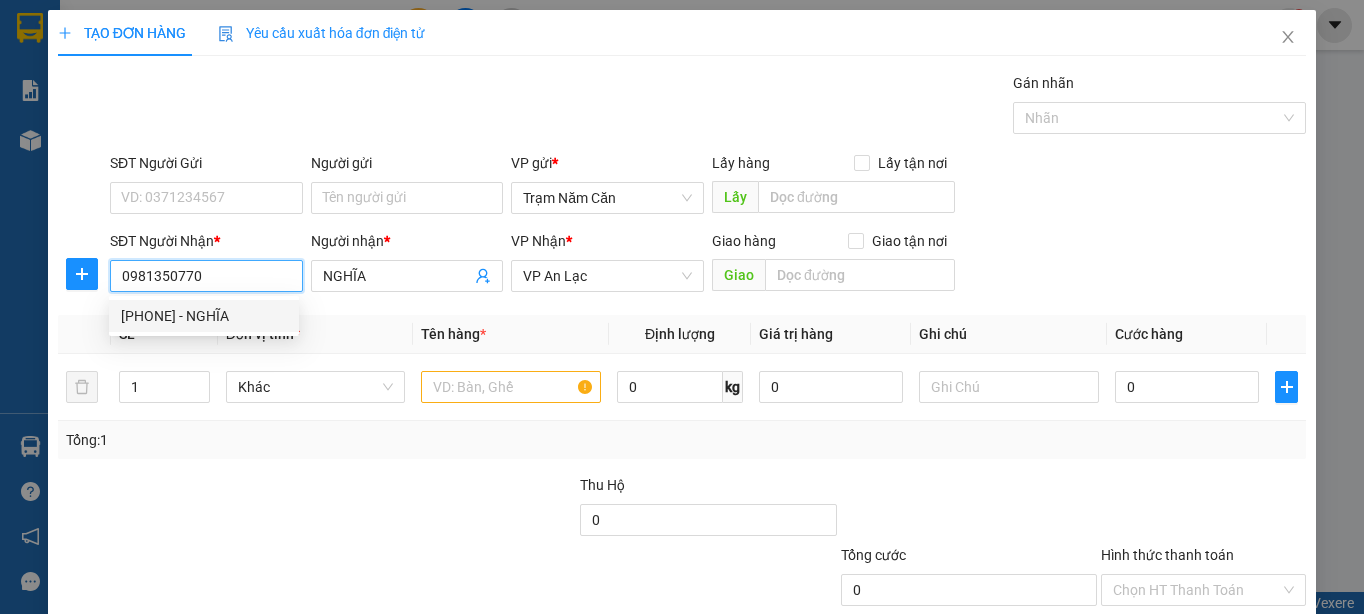 type on "100.000" 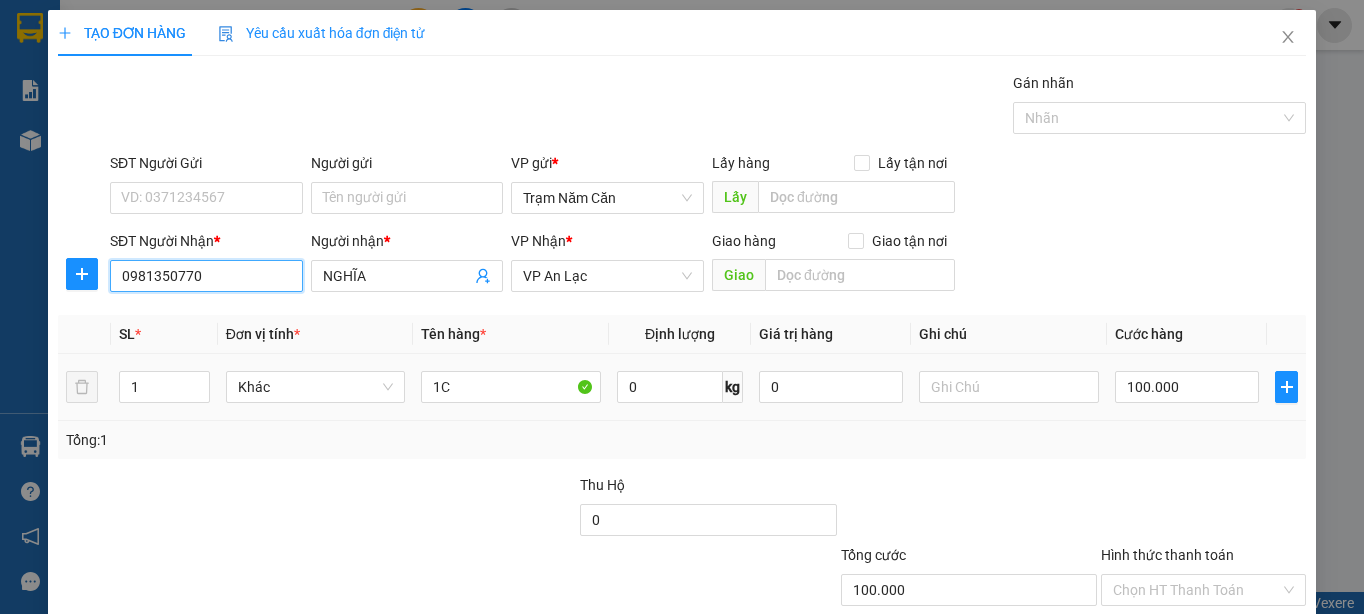 type on "0981350770" 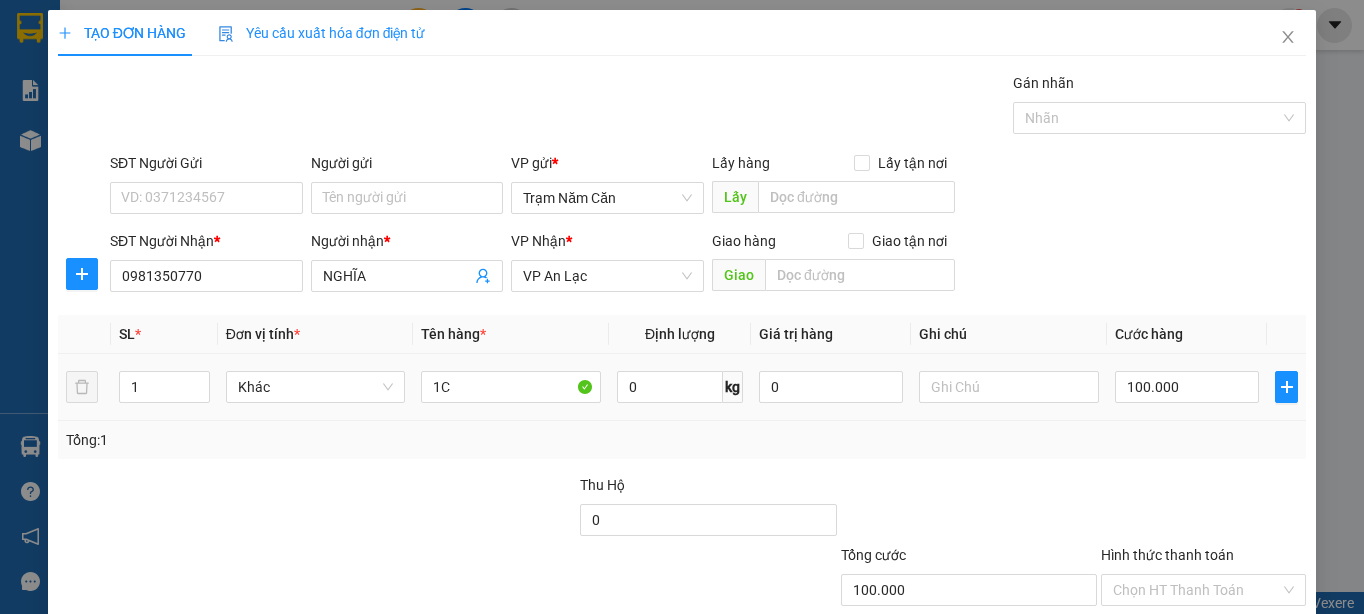 click on "1 Khác 1C 0 kg 0 100.000" at bounding box center [682, 387] 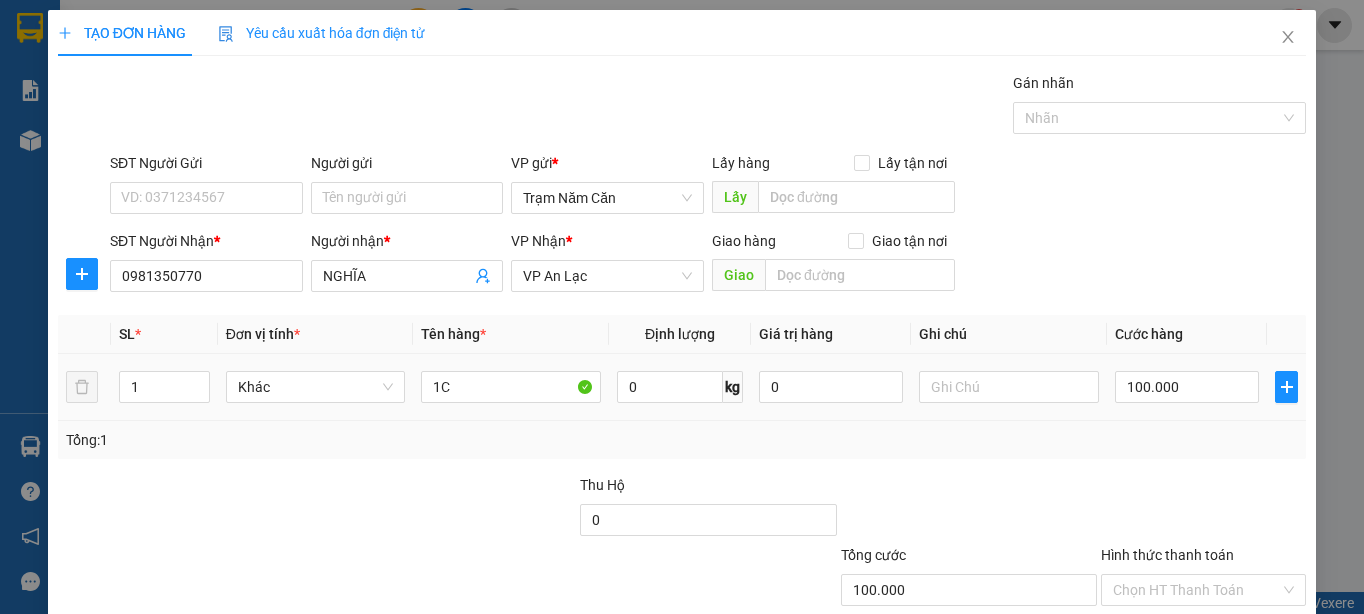 click on "1C" at bounding box center (511, 387) 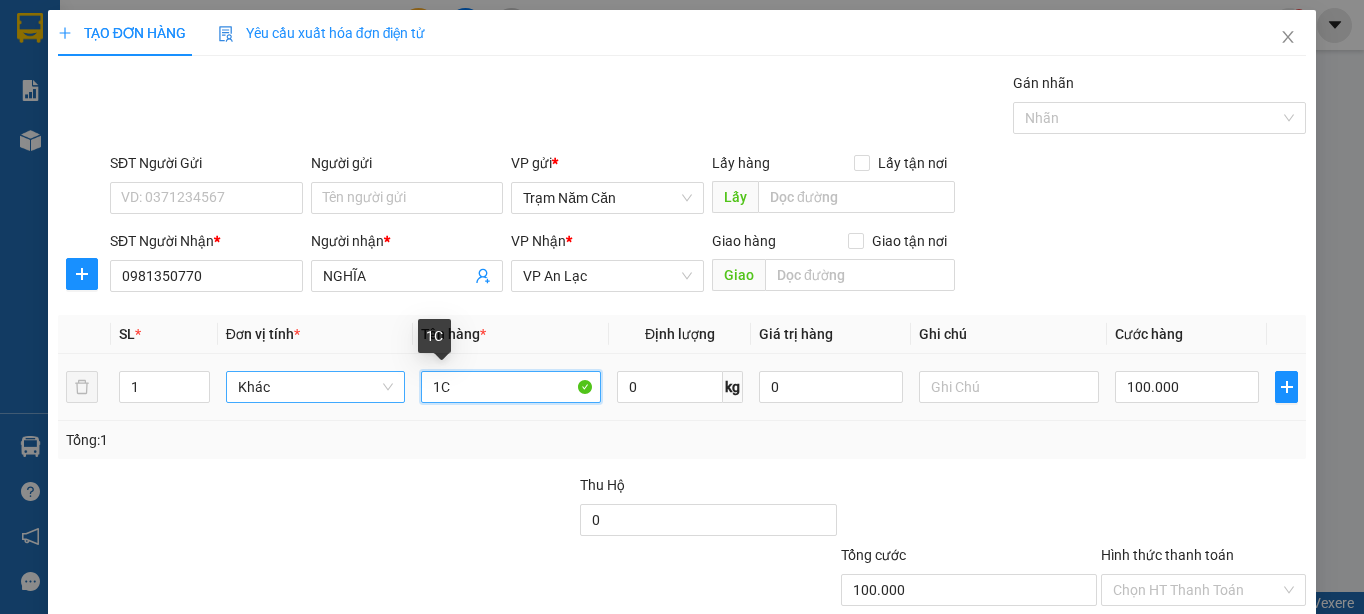 drag, startPoint x: 506, startPoint y: 396, endPoint x: 385, endPoint y: 395, distance: 121.004135 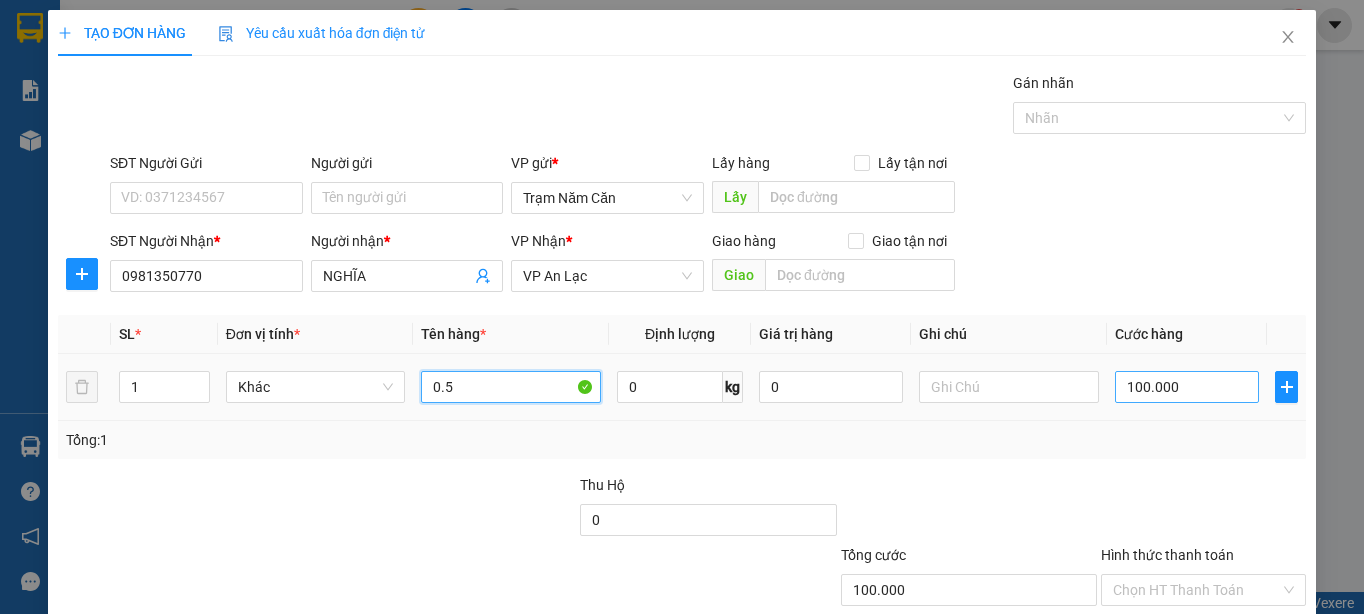 type on "0.5" 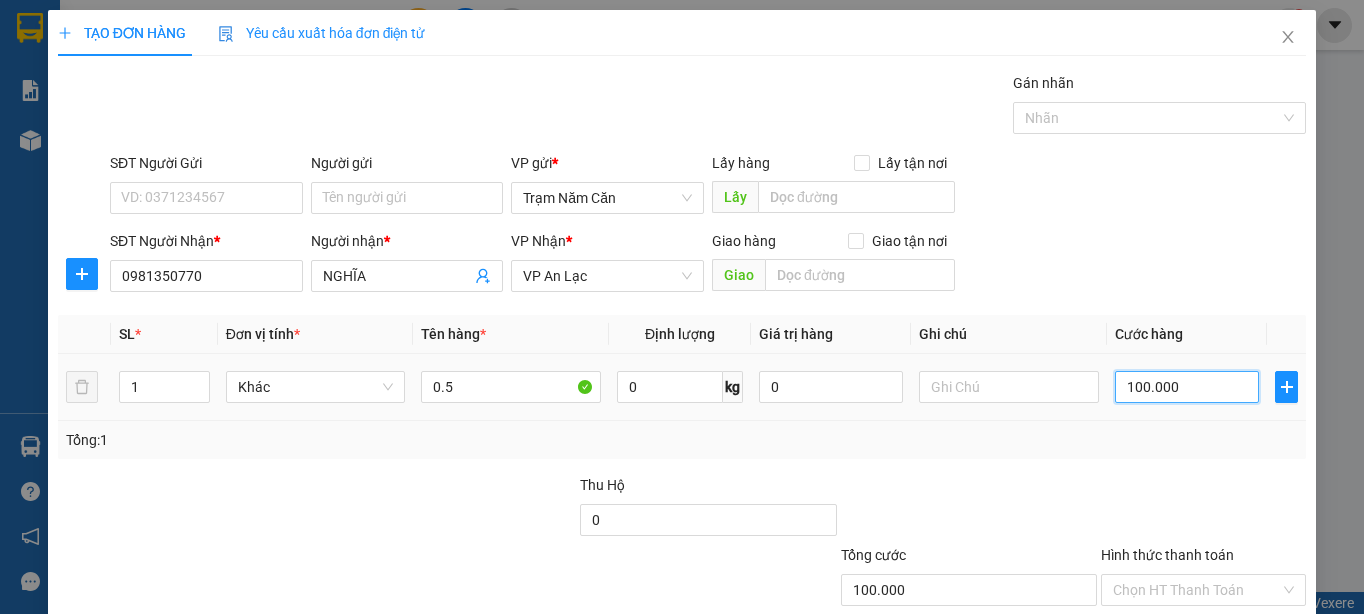 click on "100.000" at bounding box center [1187, 387] 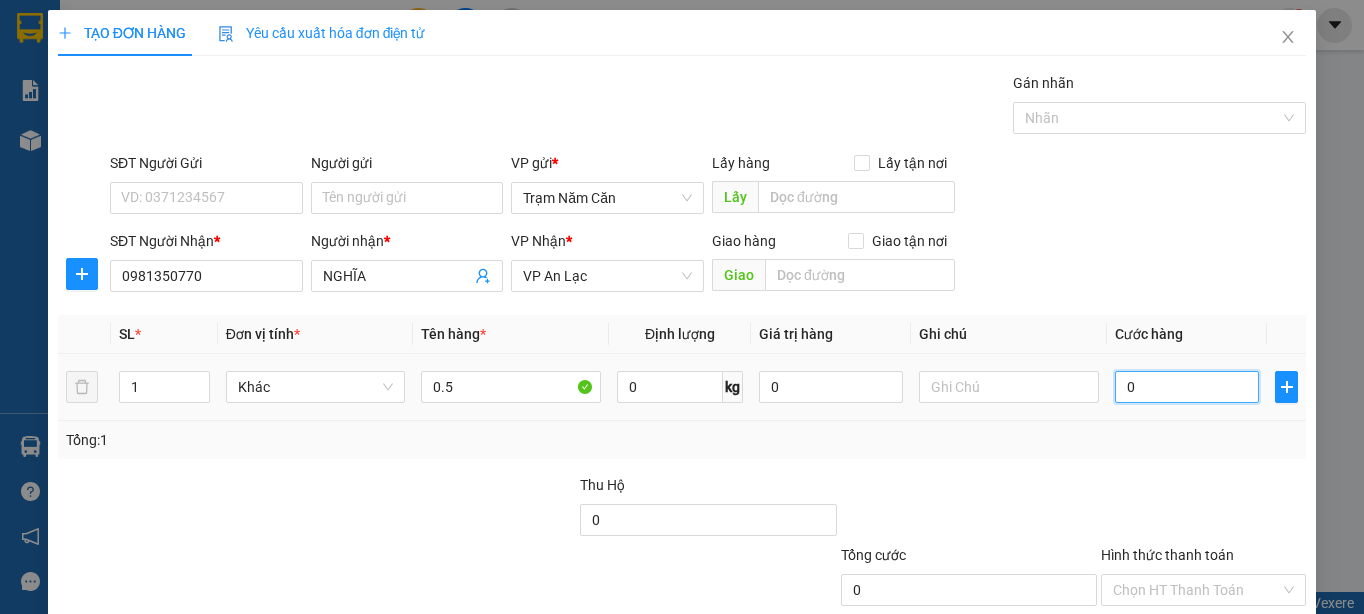type on "6" 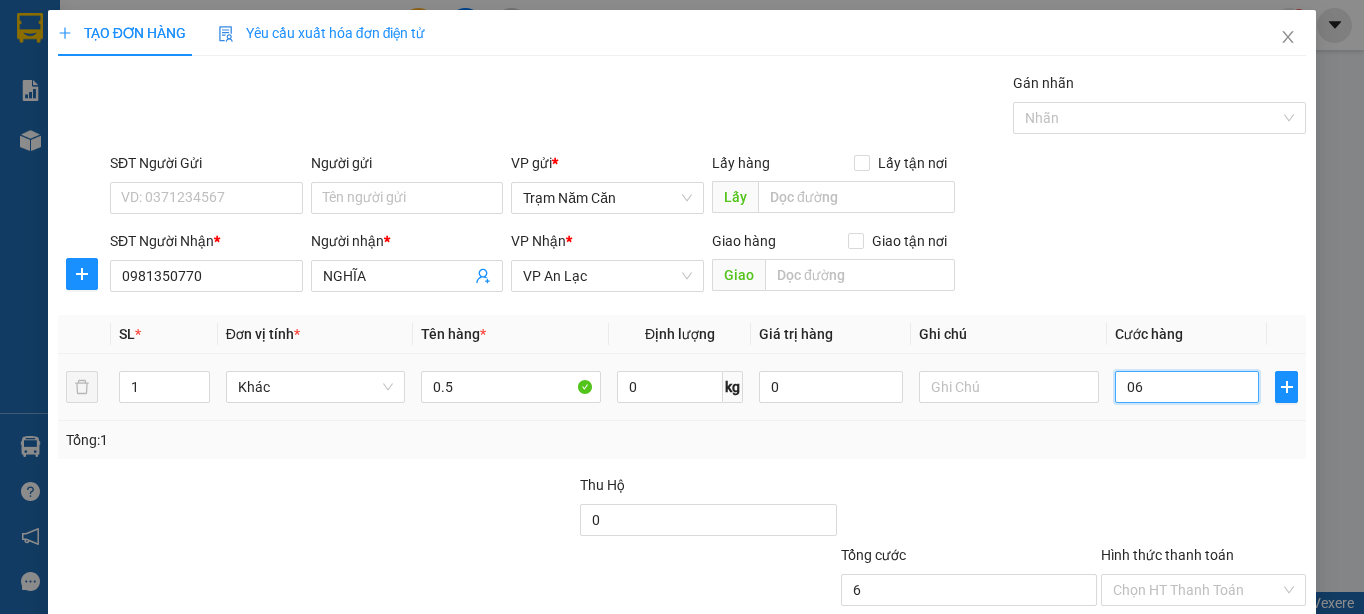 type on "60" 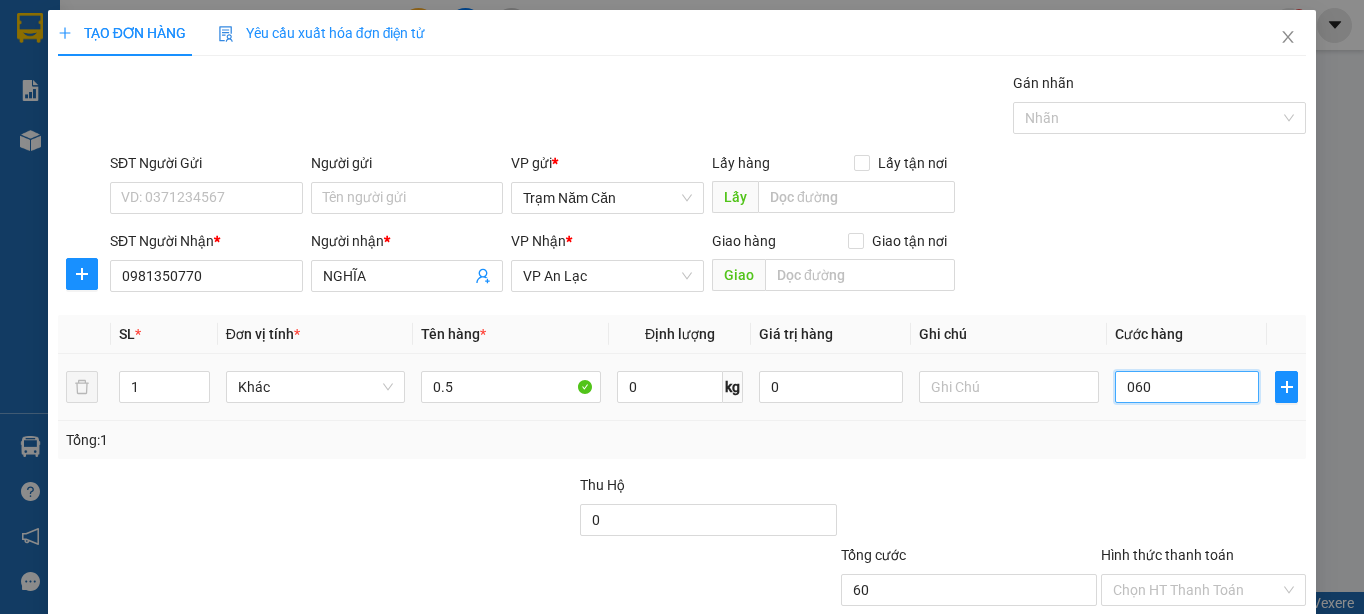 type on "060" 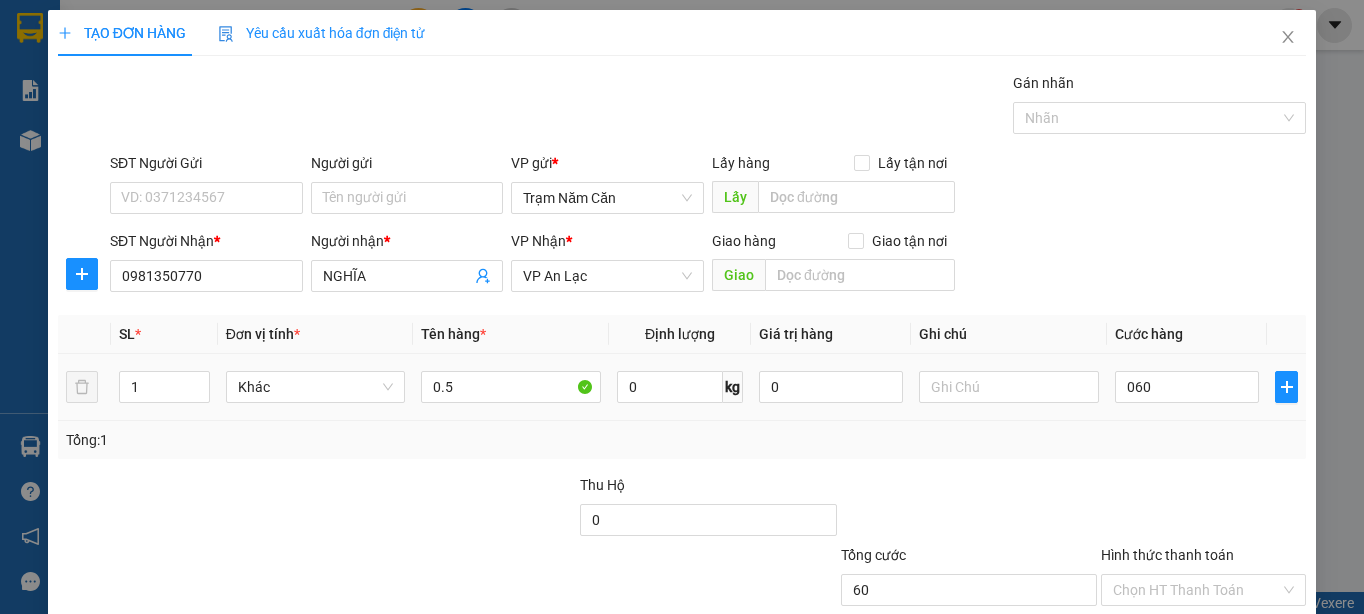 type on "60.000" 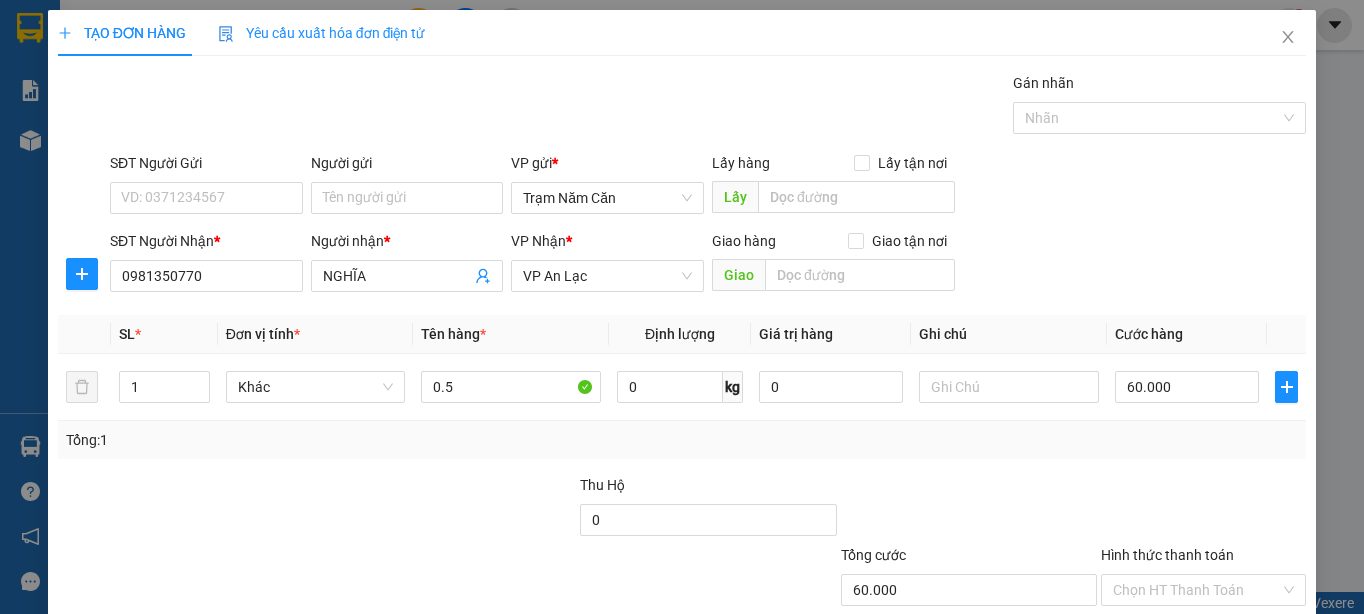 click on "Tổng:  1" at bounding box center [682, 440] 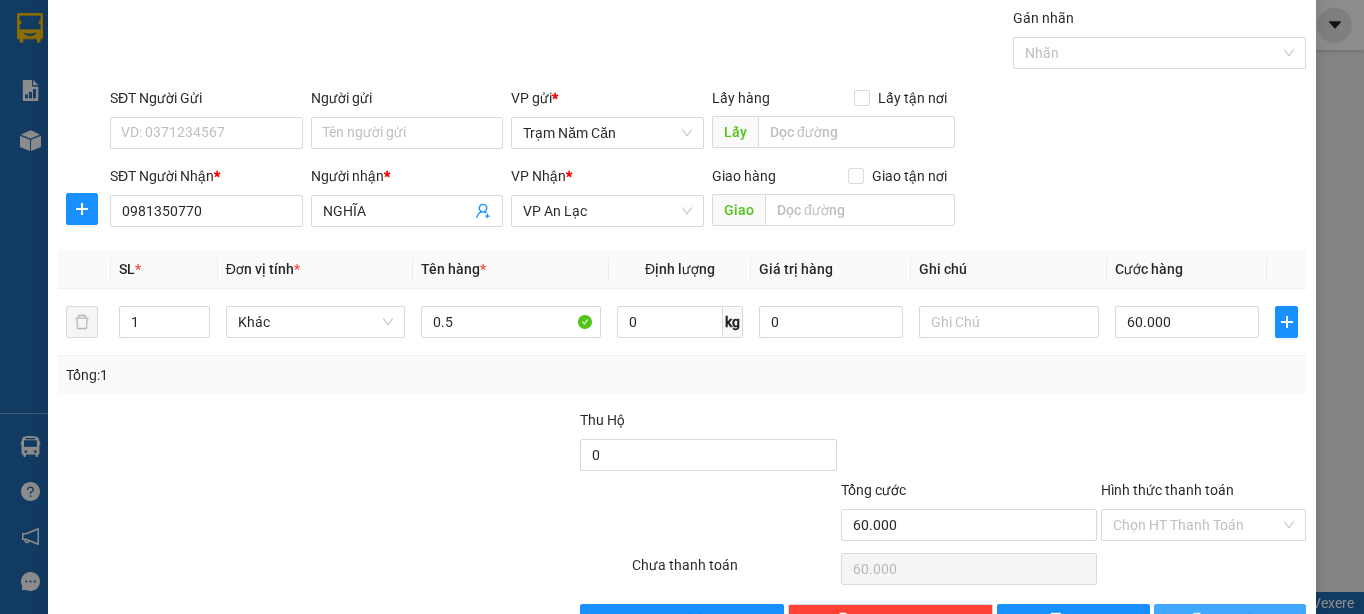 scroll, scrollTop: 126, scrollLeft: 0, axis: vertical 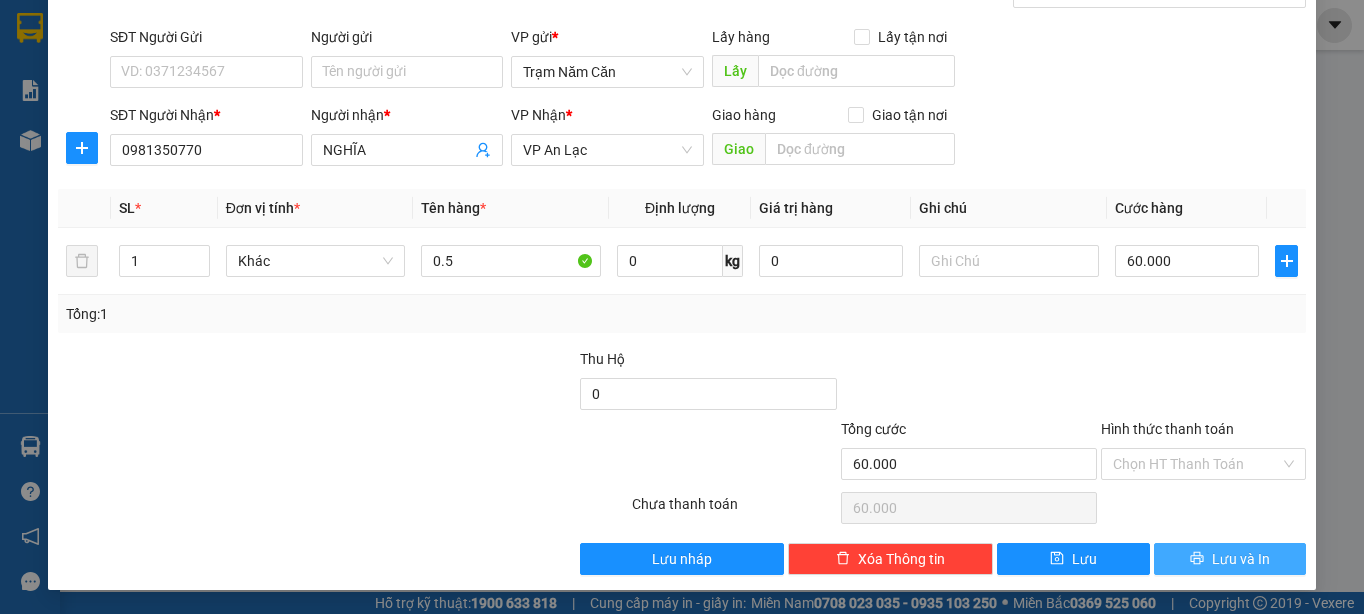 click on "Lưu và In" at bounding box center (1230, 559) 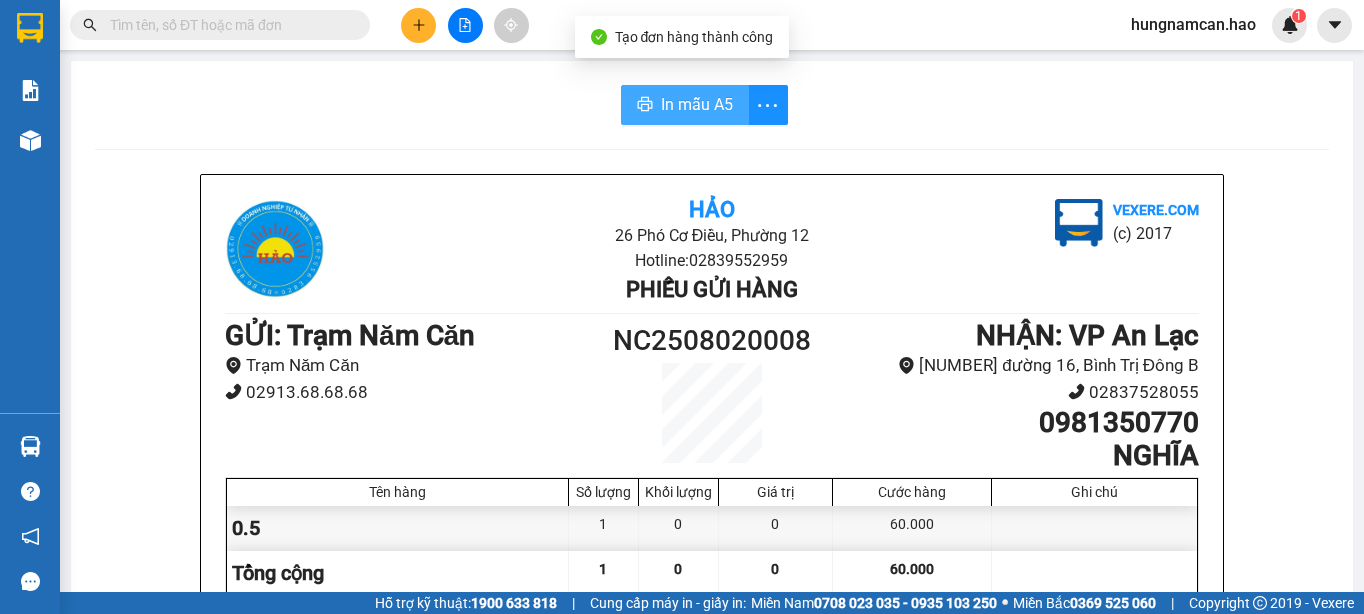 click on "In mẫu A5" at bounding box center (685, 105) 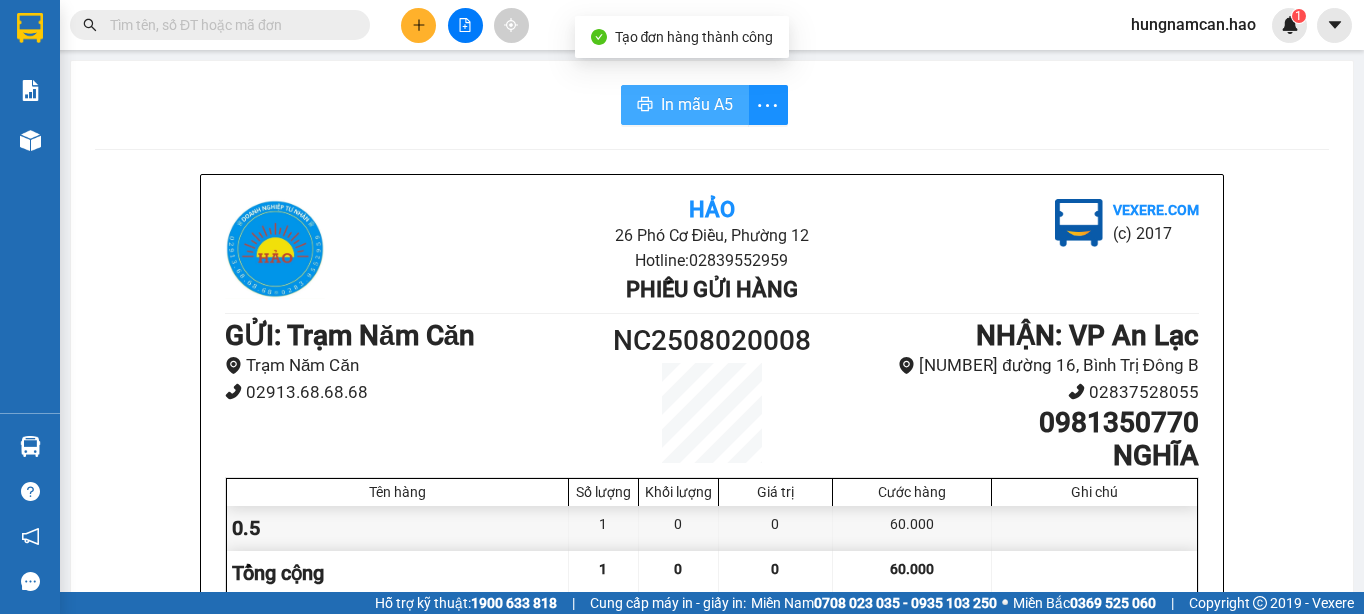 scroll, scrollTop: 0, scrollLeft: 0, axis: both 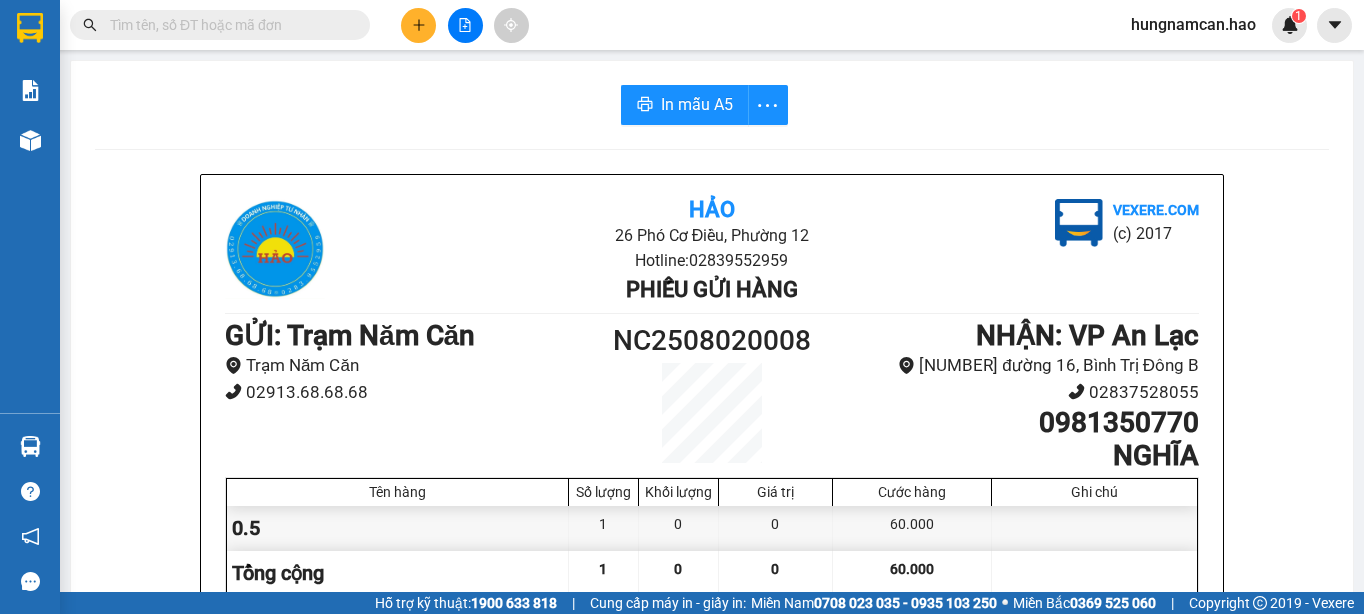 click at bounding box center (418, 25) 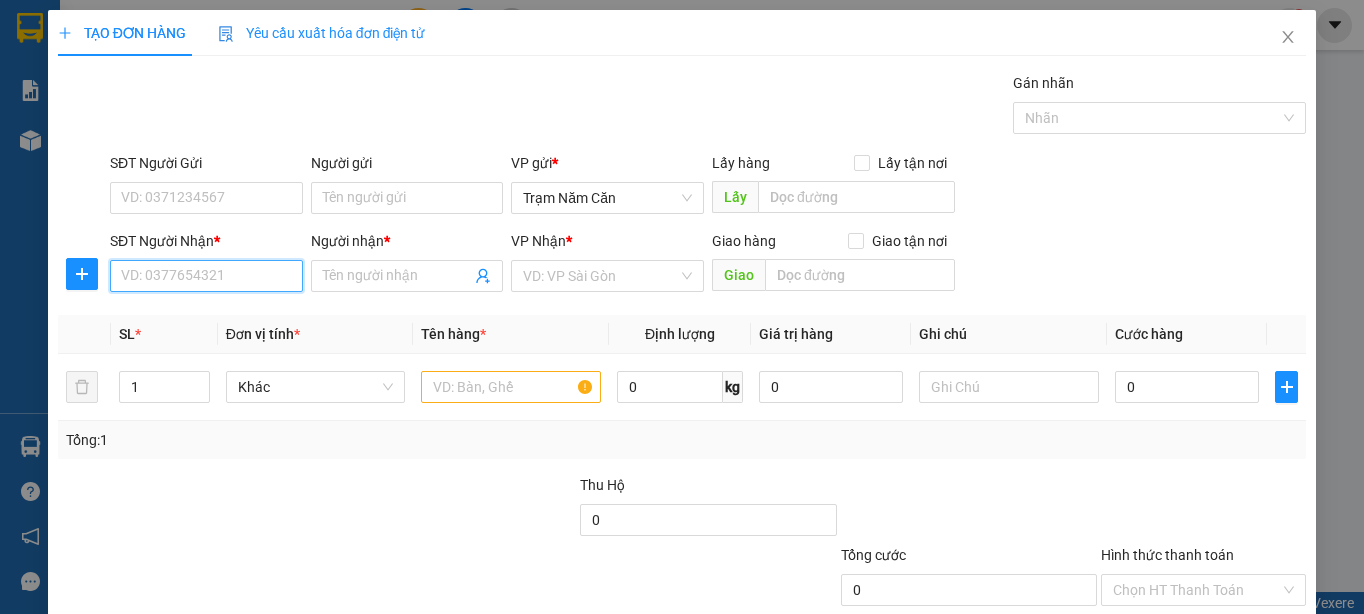 click on "SĐT Người Nhận  *" at bounding box center (206, 276) 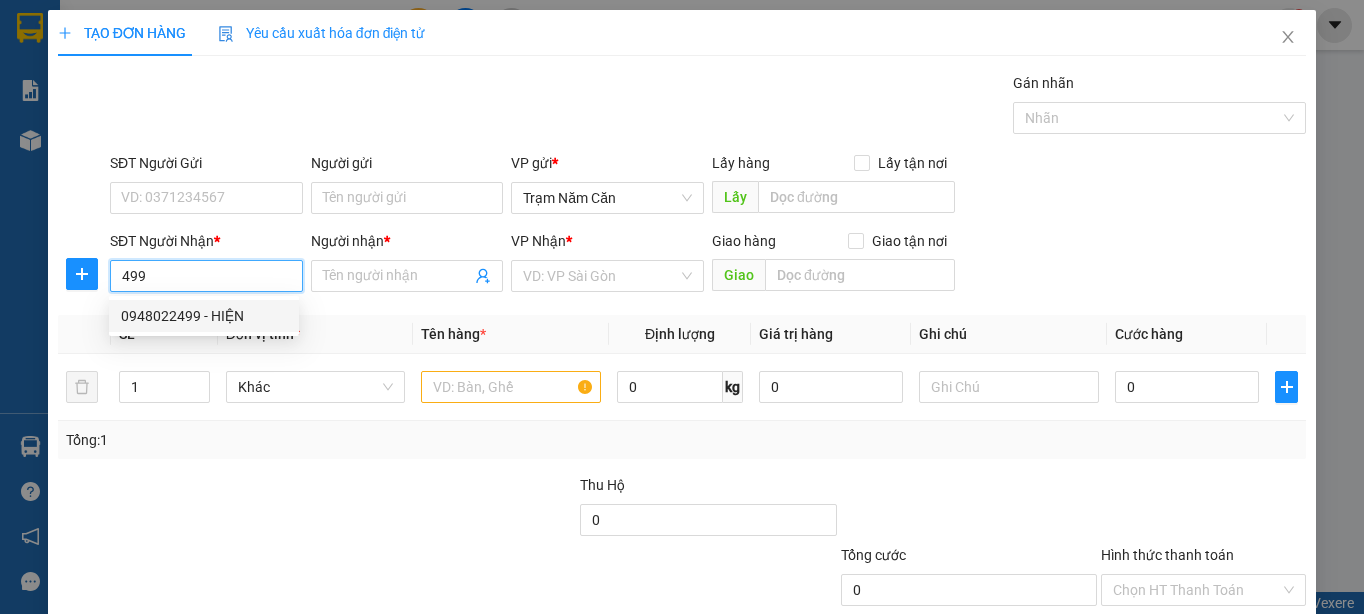 click on "0948022499 - HIỆN" at bounding box center (204, 316) 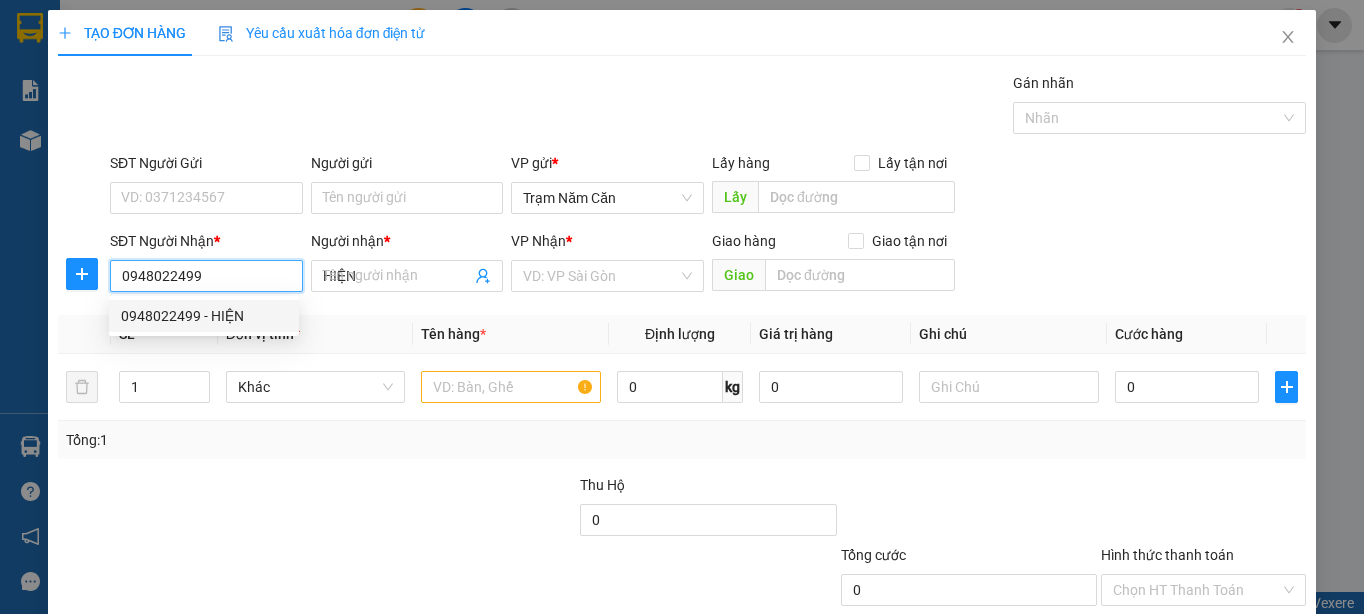 type on "80.000" 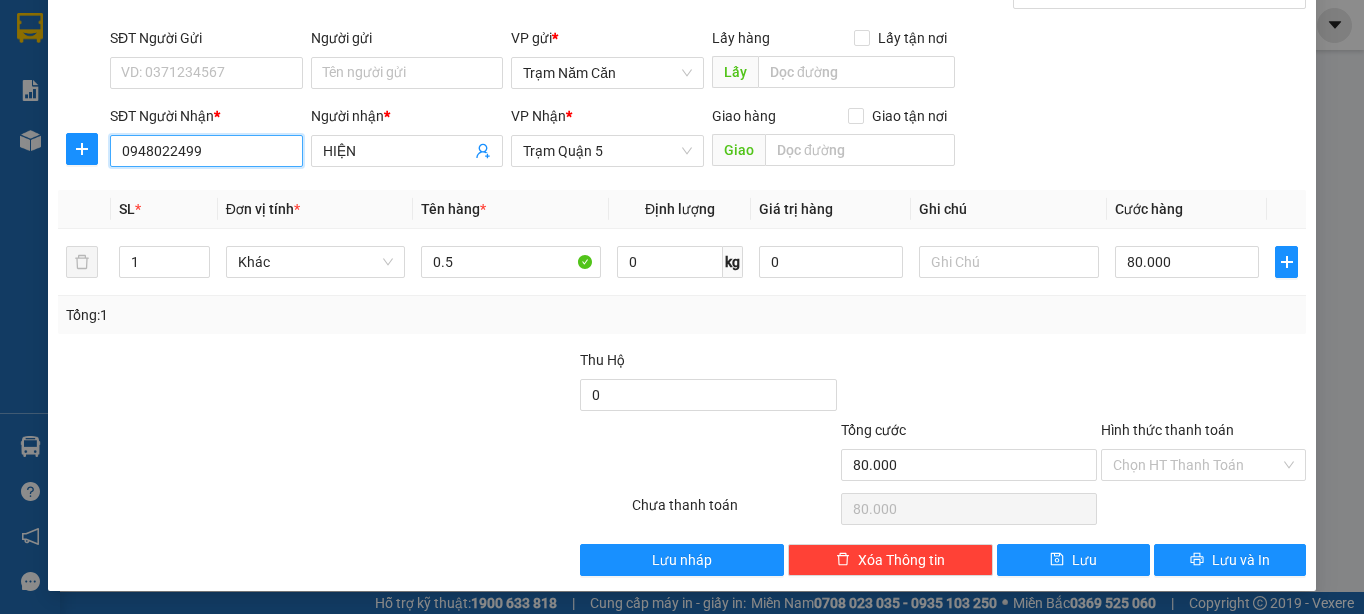 scroll, scrollTop: 126, scrollLeft: 0, axis: vertical 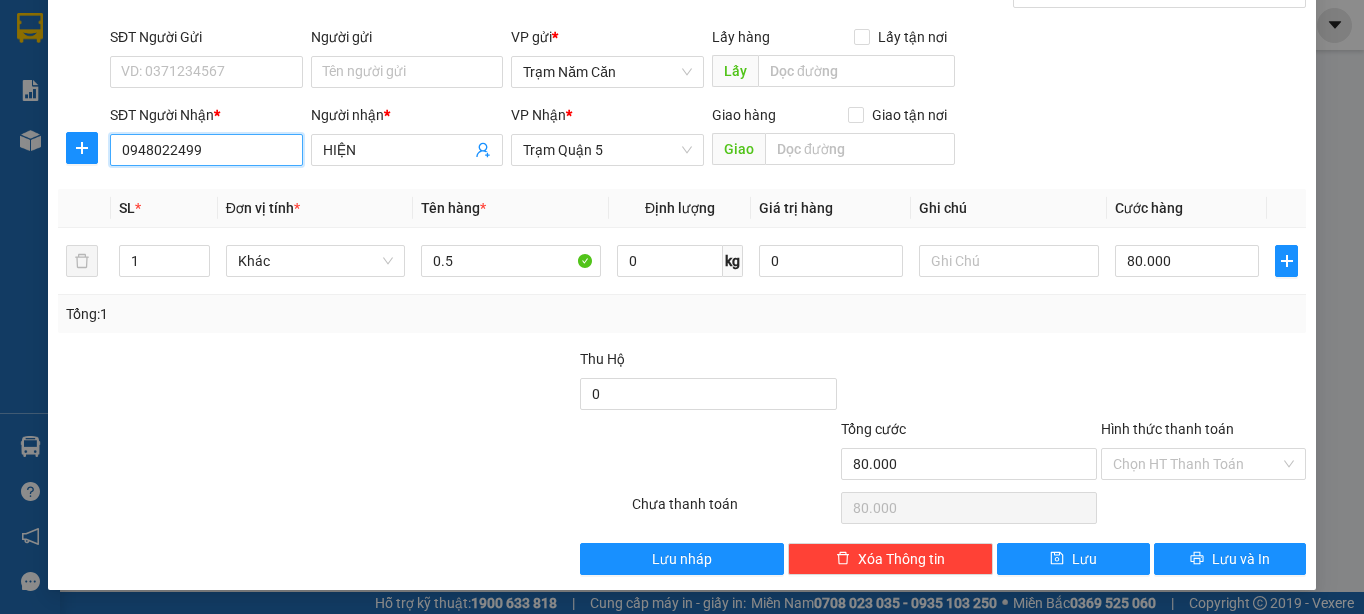 type on "0948022499" 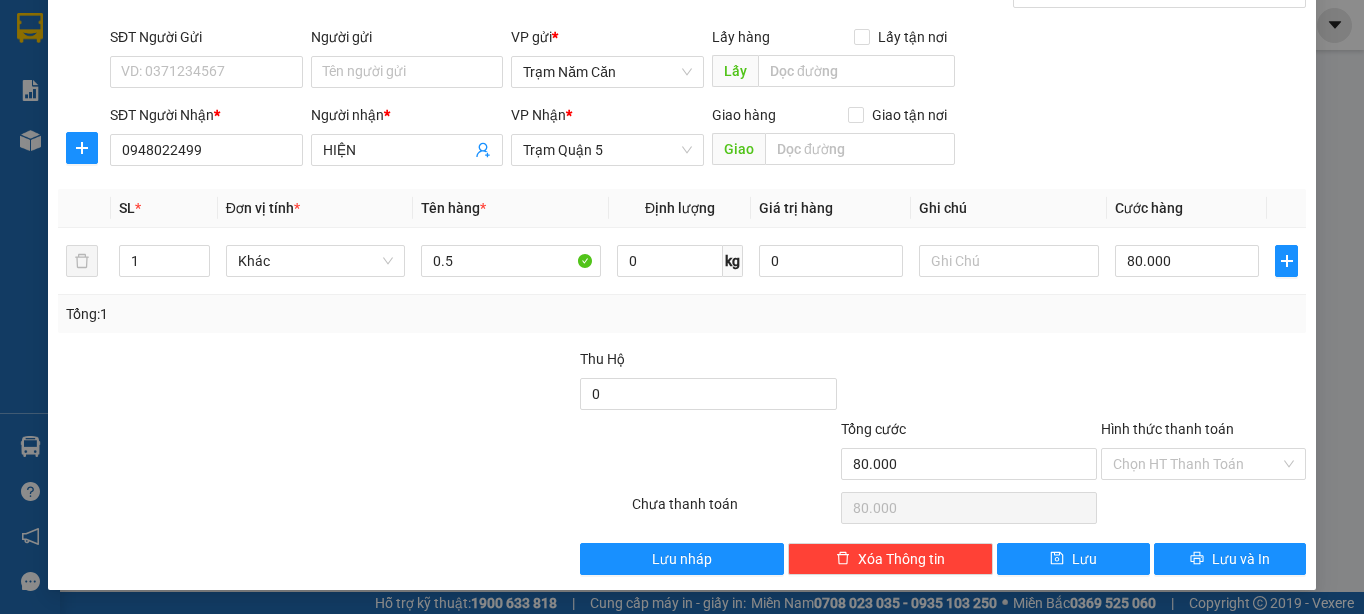 click on "Hình thức thanh toán Chọn HT Thanh Toán" at bounding box center (1203, 453) 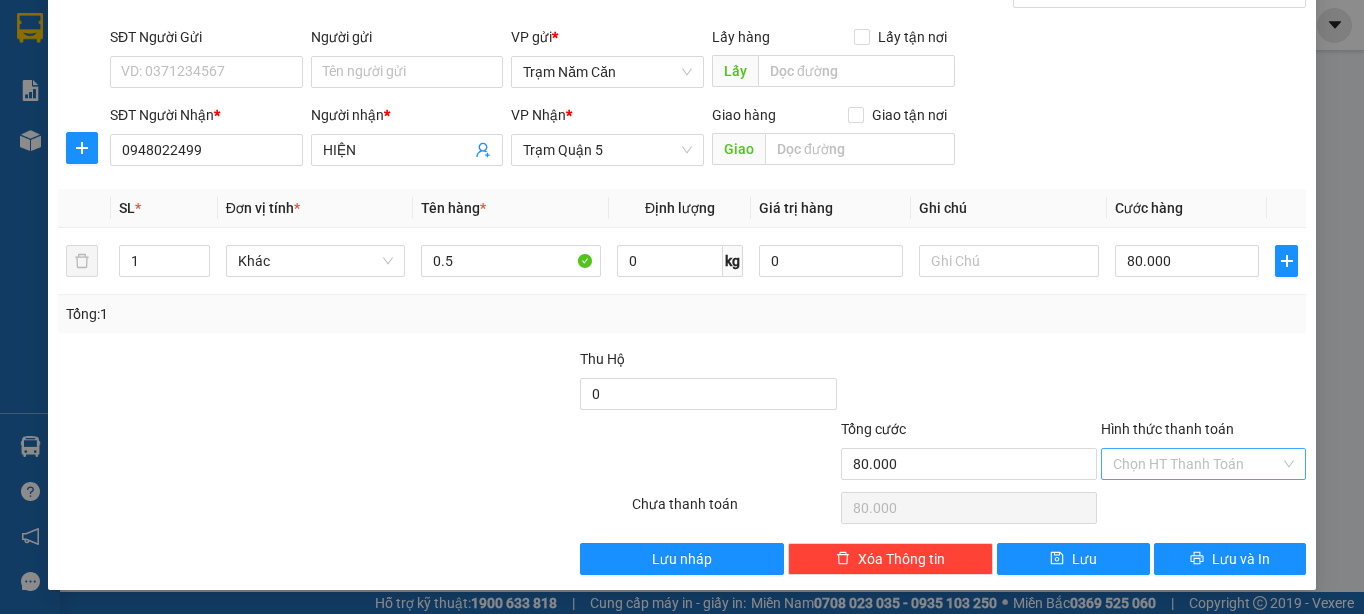 click on "Hình thức thanh toán" at bounding box center (1196, 464) 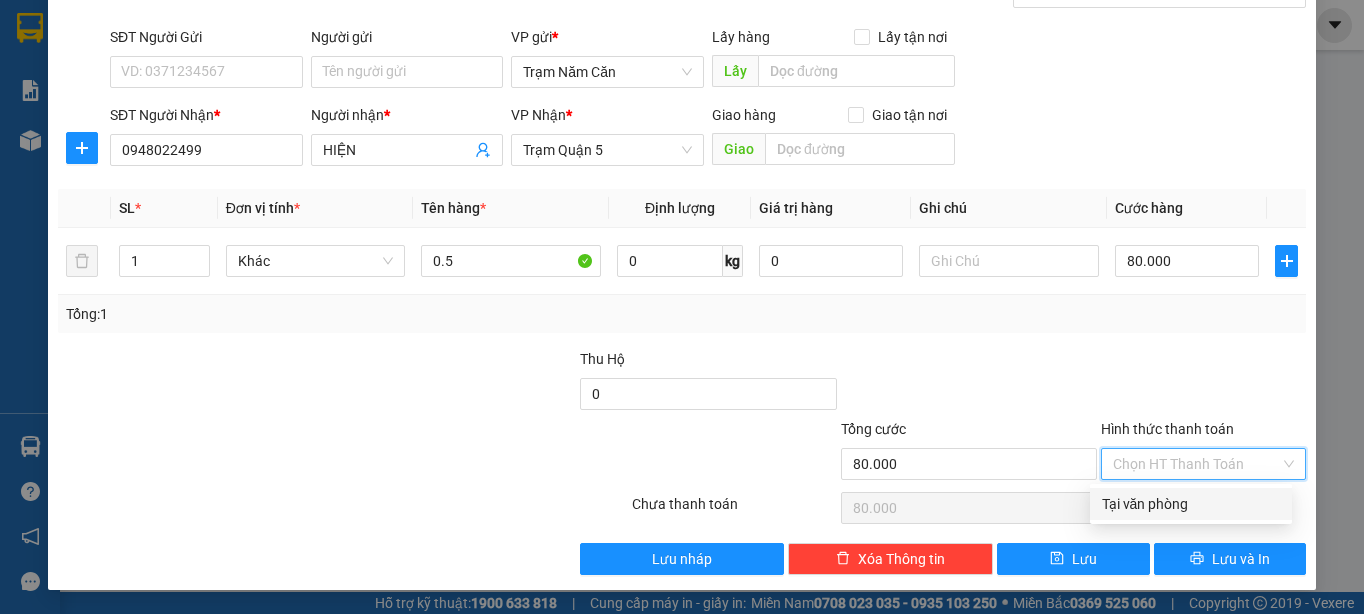 click on "Tại văn phòng" at bounding box center [1191, 504] 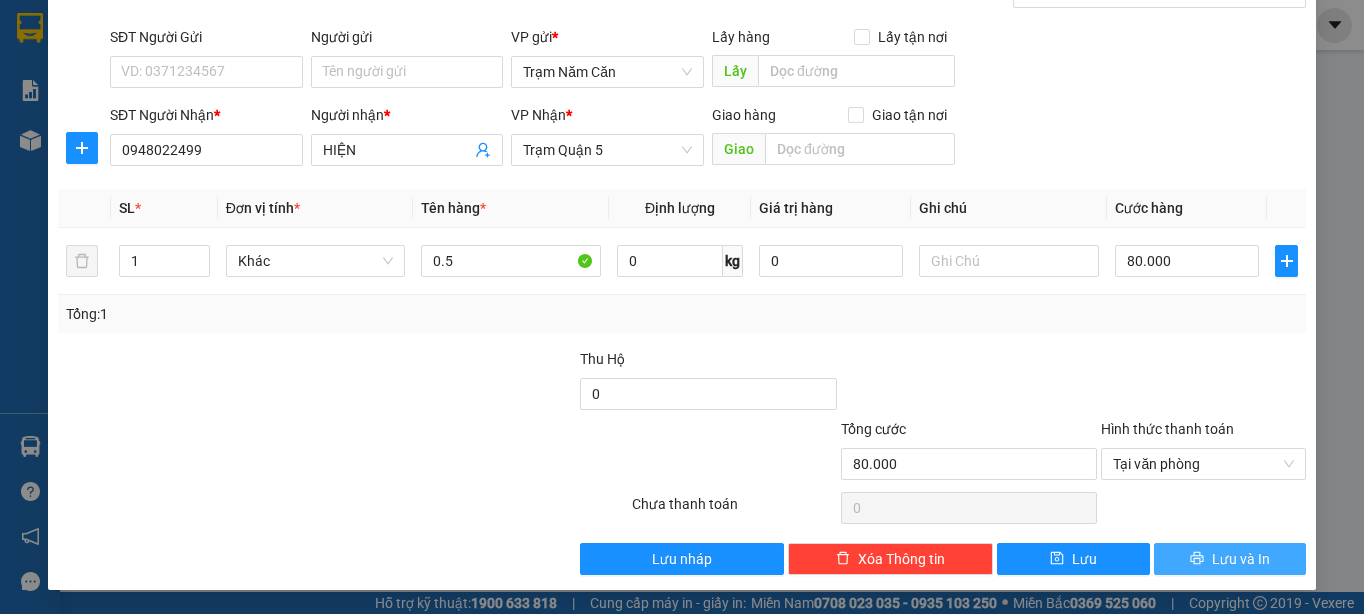 click 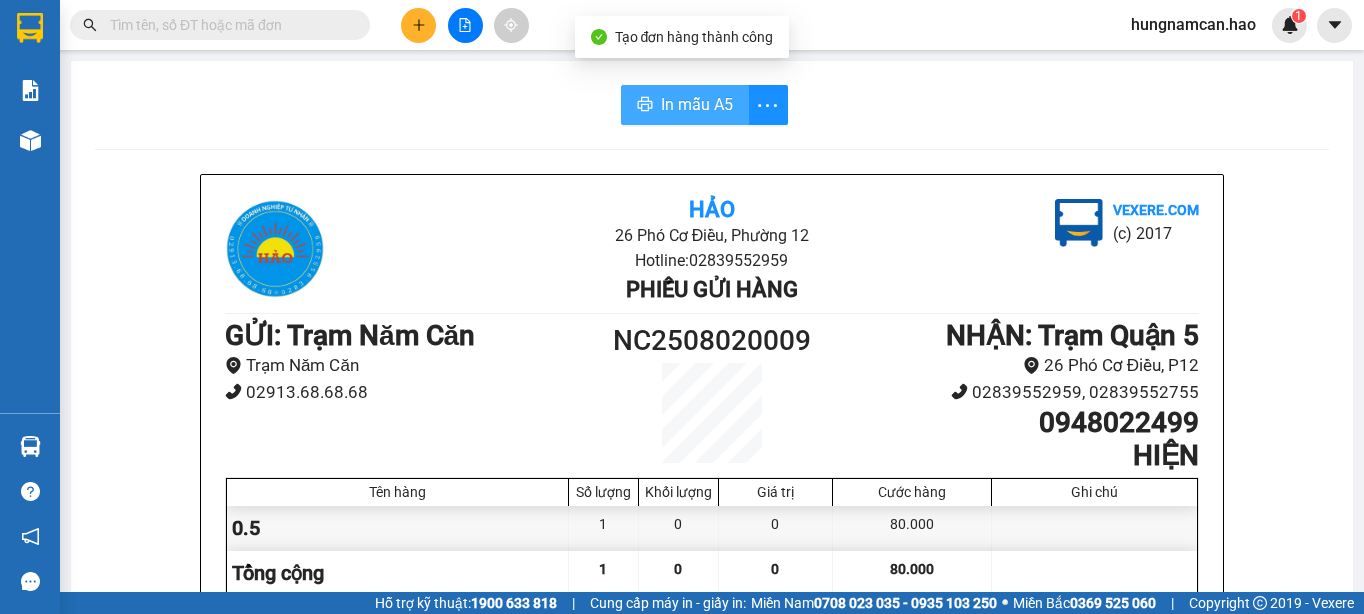 drag, startPoint x: 665, startPoint y: 77, endPoint x: 684, endPoint y: 105, distance: 33.83785 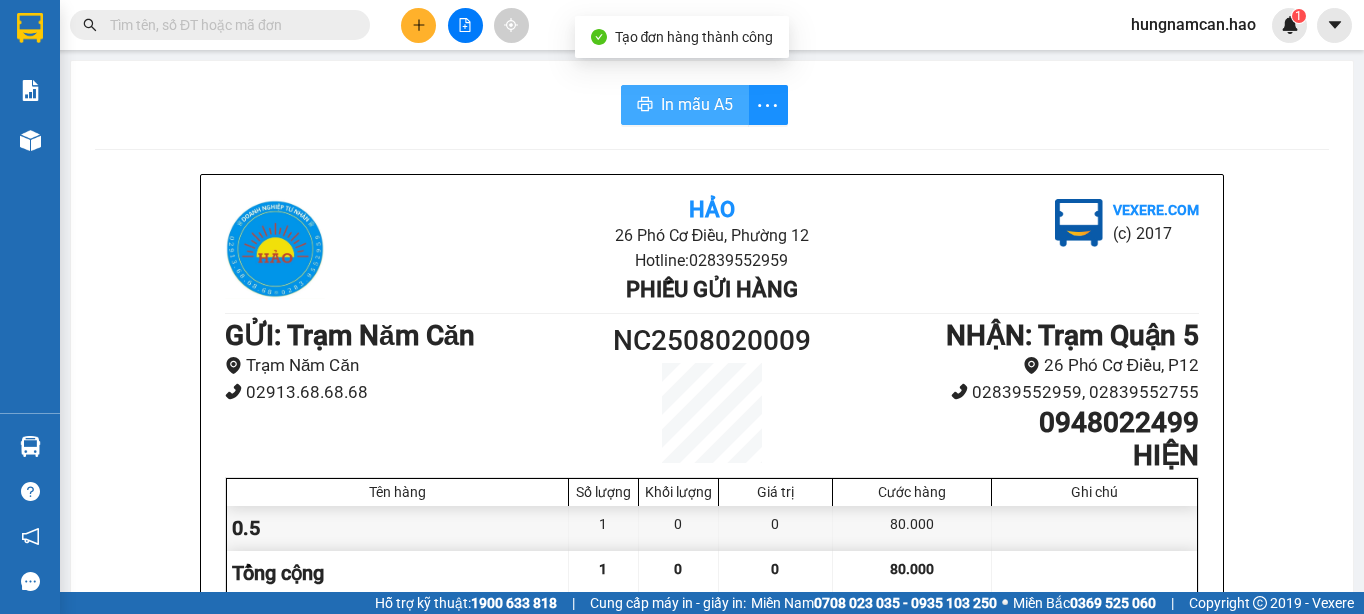 scroll, scrollTop: 0, scrollLeft: 0, axis: both 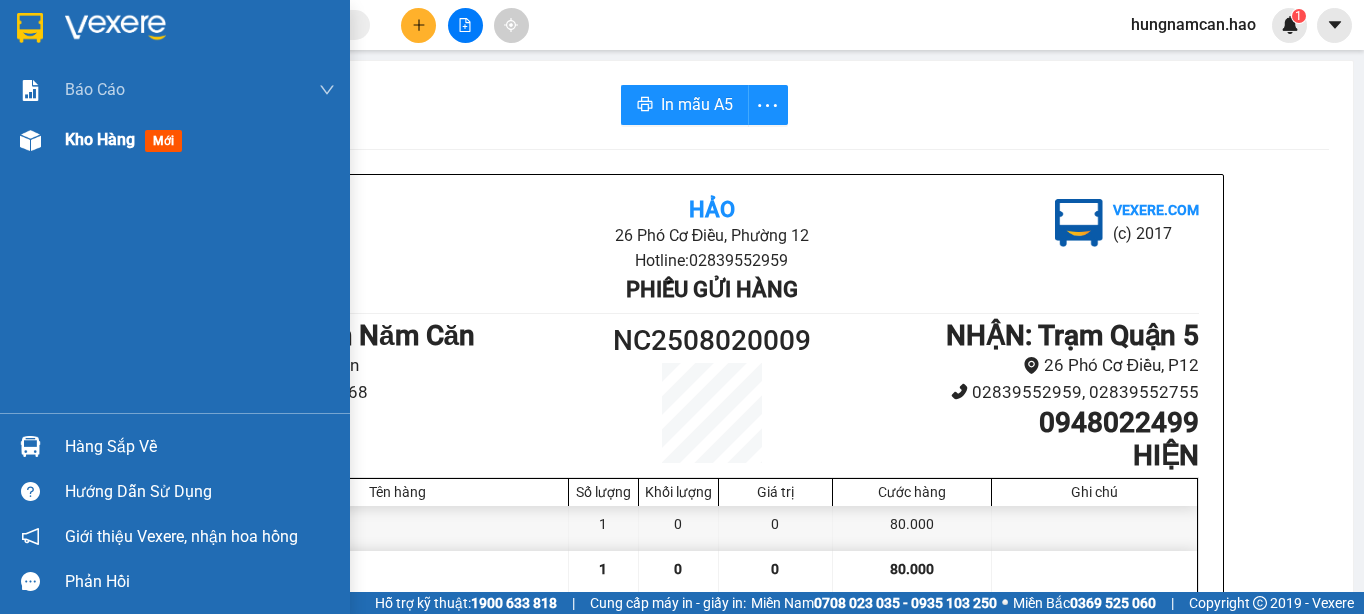click on "Kho hàng" at bounding box center [100, 139] 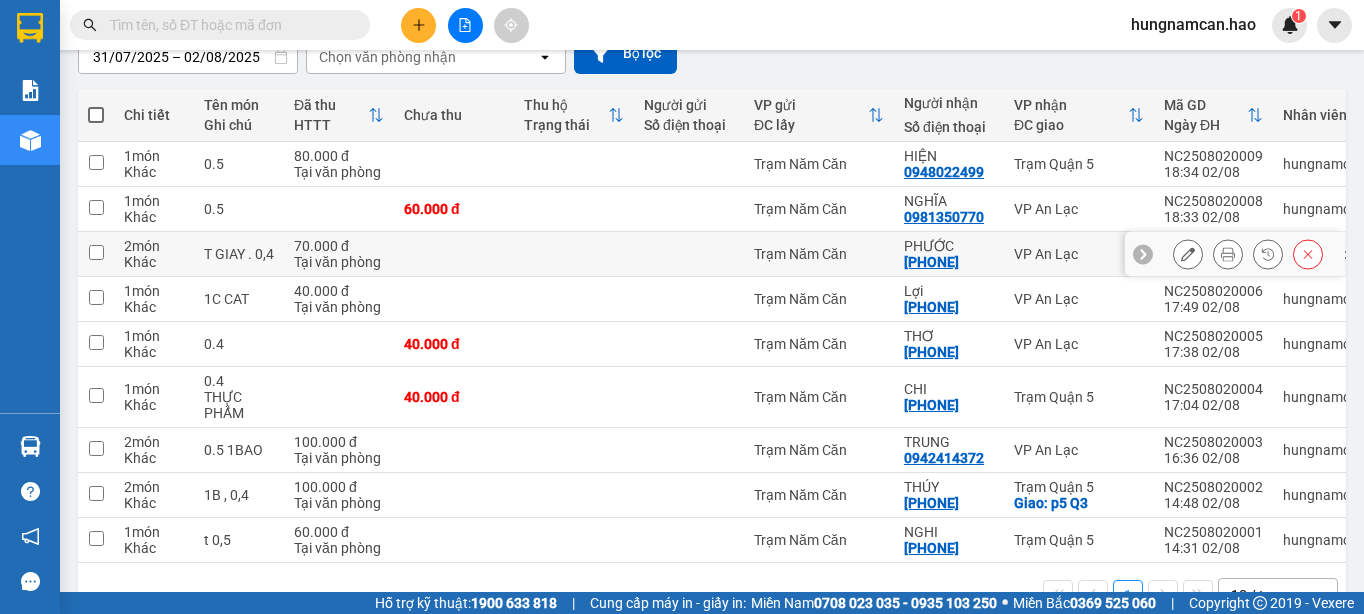 scroll, scrollTop: 200, scrollLeft: 0, axis: vertical 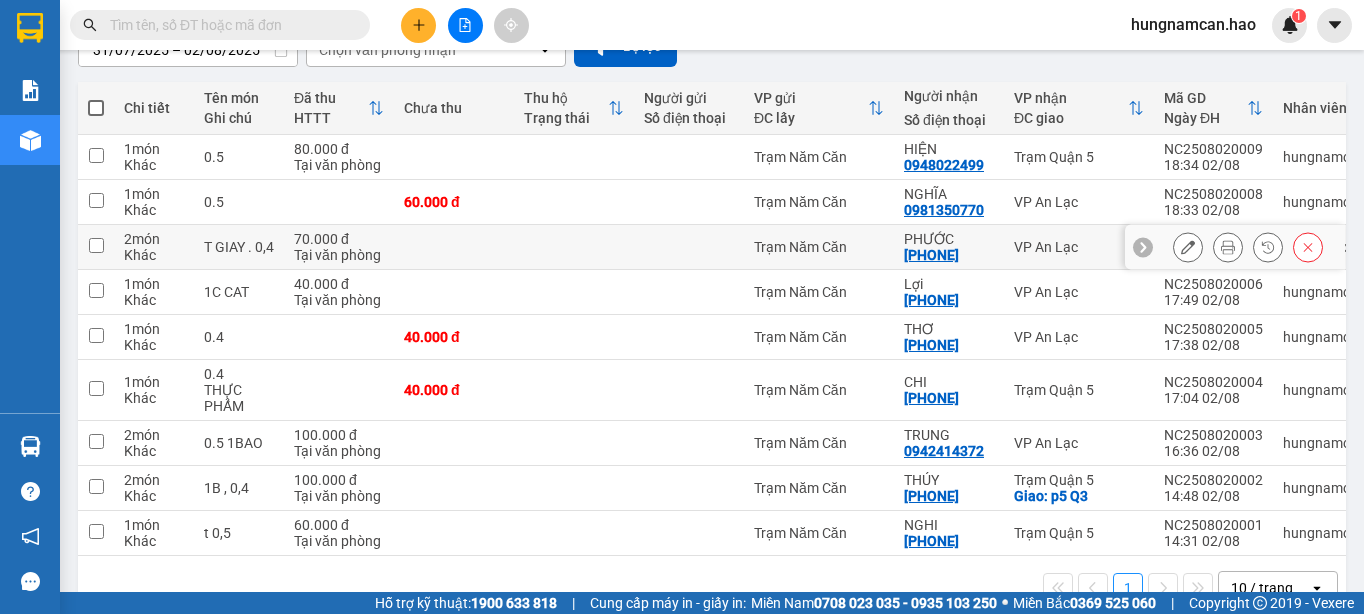 click 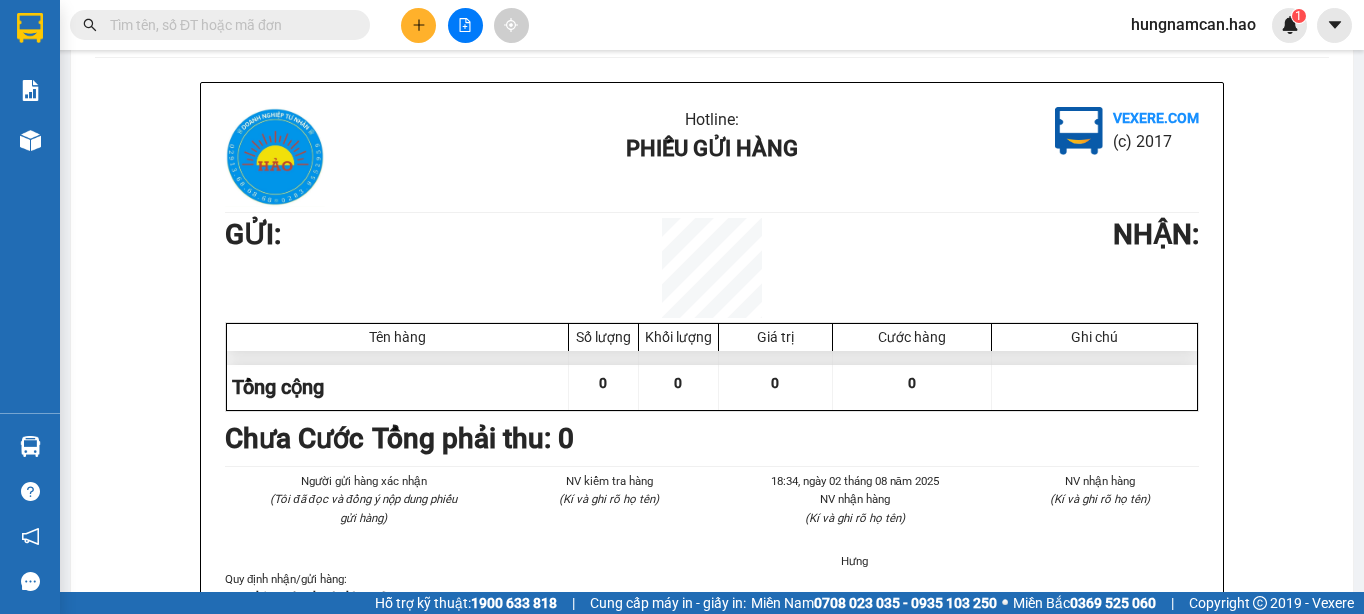 scroll, scrollTop: 0, scrollLeft: 0, axis: both 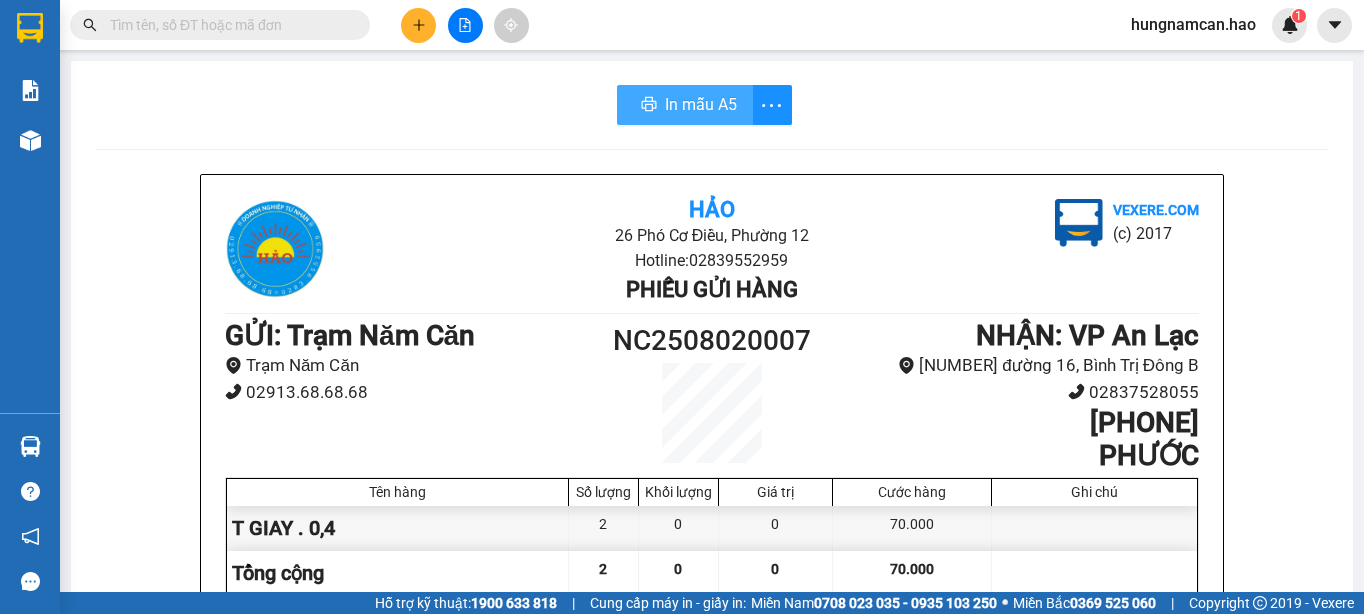 click on "In mẫu A5" at bounding box center [701, 104] 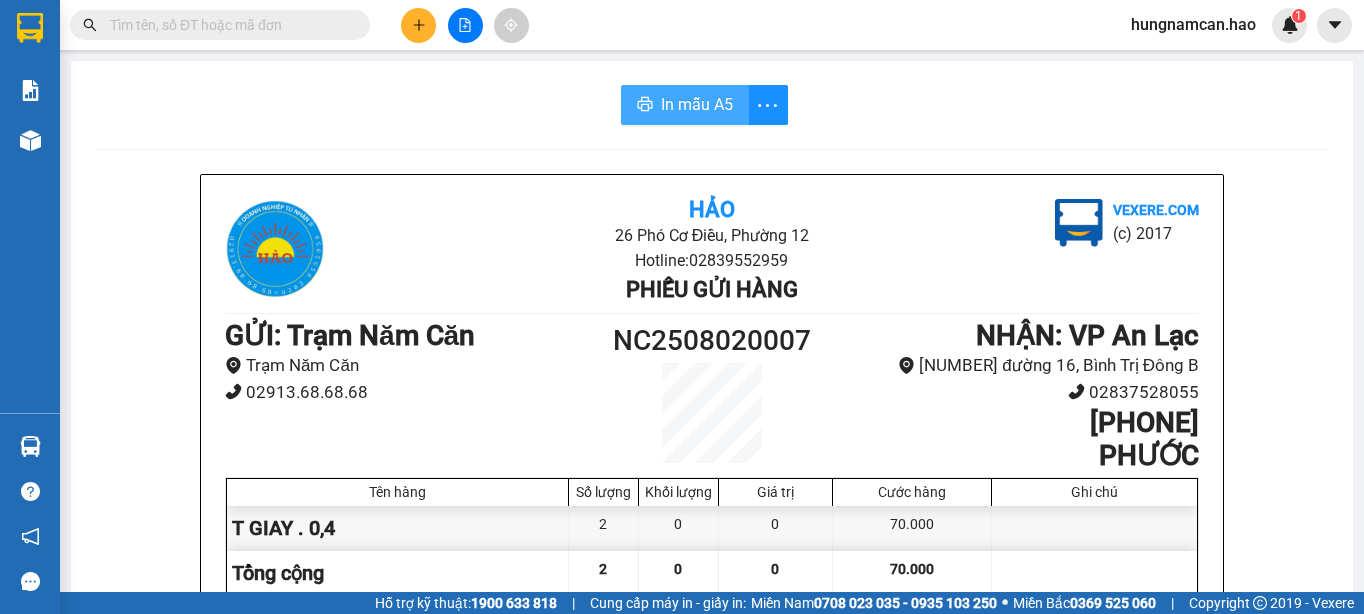 scroll, scrollTop: 0, scrollLeft: 0, axis: both 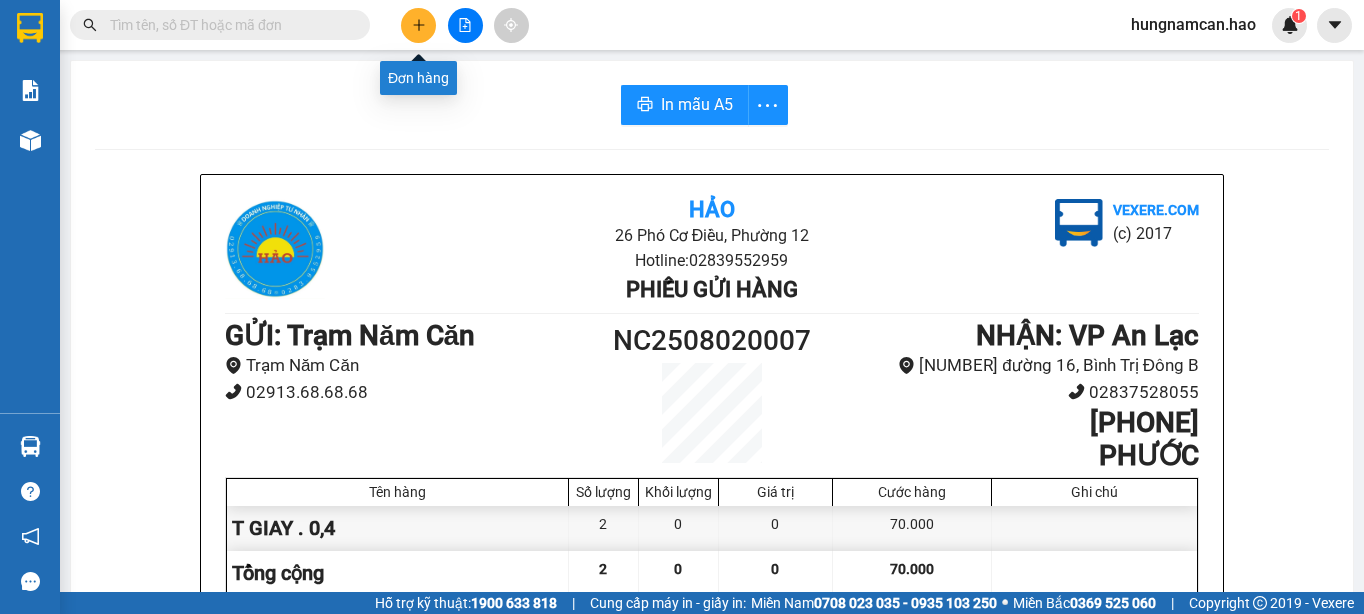 click at bounding box center [418, 25] 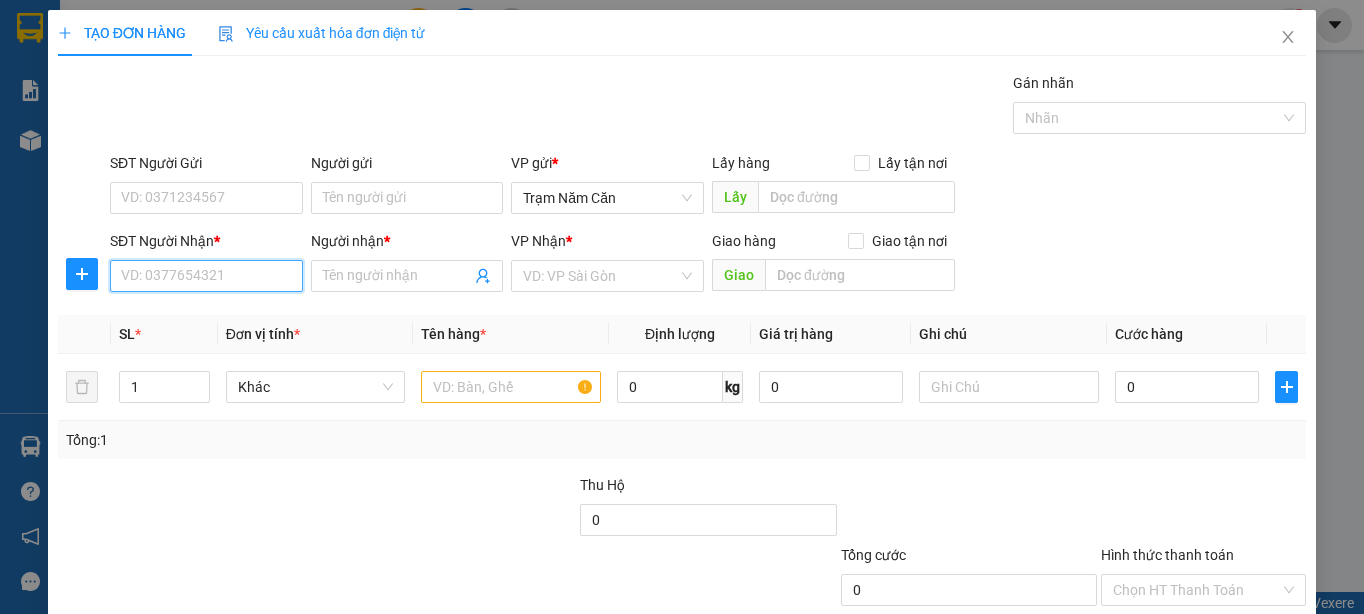 click on "SĐT Người Nhận  *" at bounding box center [206, 276] 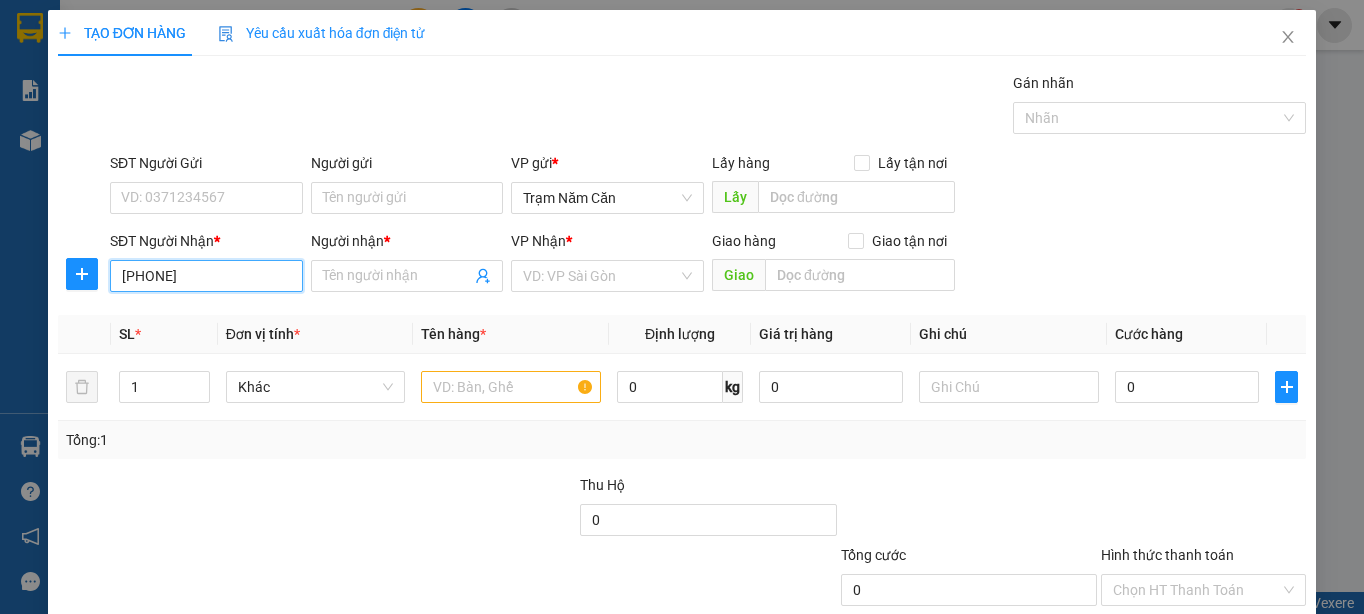type on "[PHONE]" 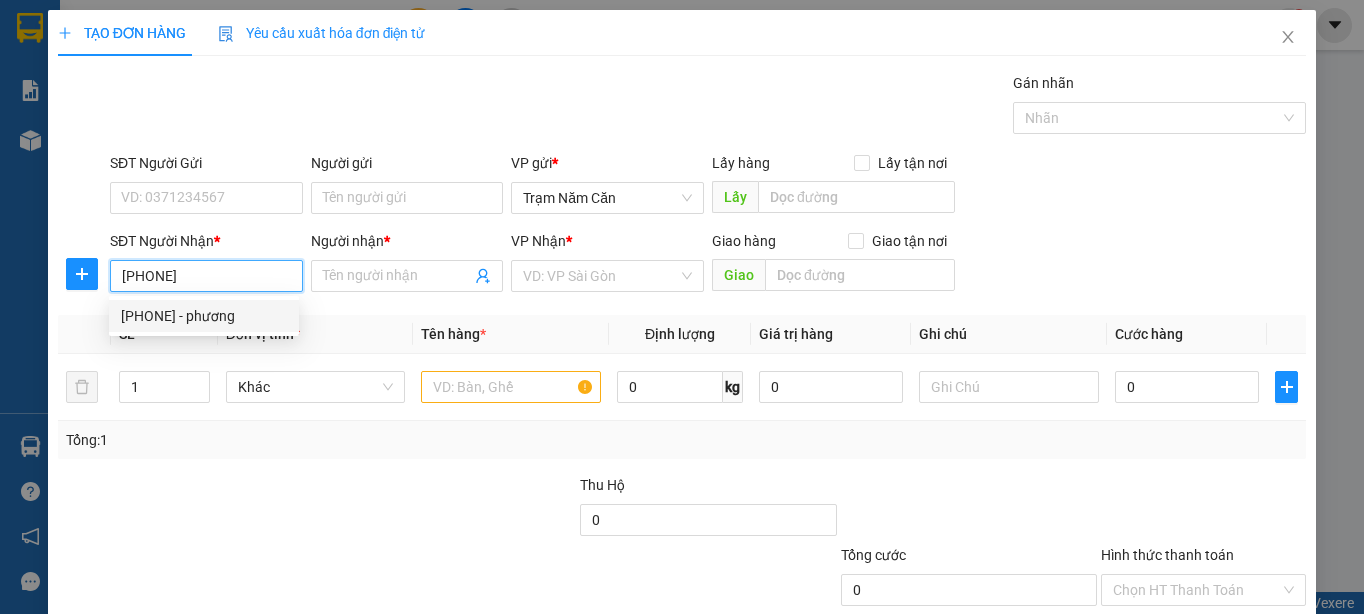 click on "[PHONE] - phương" at bounding box center (204, 316) 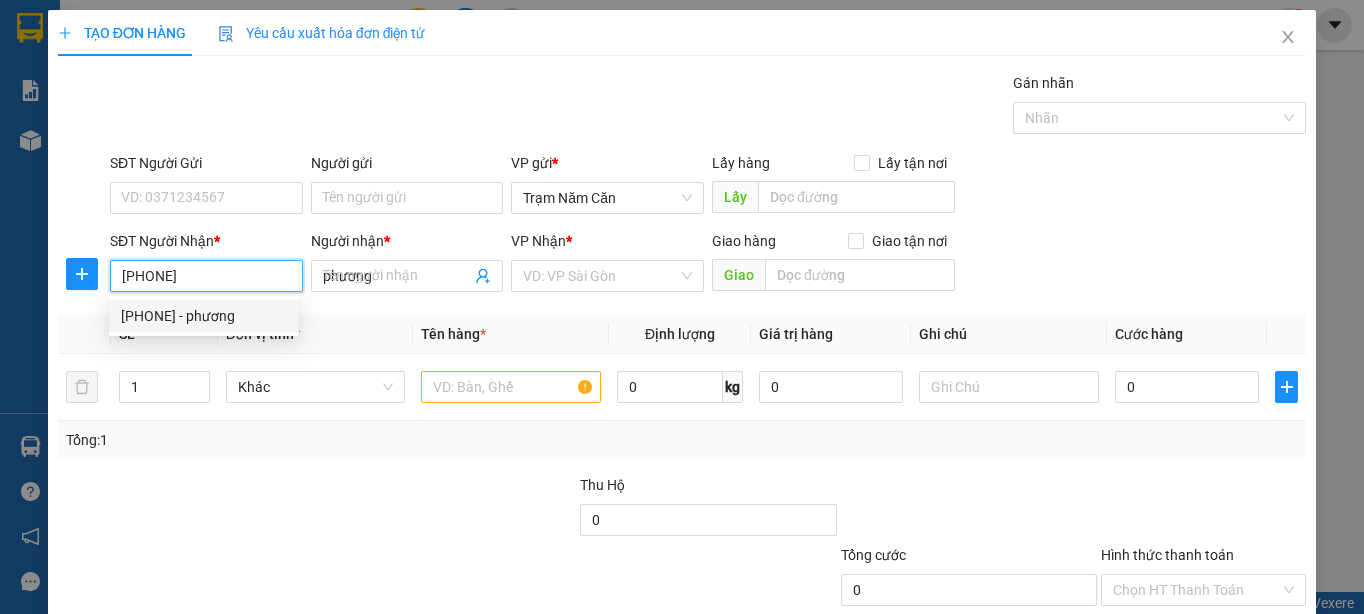 type on "30.000" 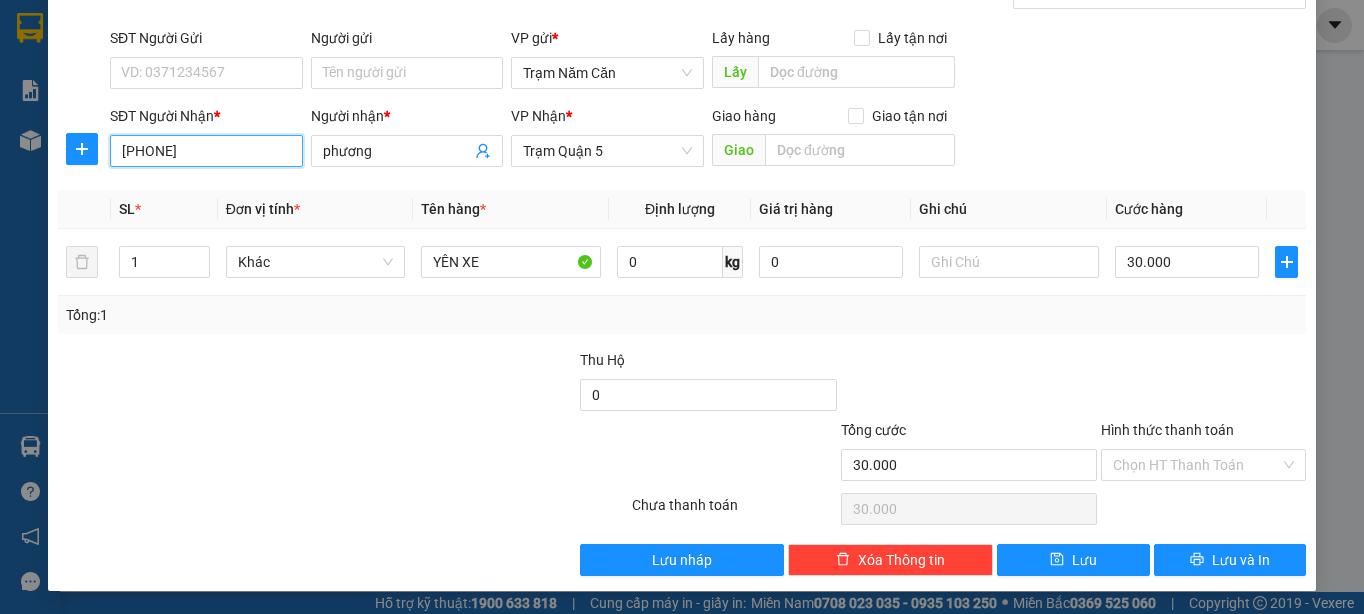 scroll, scrollTop: 126, scrollLeft: 0, axis: vertical 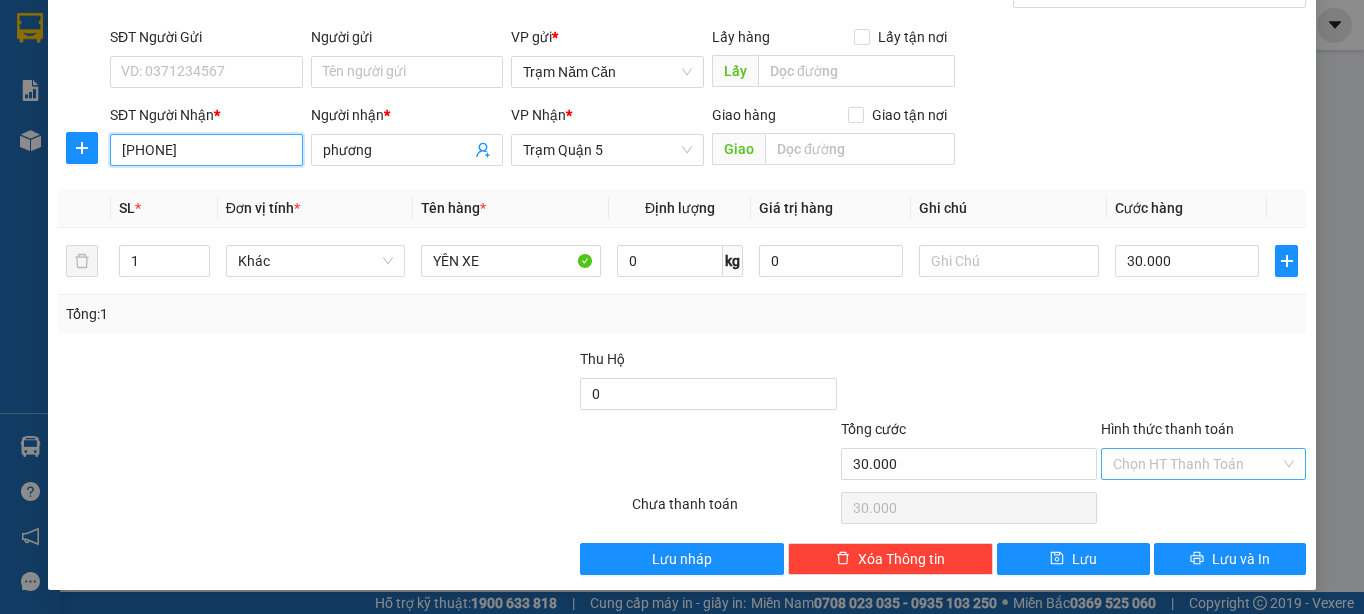type on "[PHONE]" 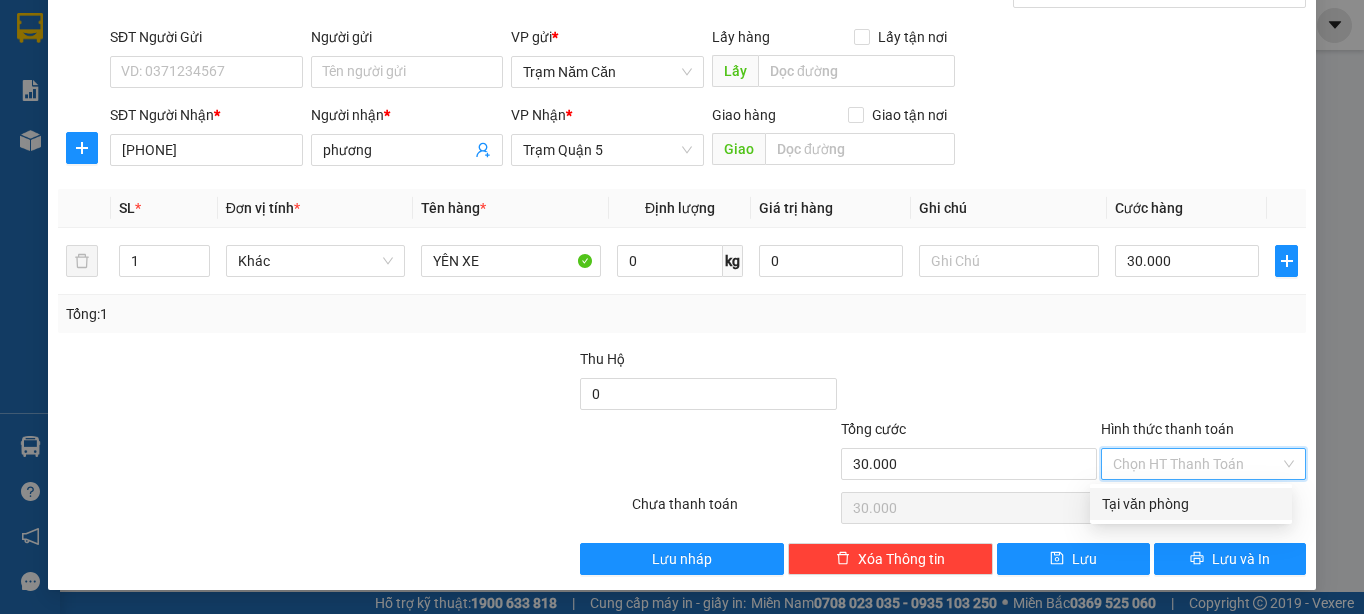 click on "Hình thức thanh toán" at bounding box center [1196, 464] 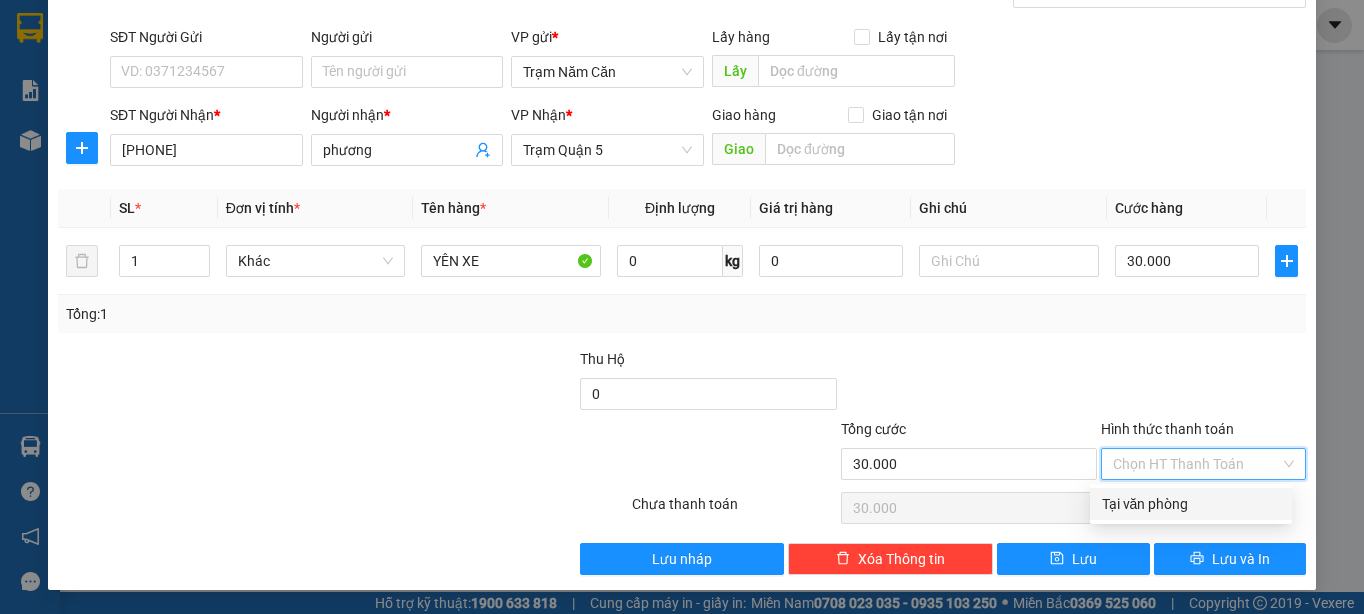 click on "Tại văn phòng" at bounding box center (1191, 504) 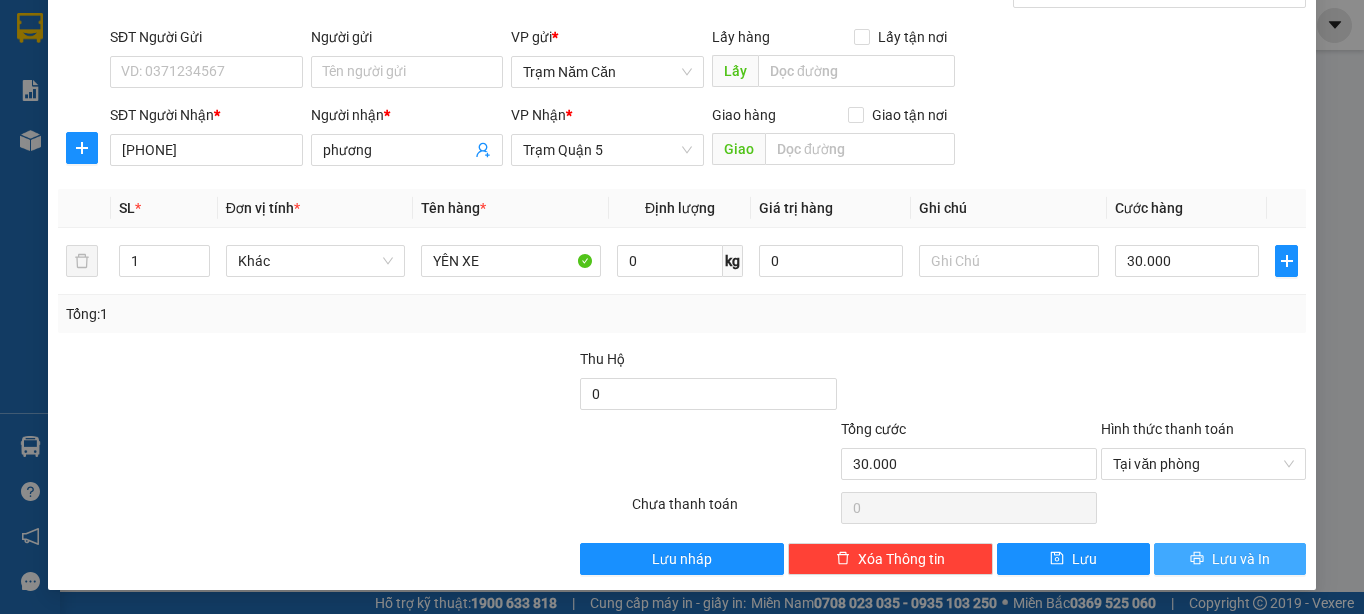 click 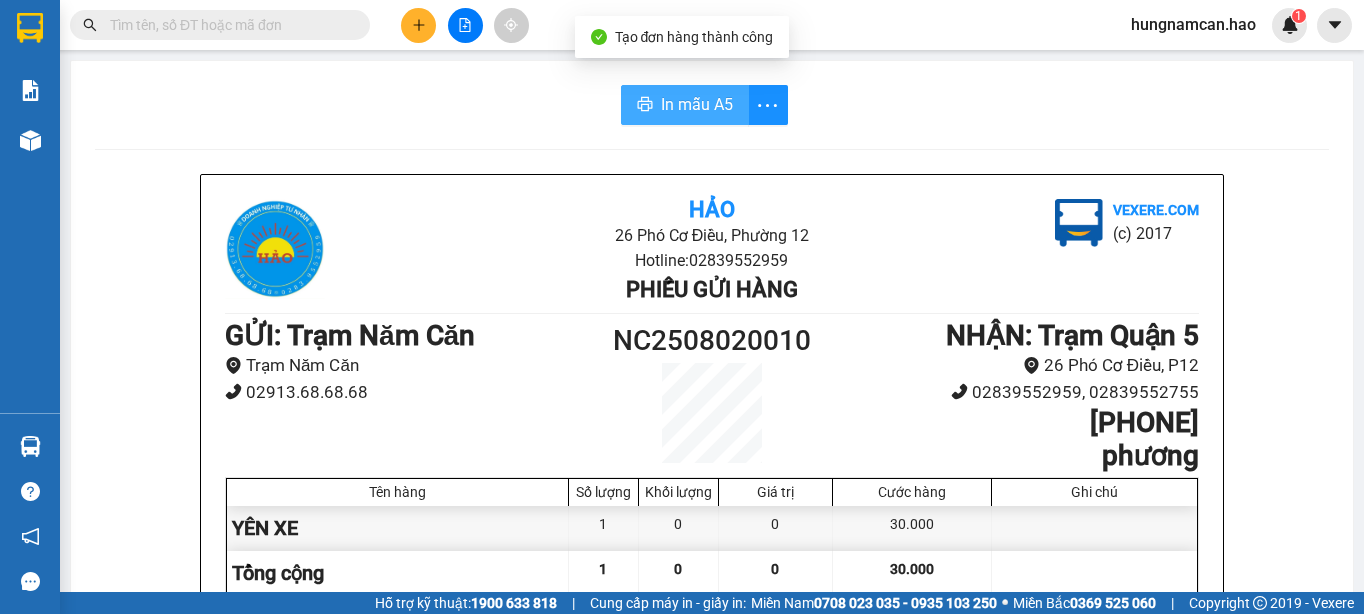 click on "In mẫu A5" at bounding box center [697, 104] 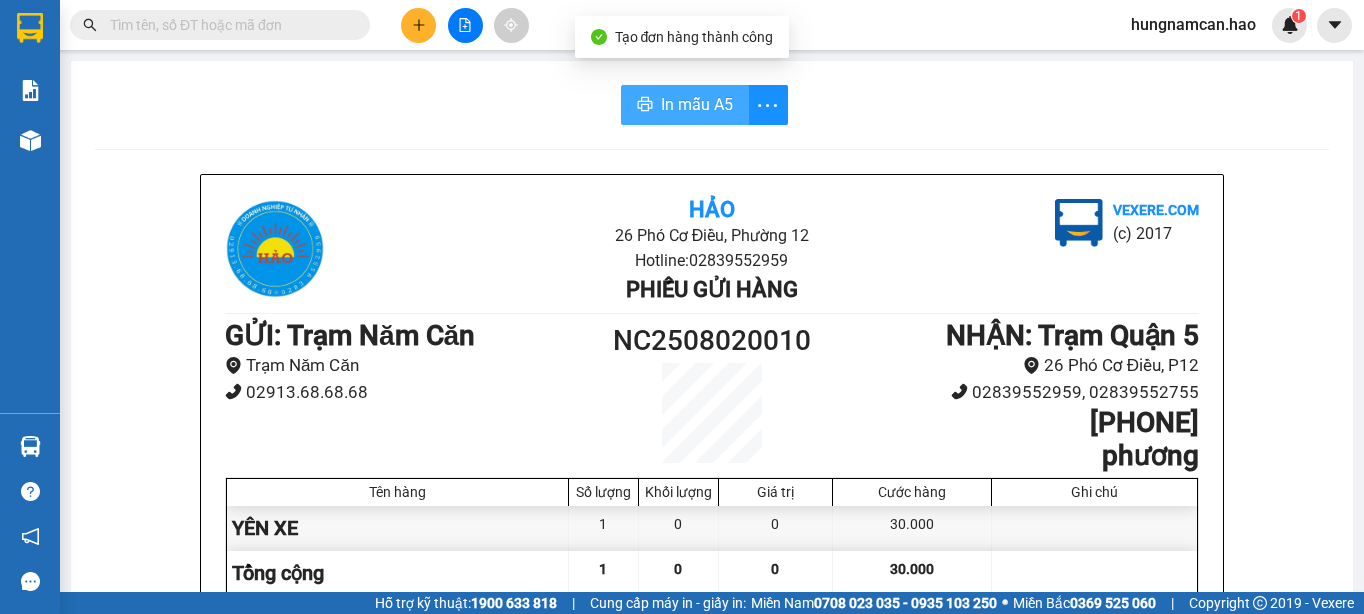 scroll, scrollTop: 0, scrollLeft: 0, axis: both 